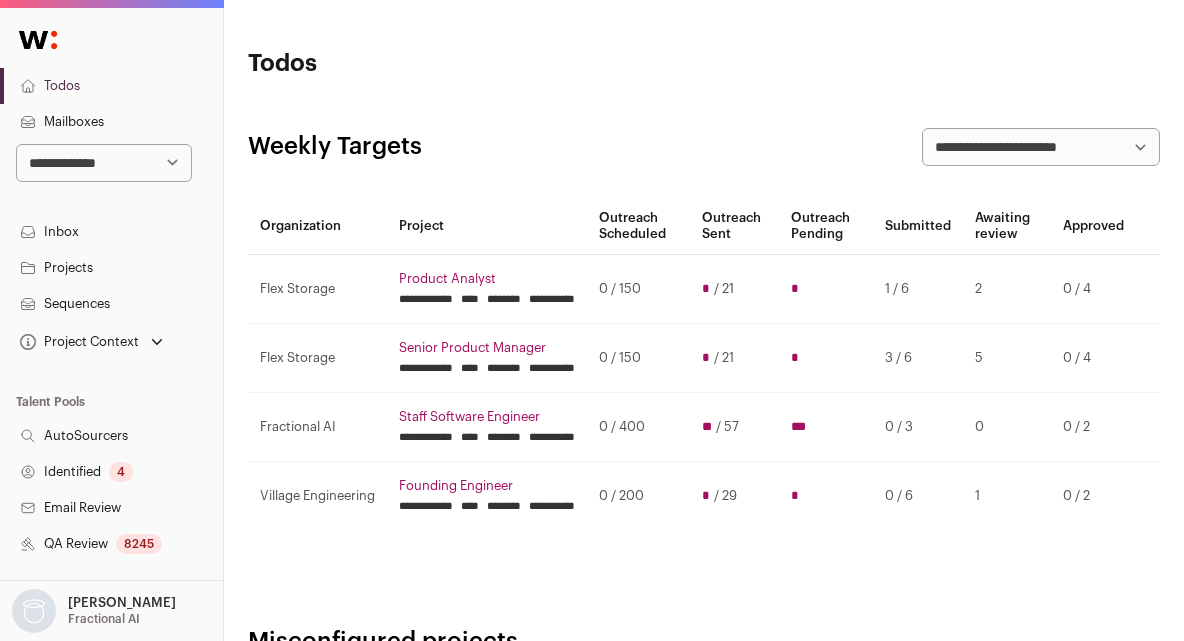 scroll, scrollTop: 0, scrollLeft: 0, axis: both 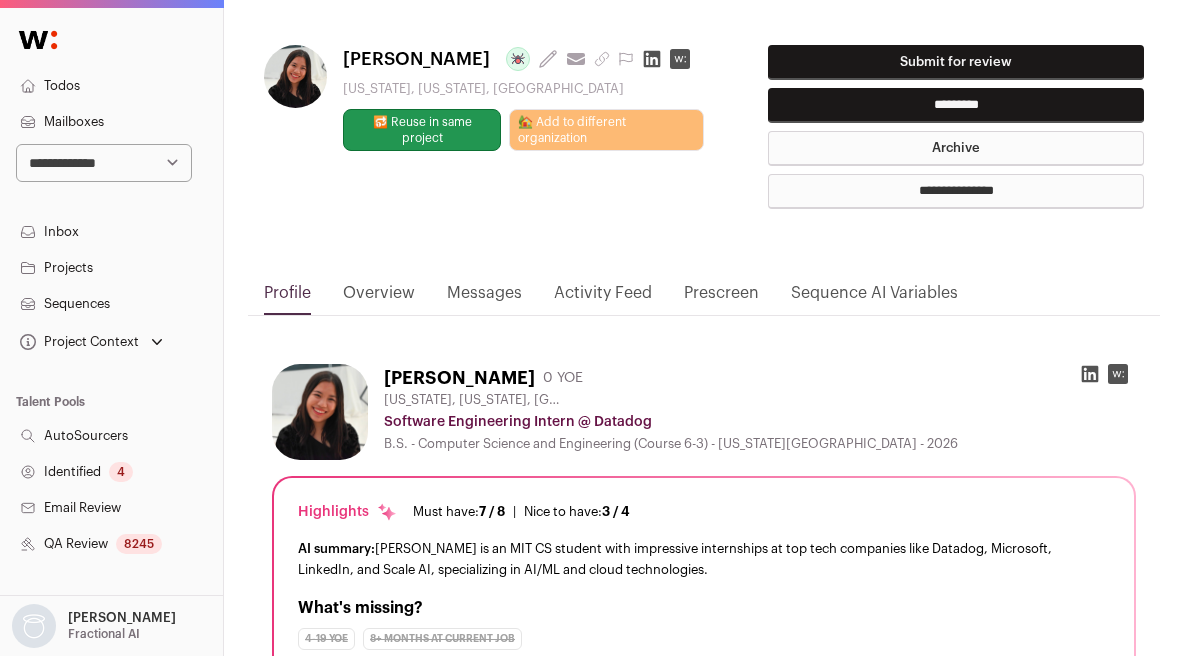 click on "Submit for review" at bounding box center (956, 62) 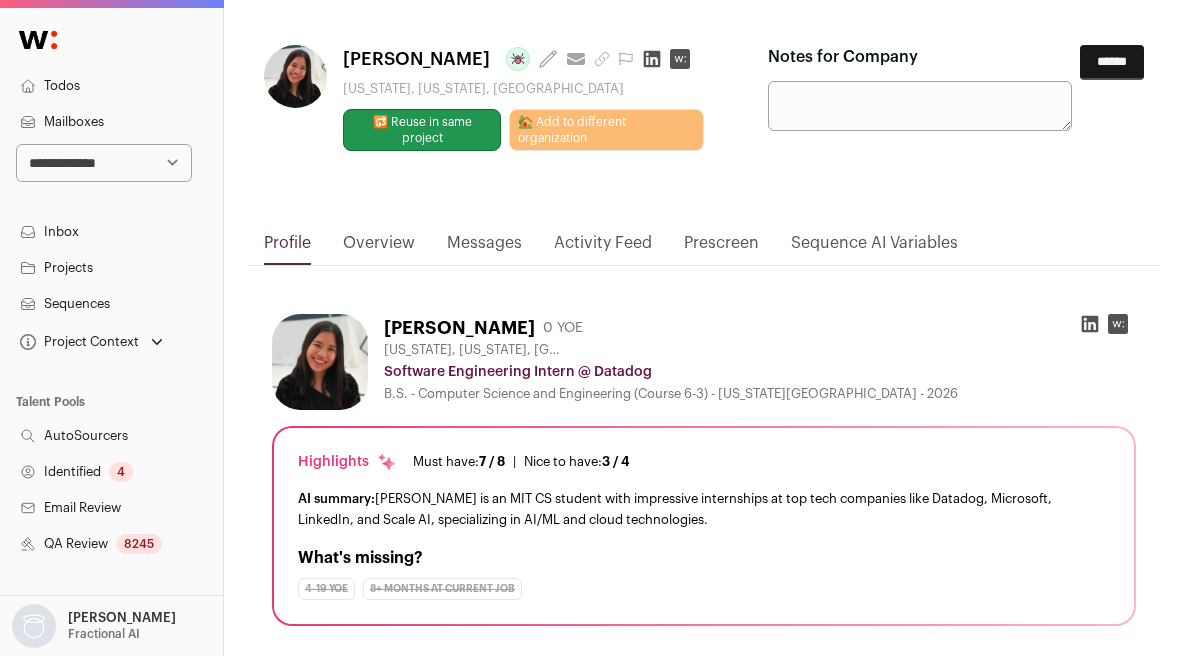drag, startPoint x: 935, startPoint y: 136, endPoint x: 948, endPoint y: 109, distance: 29.966648 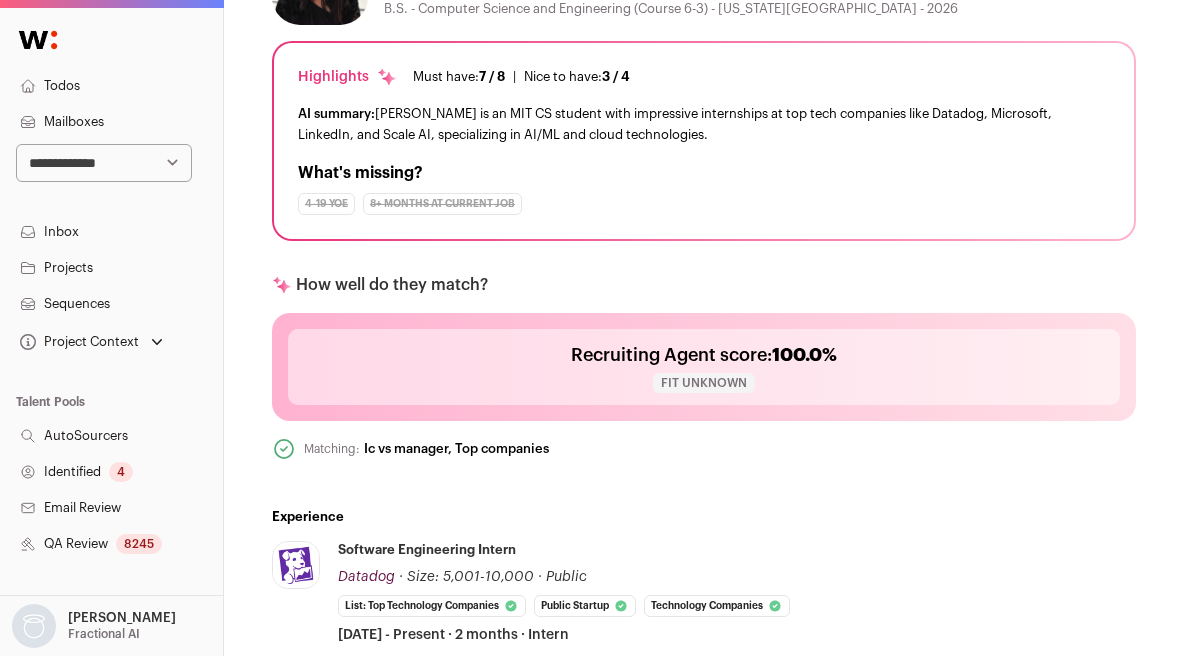 scroll, scrollTop: 0, scrollLeft: 0, axis: both 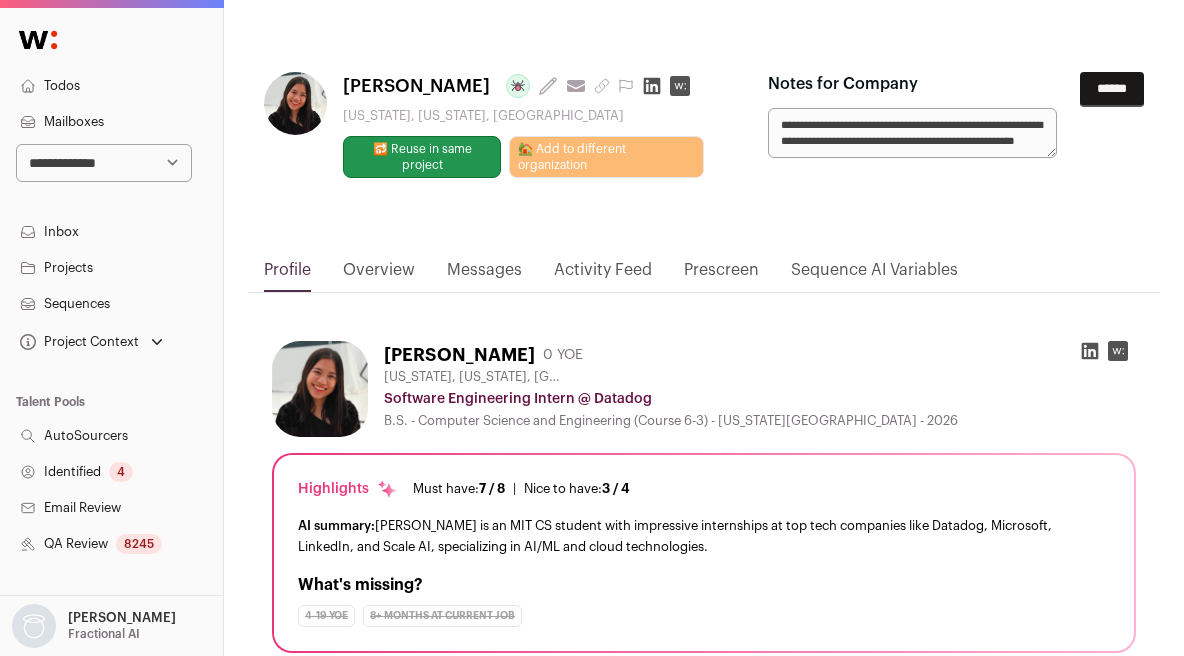 type on "**********" 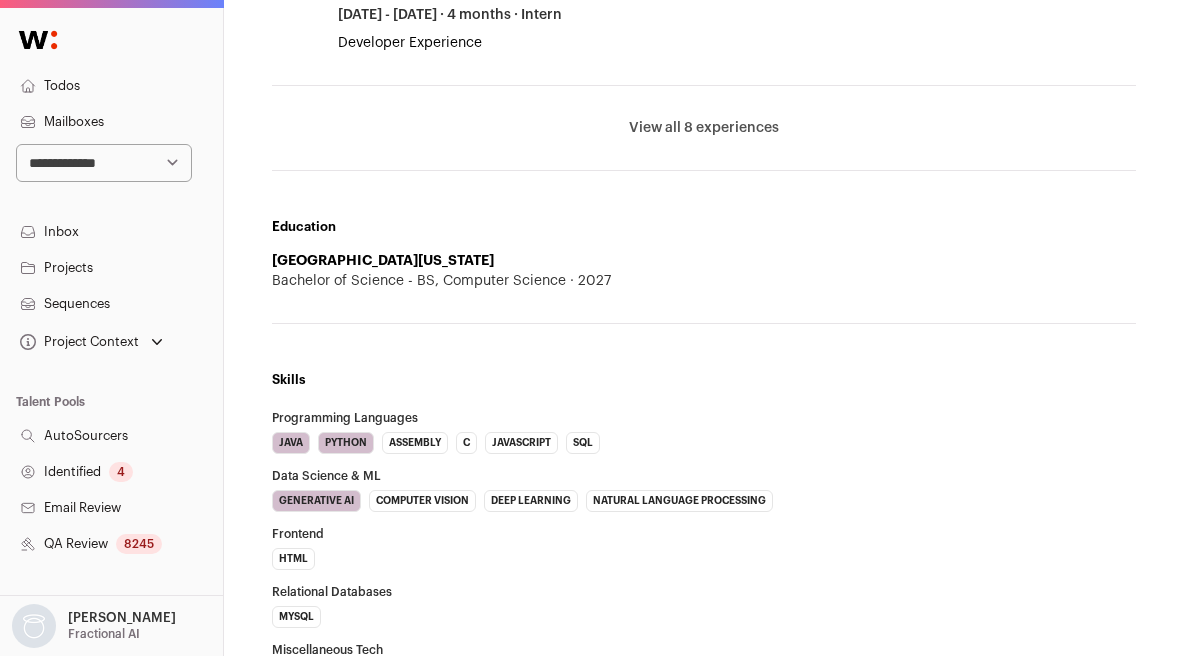 scroll, scrollTop: 1407, scrollLeft: 0, axis: vertical 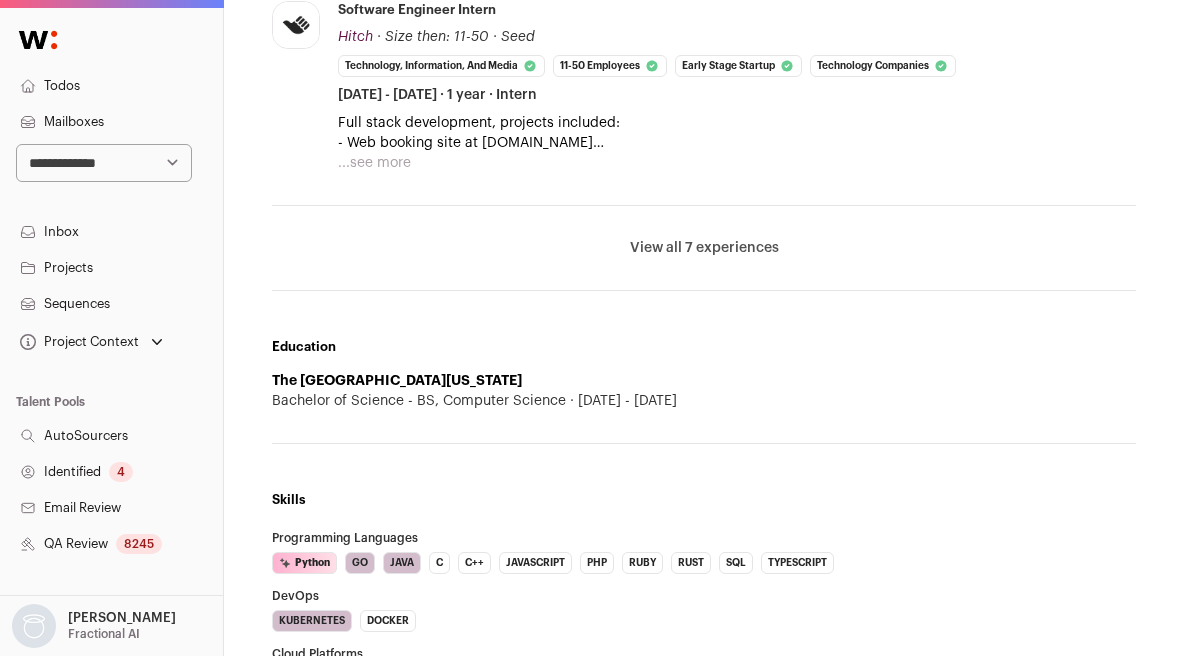 click on "View all 7 experiences" at bounding box center [704, 248] 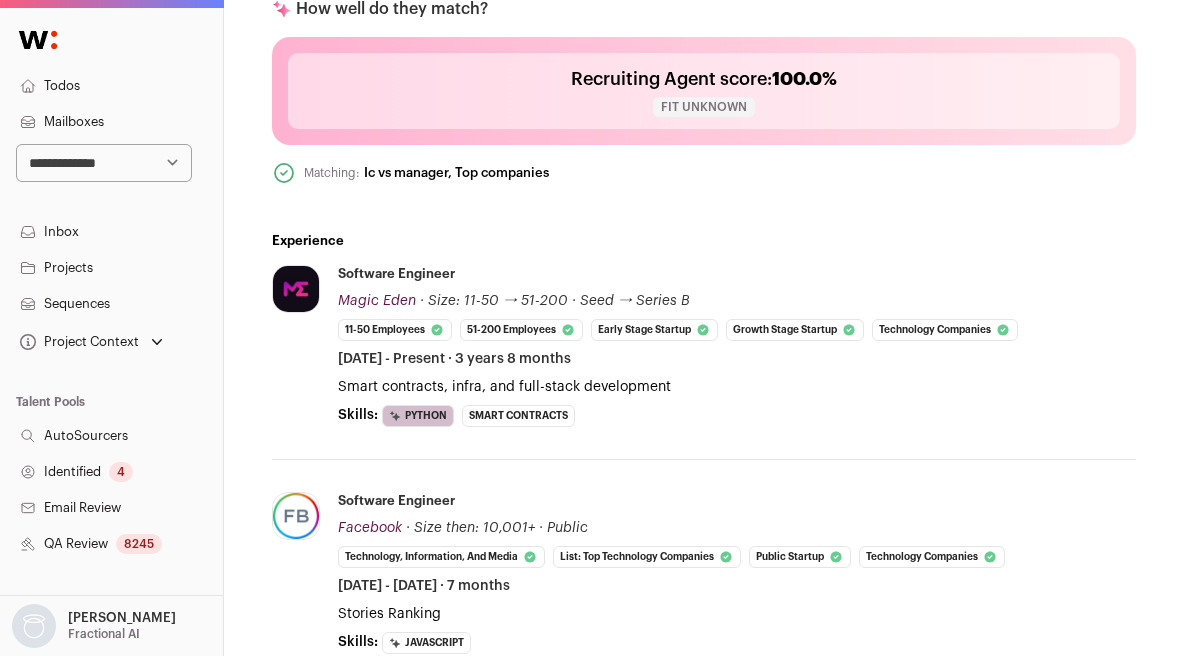 scroll, scrollTop: 0, scrollLeft: 0, axis: both 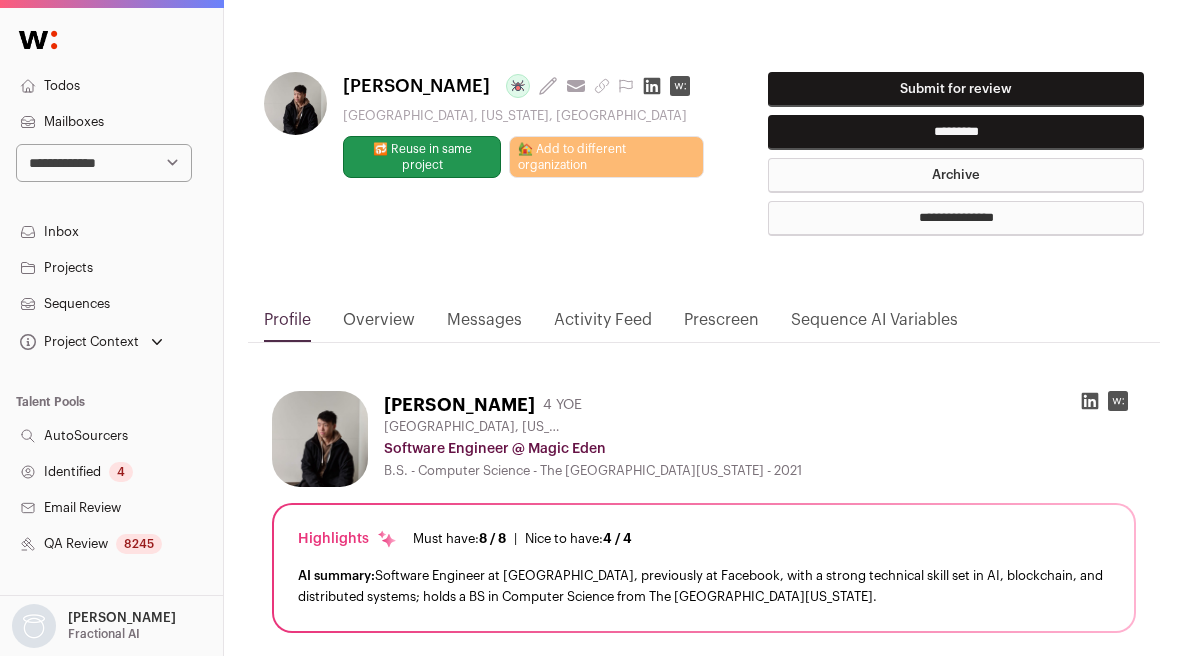 click on "Submit for review" at bounding box center (956, 89) 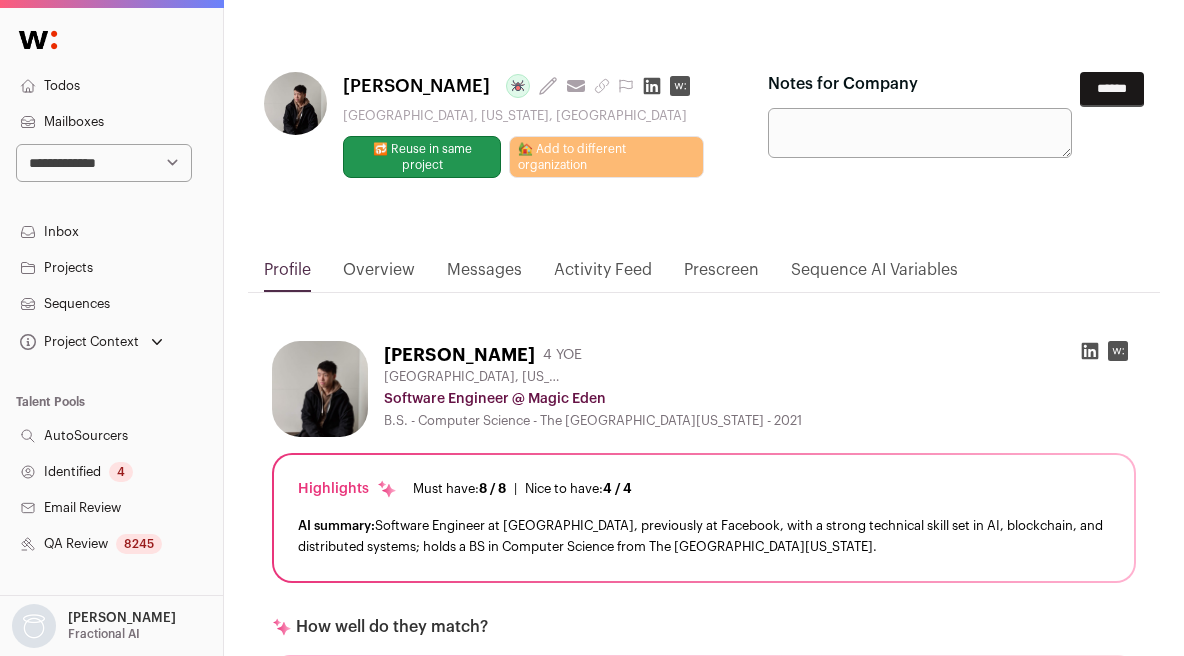 click on "Notes for Company" at bounding box center (920, 133) 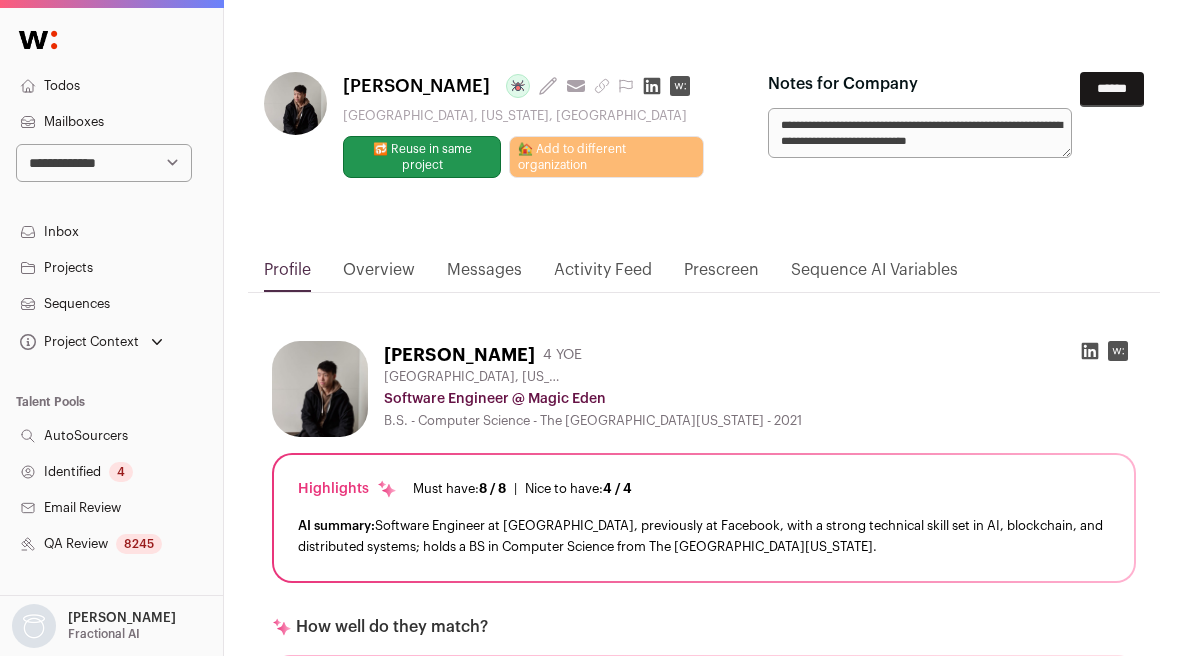 scroll, scrollTop: 5, scrollLeft: 0, axis: vertical 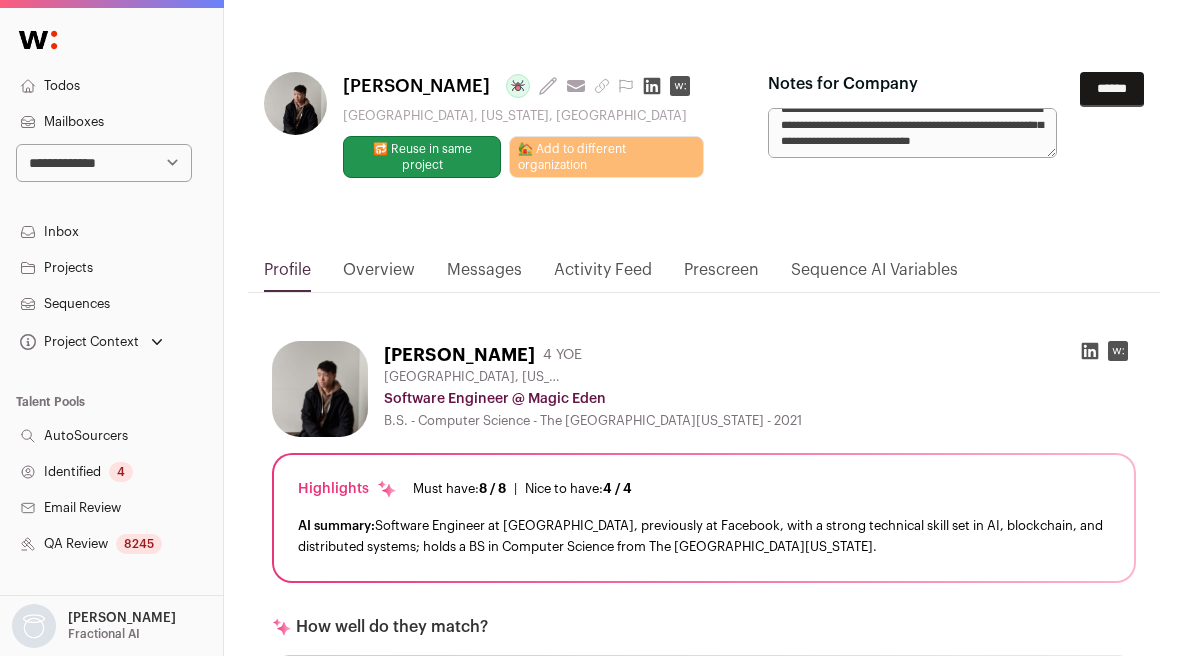 type on "**********" 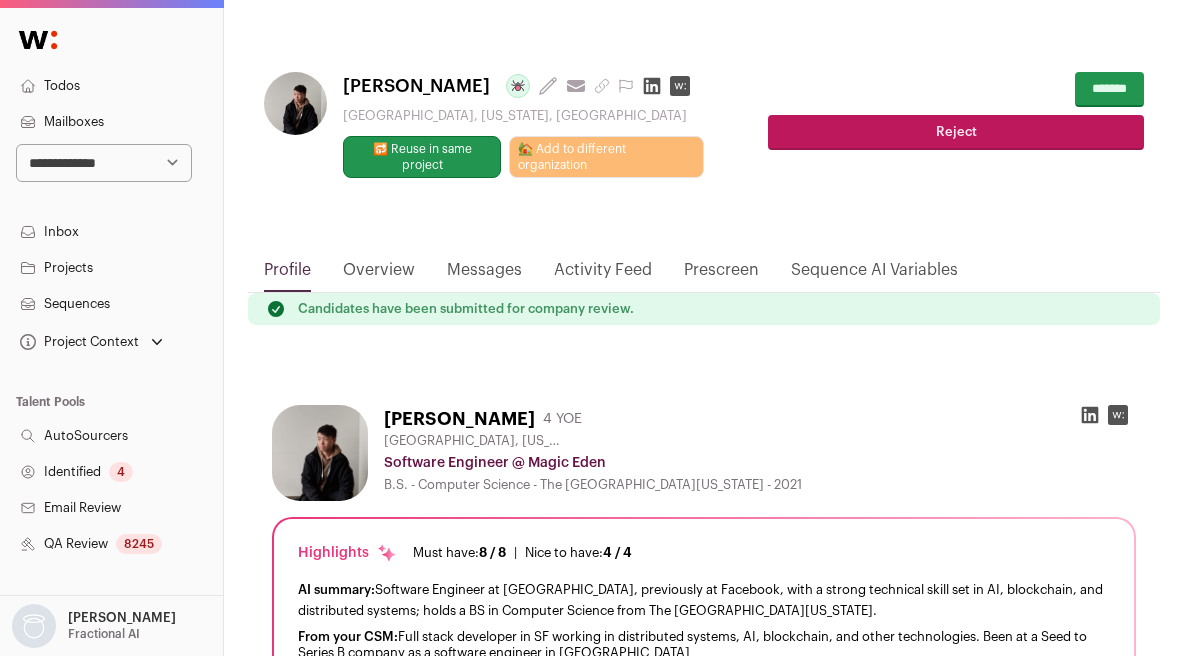 click on "**********" at bounding box center (592, 1878) 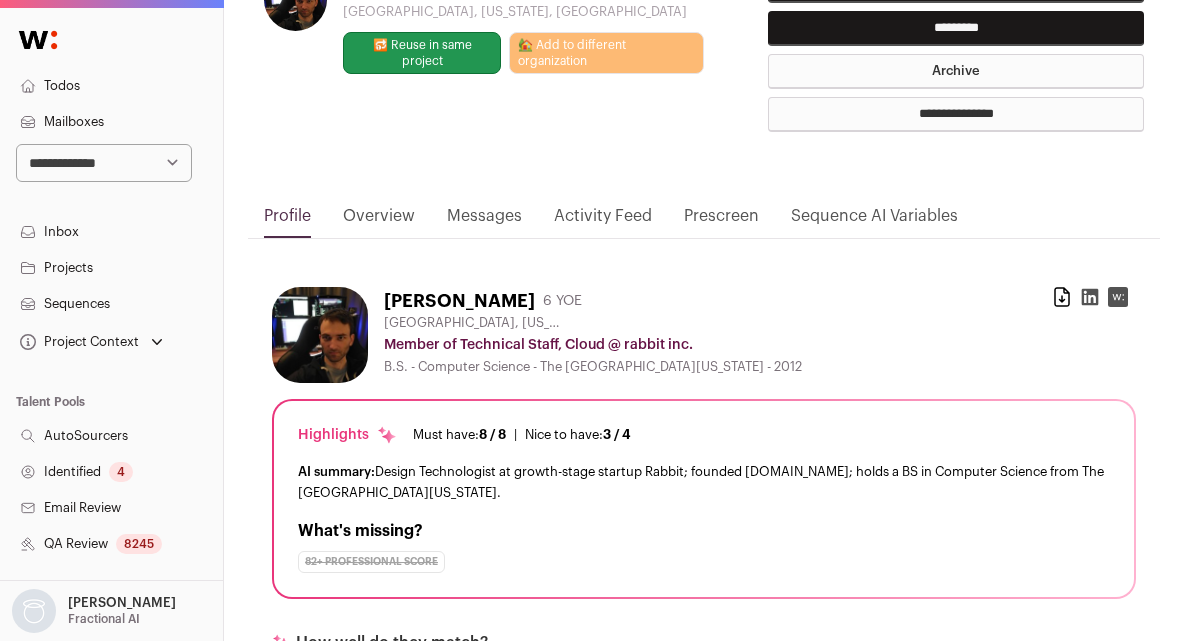 scroll, scrollTop: 78, scrollLeft: 0, axis: vertical 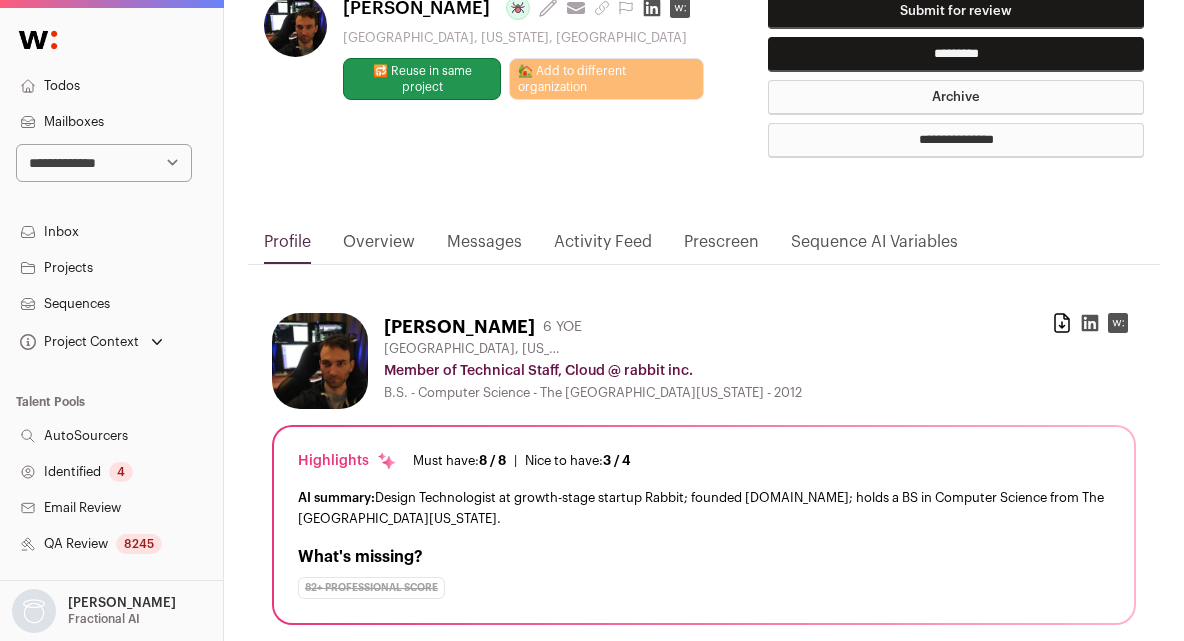 click on "Submit for review" at bounding box center (956, 11) 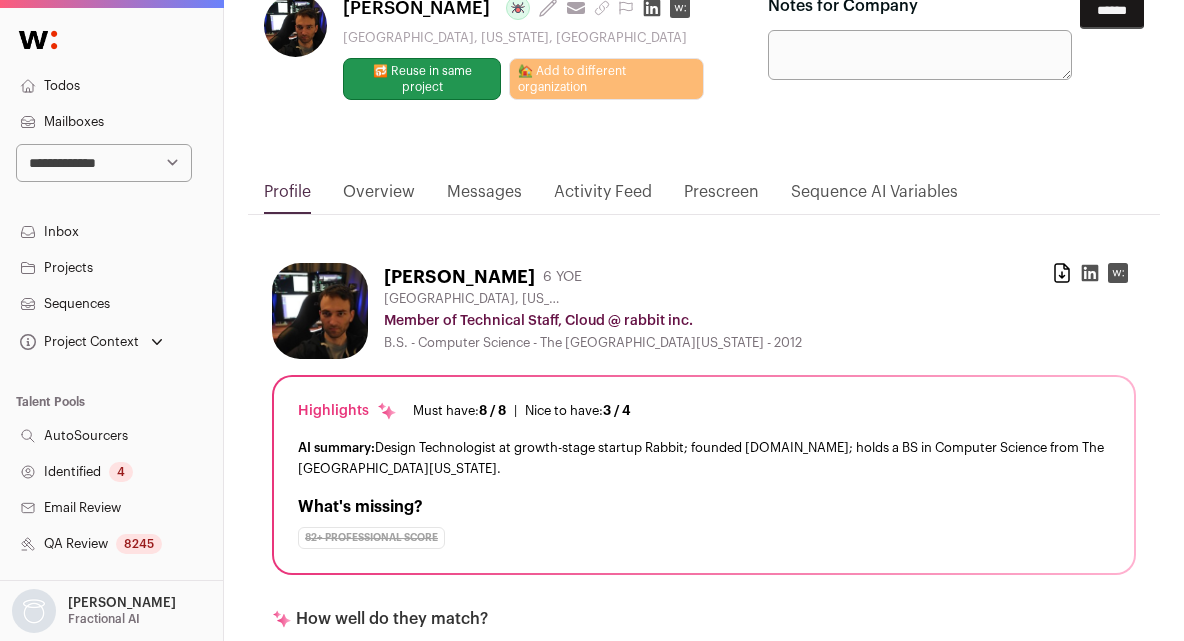 click on "Notes for Company" at bounding box center (920, 37) 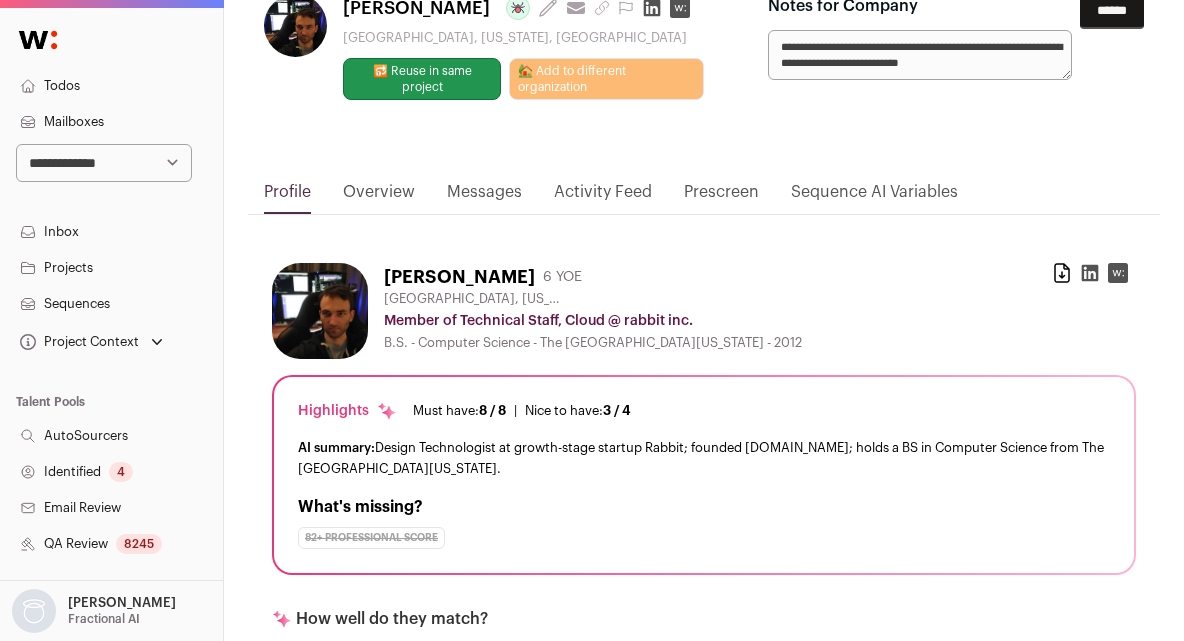 scroll, scrollTop: 5, scrollLeft: 0, axis: vertical 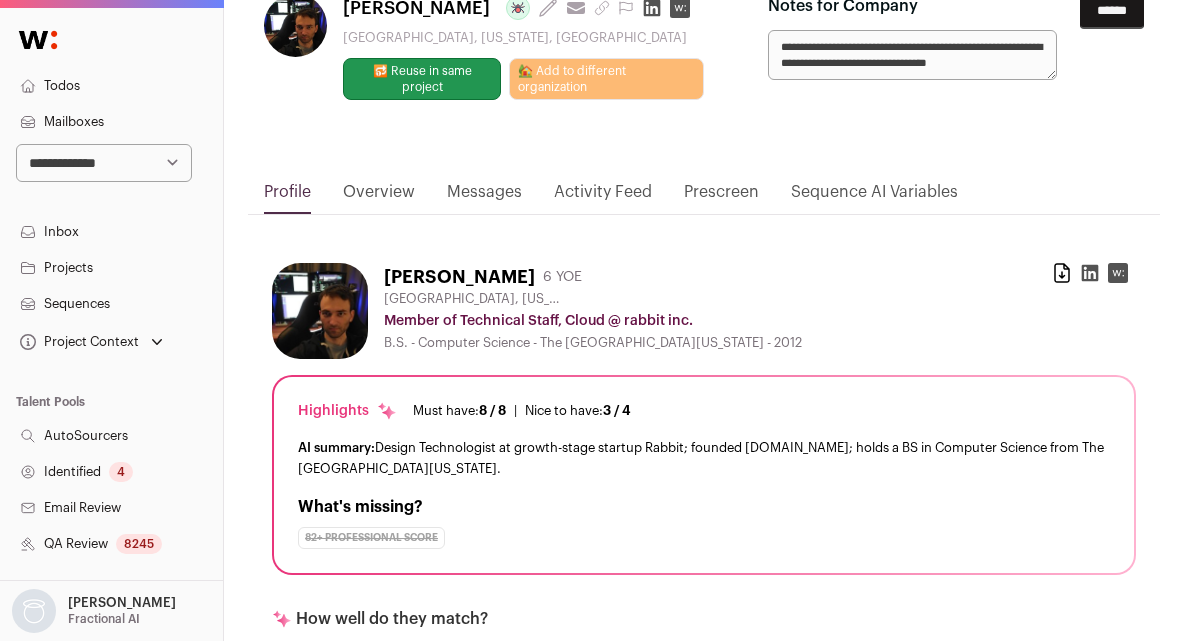 type on "**********" 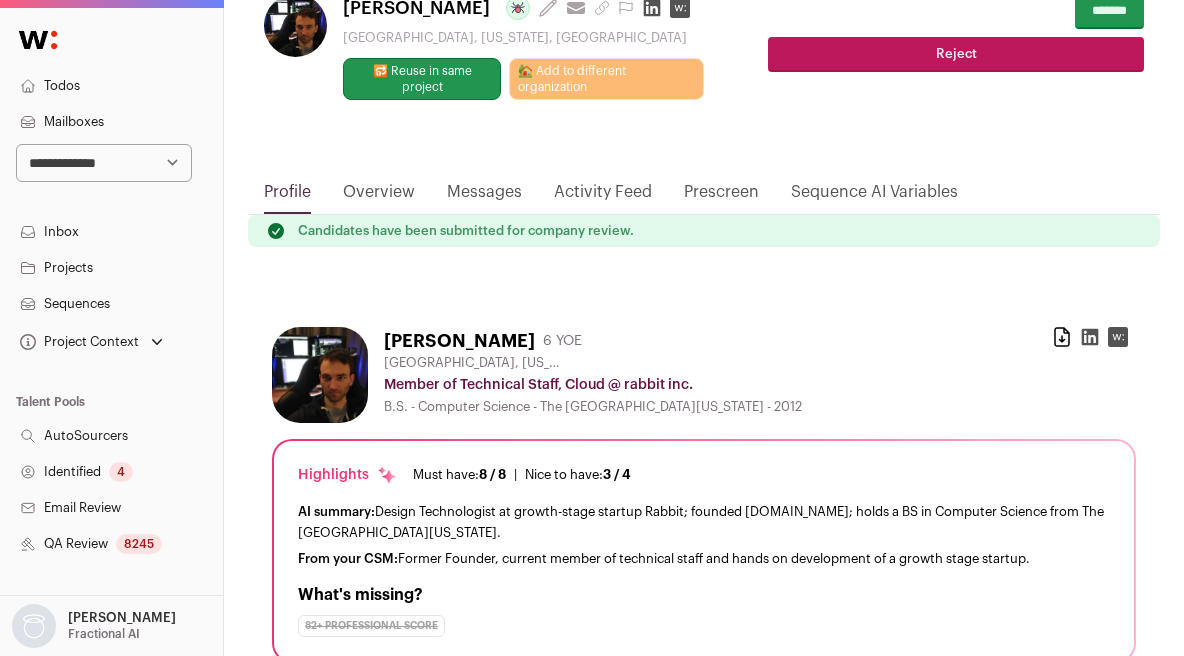 click on "**********" at bounding box center (592, 2003) 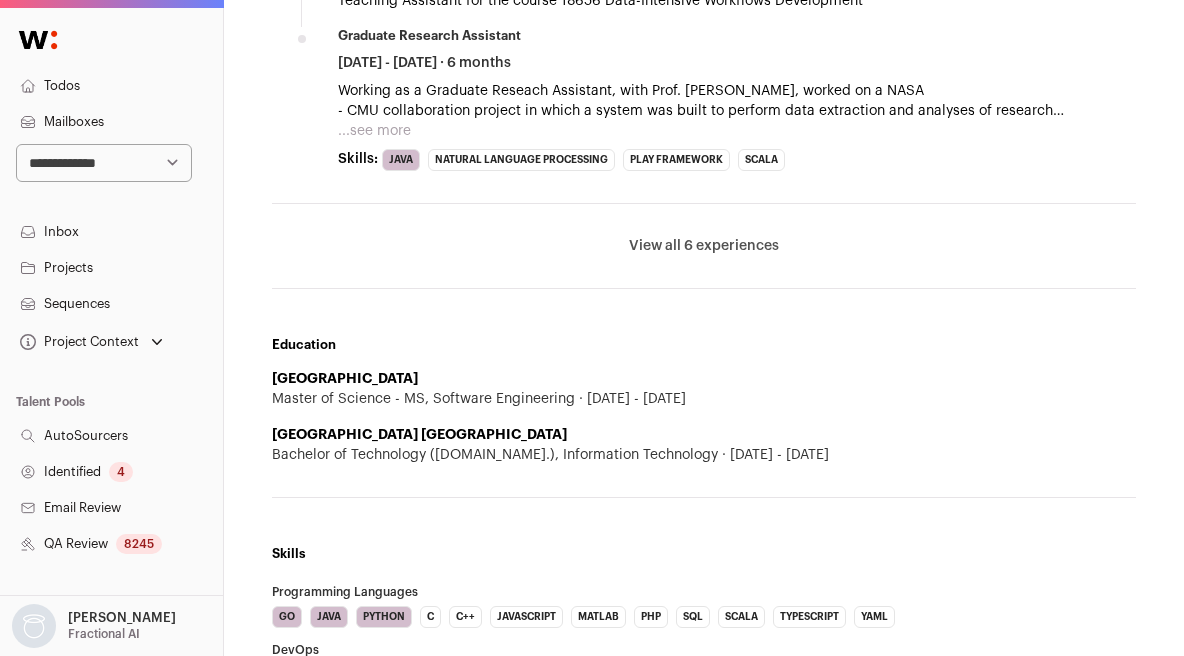 scroll, scrollTop: 1829, scrollLeft: 0, axis: vertical 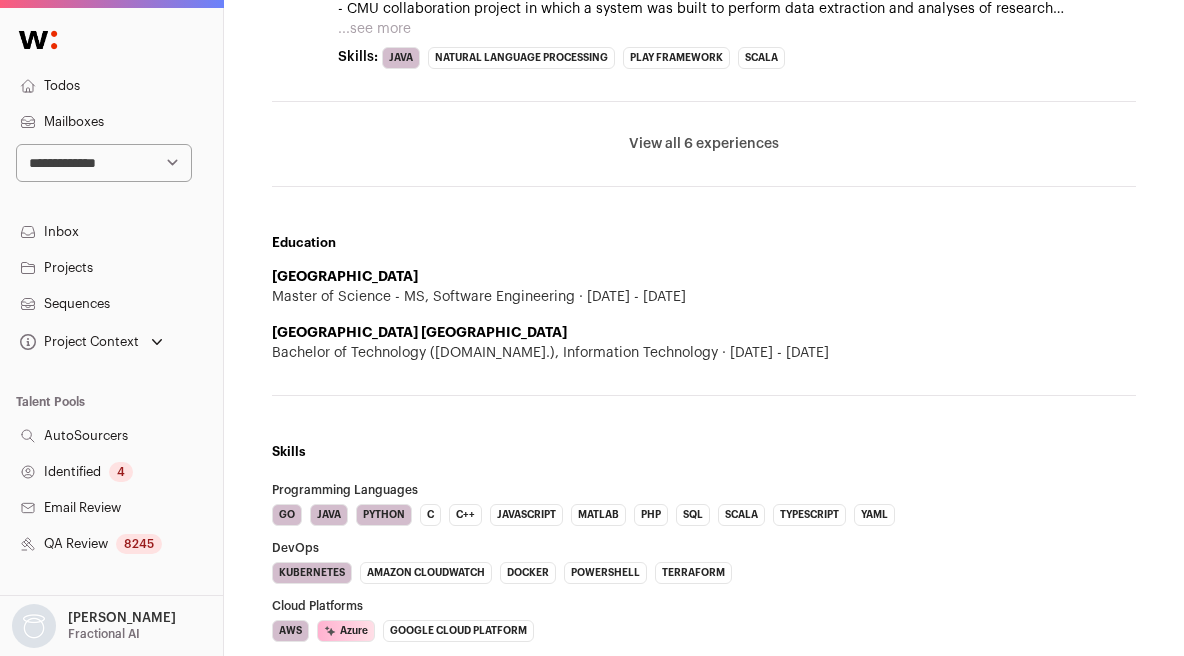 click on "[GEOGRAPHIC_DATA]" at bounding box center (345, 277) 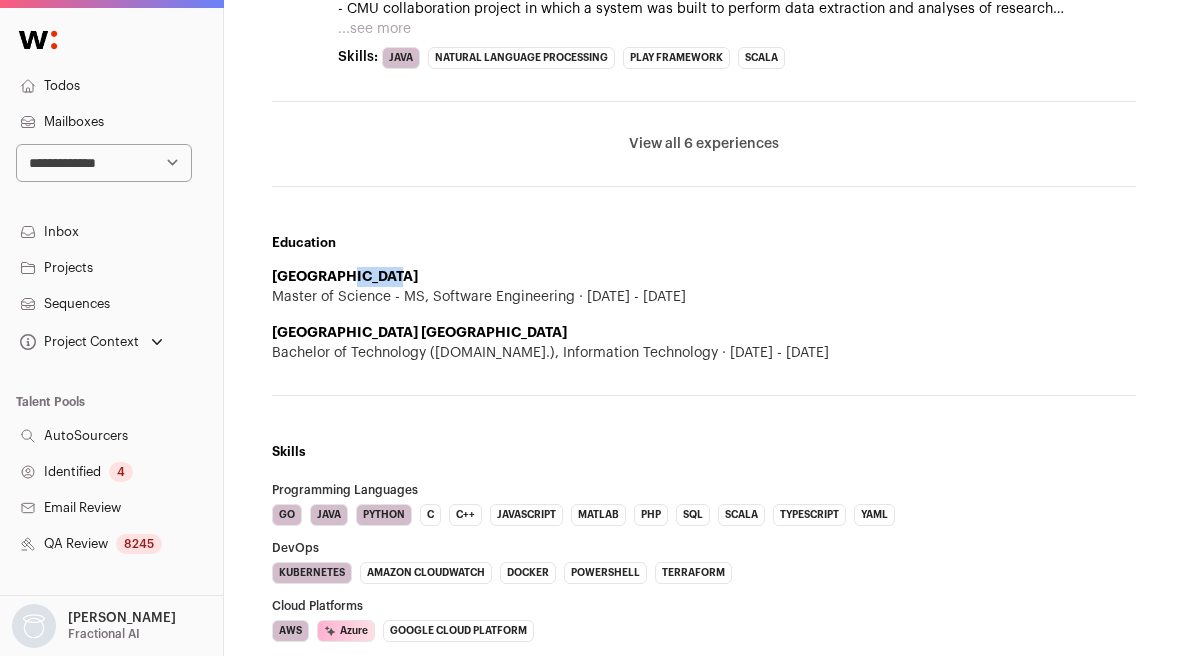 click on "[GEOGRAPHIC_DATA]" at bounding box center (345, 277) 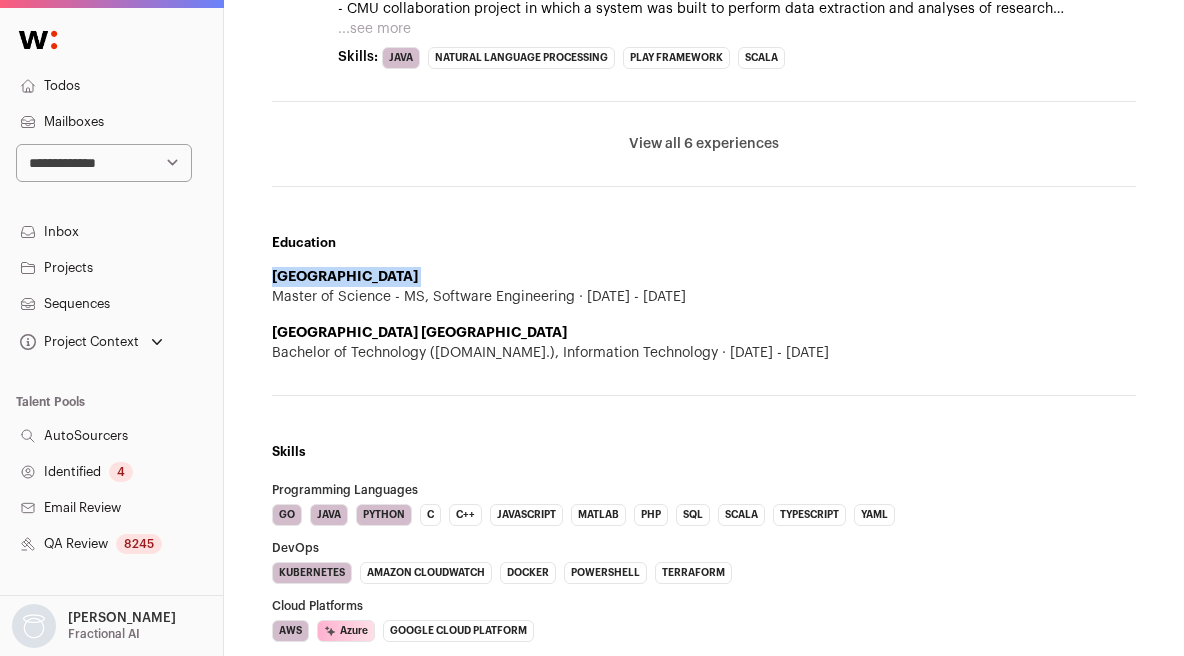 click on "[GEOGRAPHIC_DATA]" at bounding box center (345, 277) 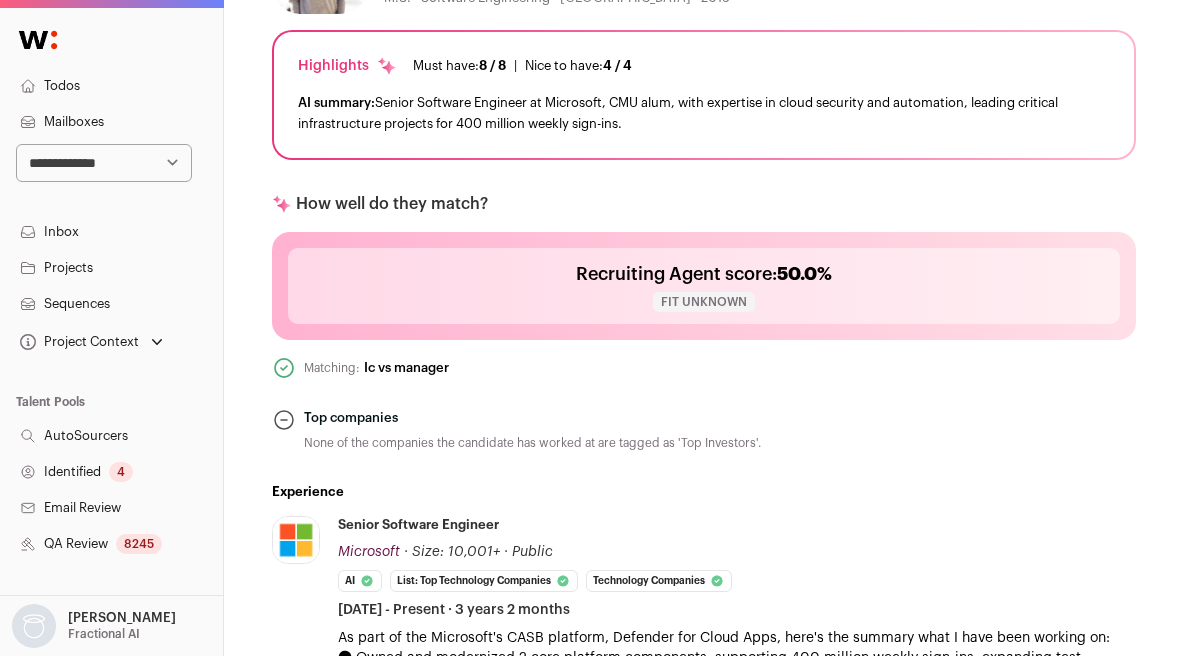 scroll, scrollTop: 0, scrollLeft: 0, axis: both 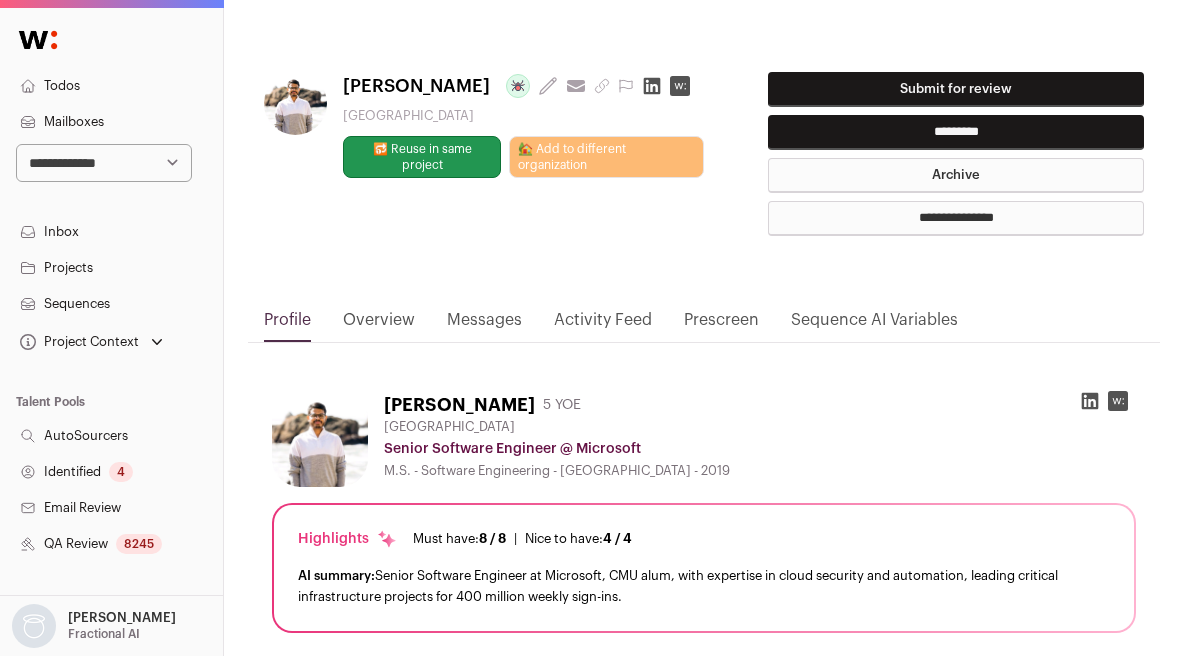 click on "Submit for review" at bounding box center [956, 89] 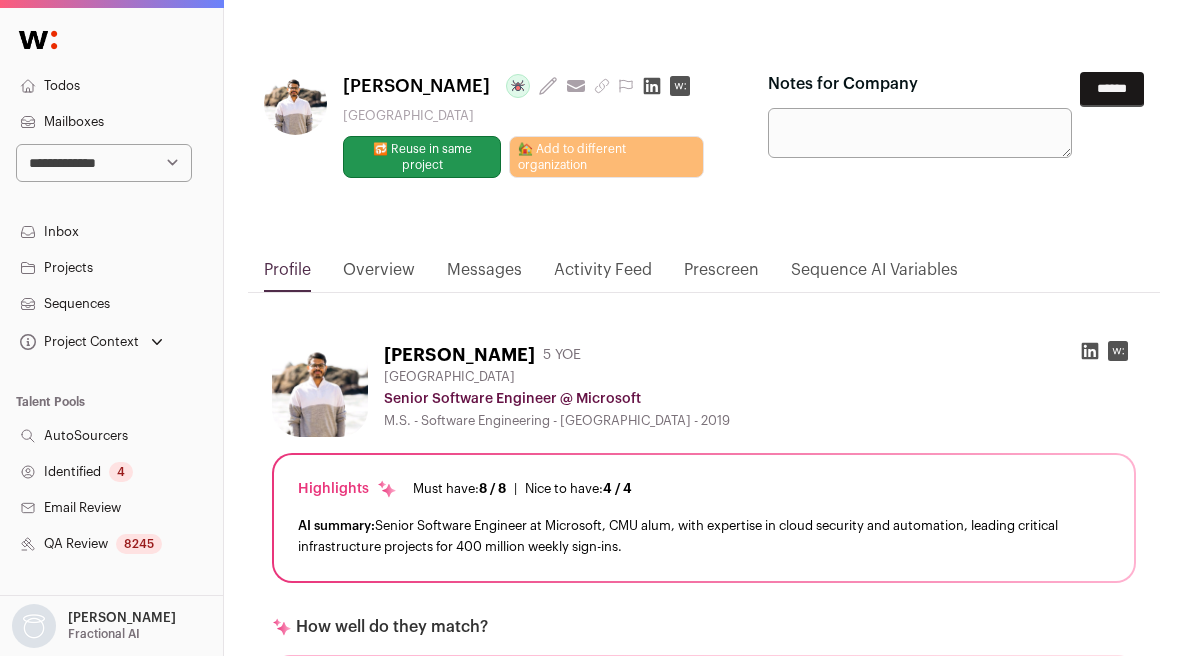 click on "Notes for Company" at bounding box center [920, 133] 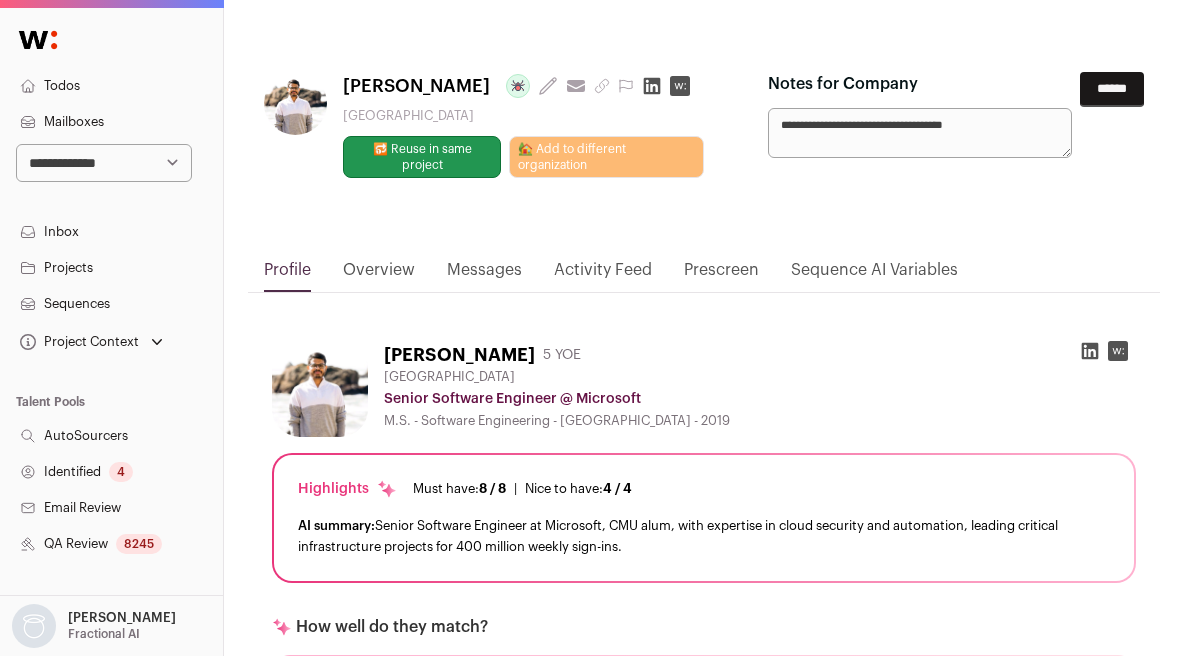 paste on "**********" 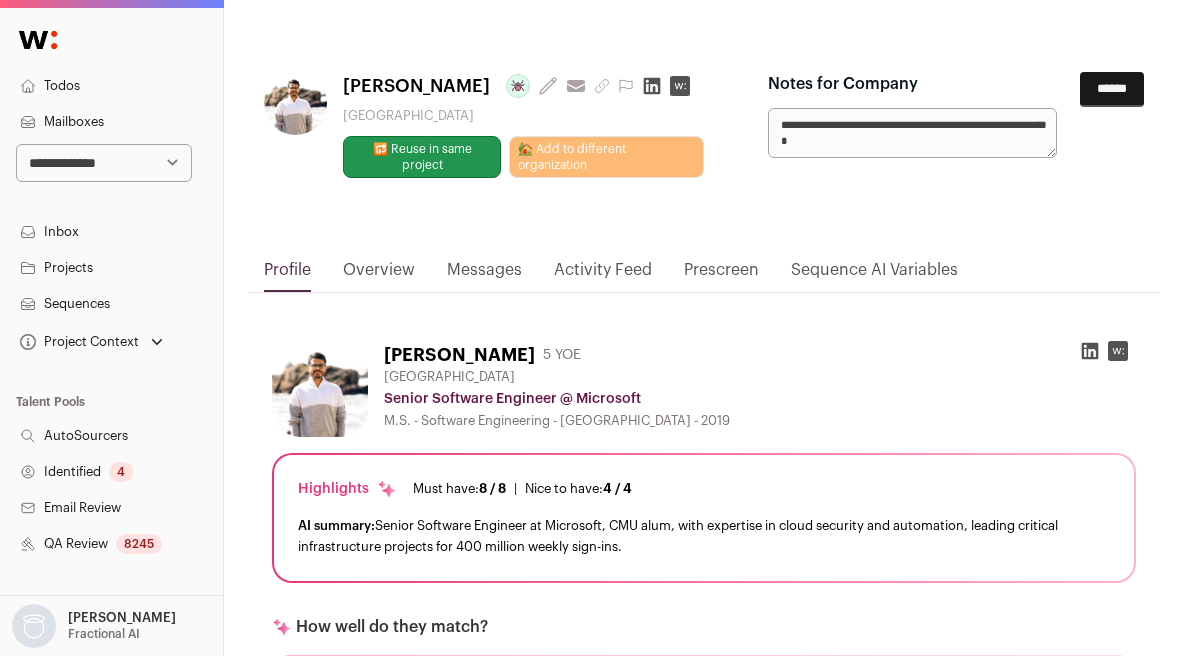 scroll, scrollTop: 0, scrollLeft: 0, axis: both 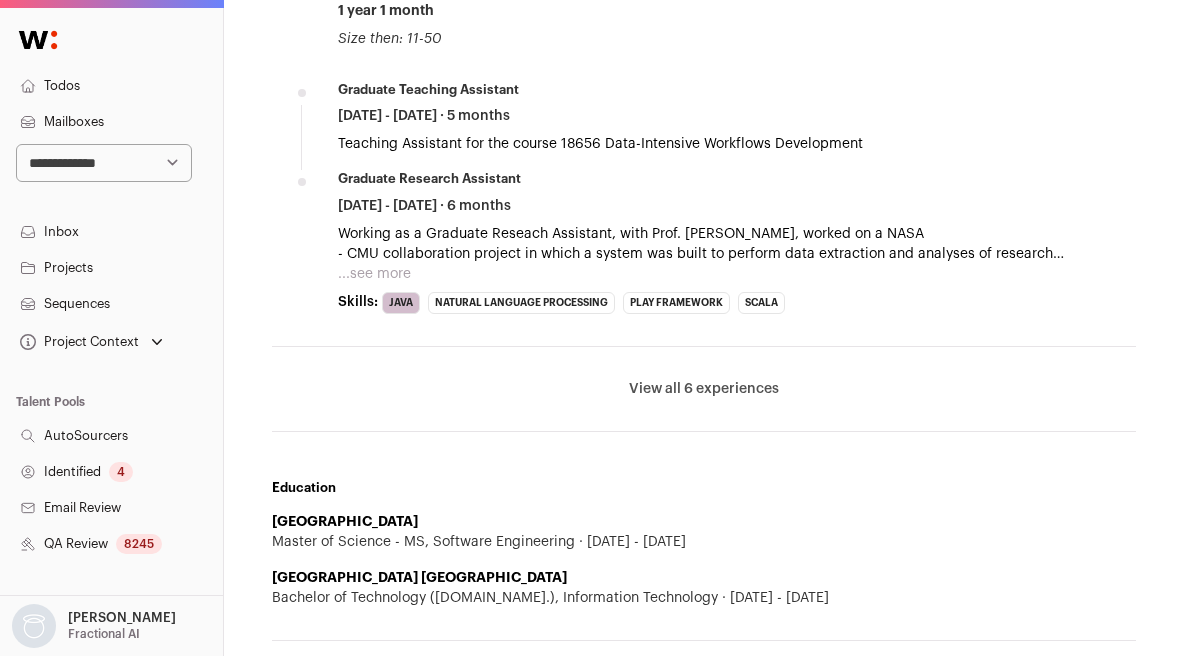 click on "View all 6 experiences" at bounding box center [704, 389] 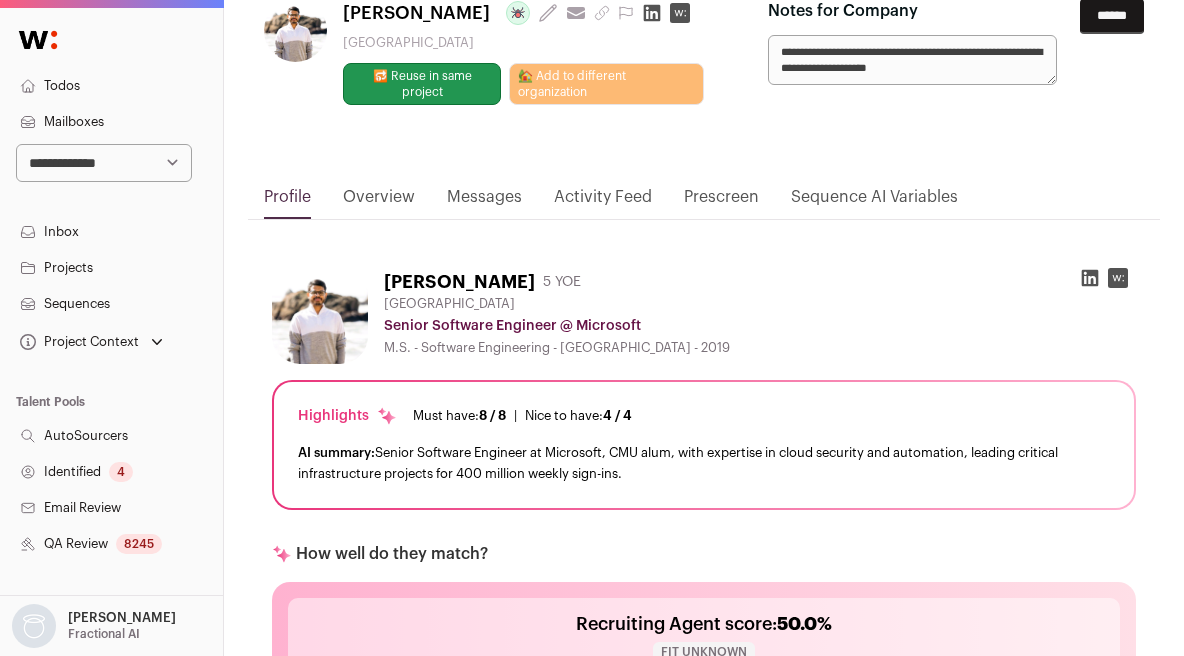 scroll, scrollTop: 60, scrollLeft: 0, axis: vertical 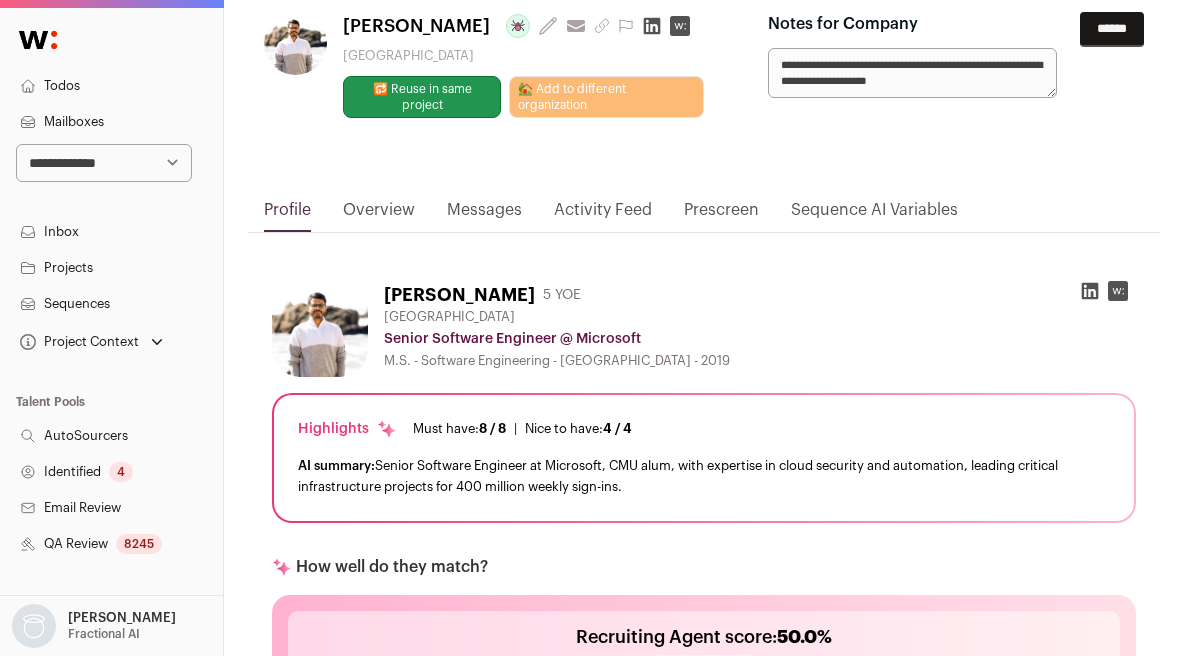 click on "**********" at bounding box center [912, 73] 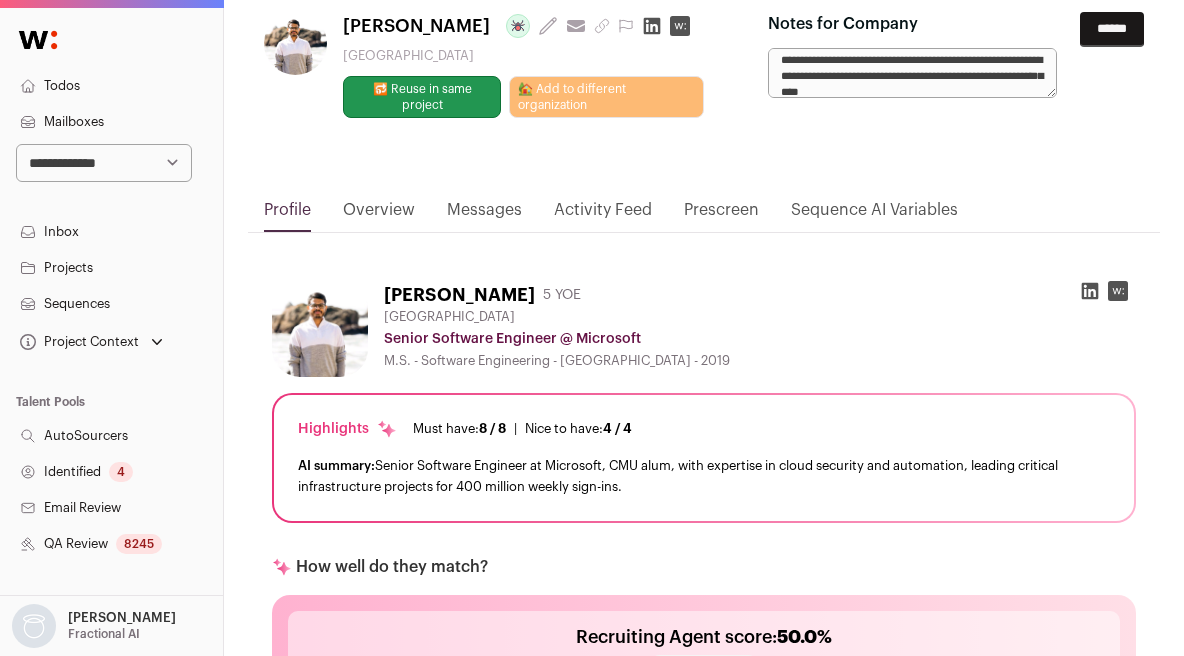 scroll, scrollTop: 21, scrollLeft: 0, axis: vertical 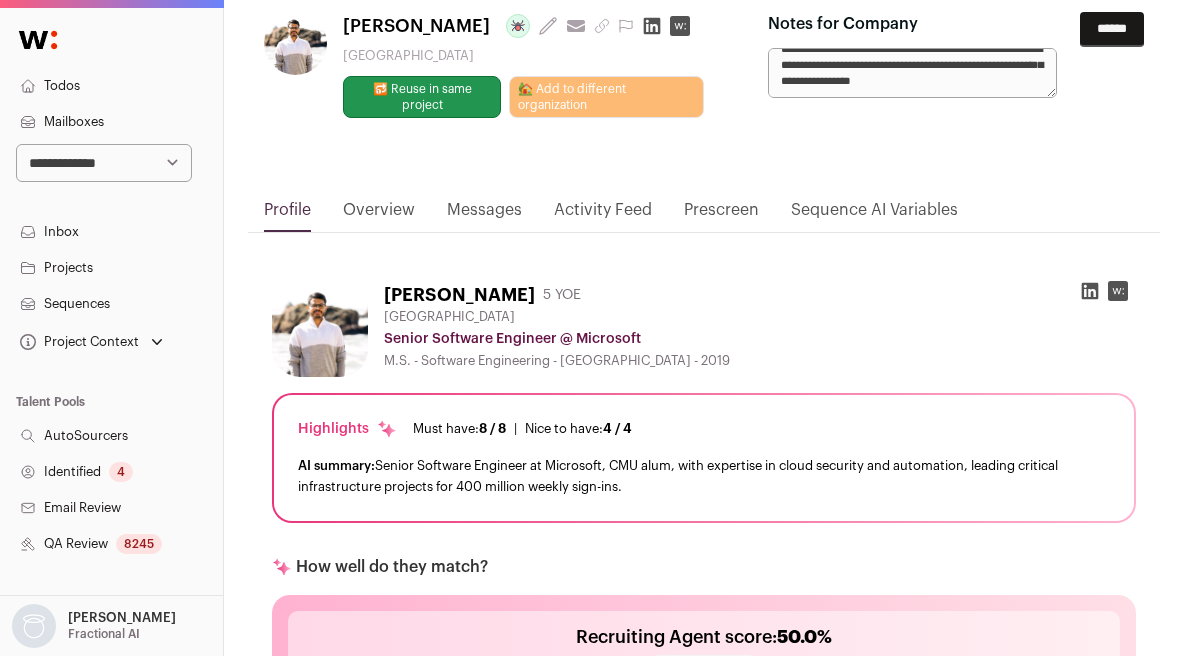 type on "**********" 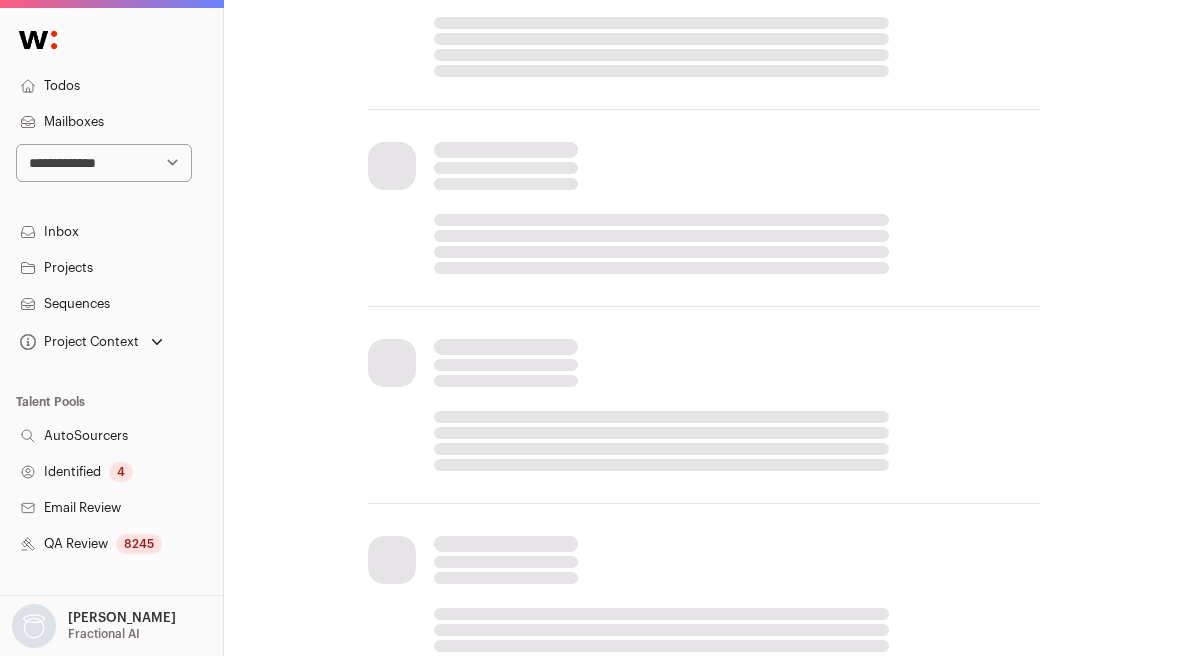 scroll, scrollTop: 696, scrollLeft: 0, axis: vertical 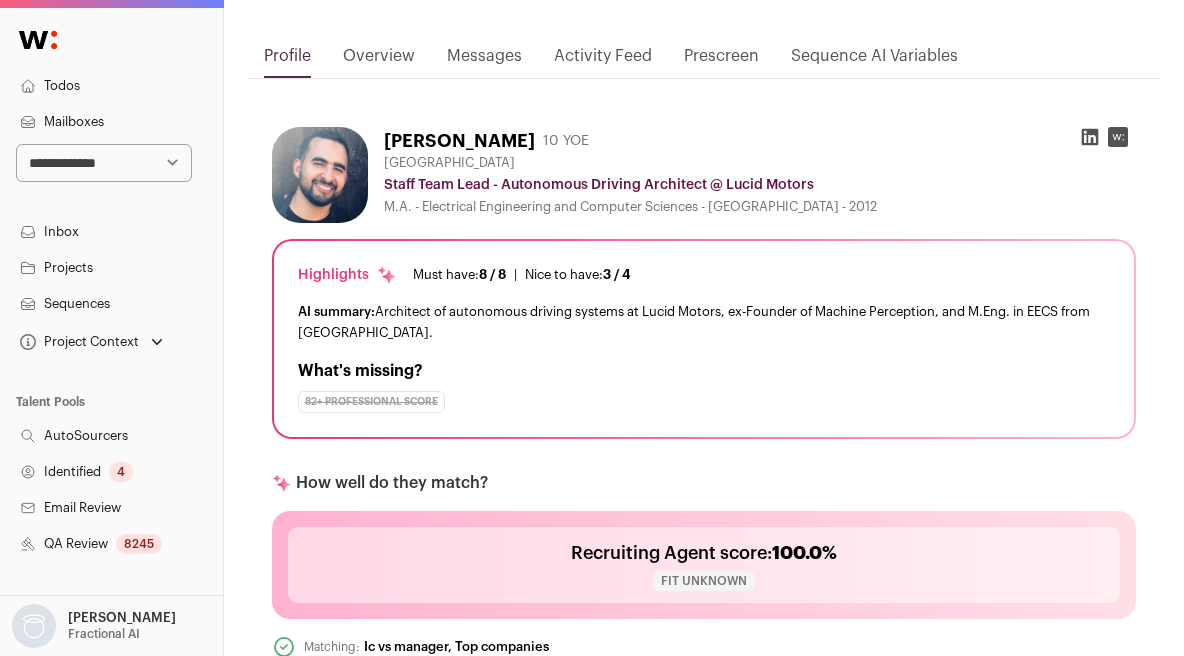drag, startPoint x: 388, startPoint y: 184, endPoint x: 823, endPoint y: 182, distance: 435.0046 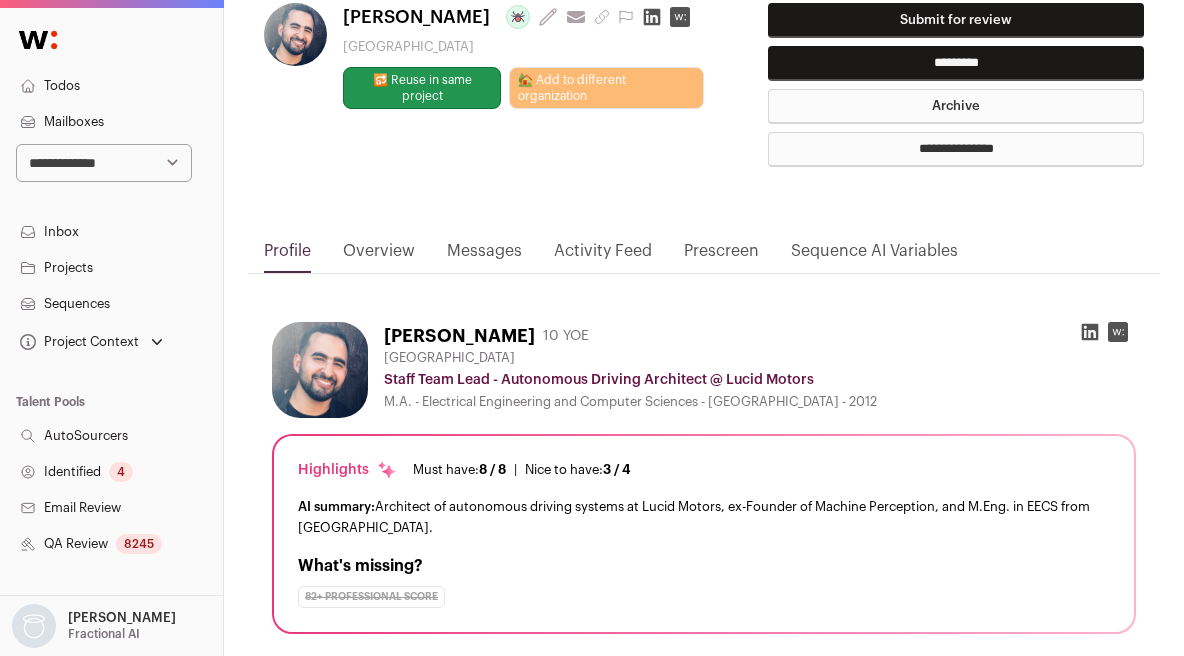 scroll, scrollTop: 0, scrollLeft: 0, axis: both 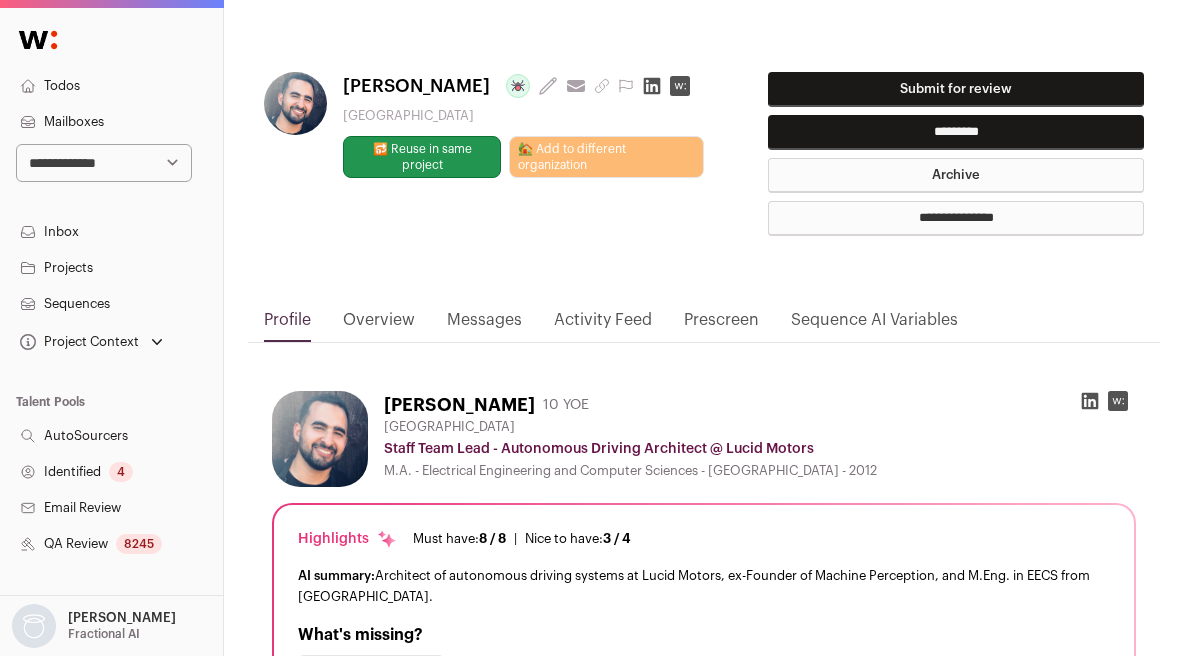click on "Submit for review" at bounding box center [956, 89] 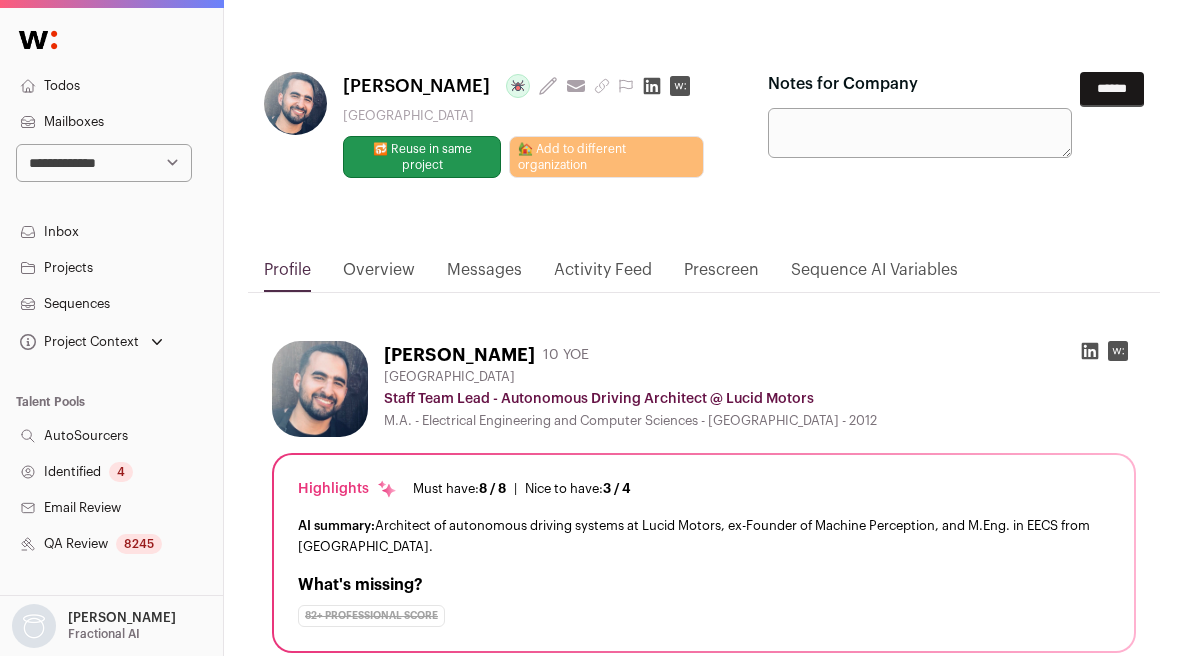 click on "Notes for Company" at bounding box center (920, 133) 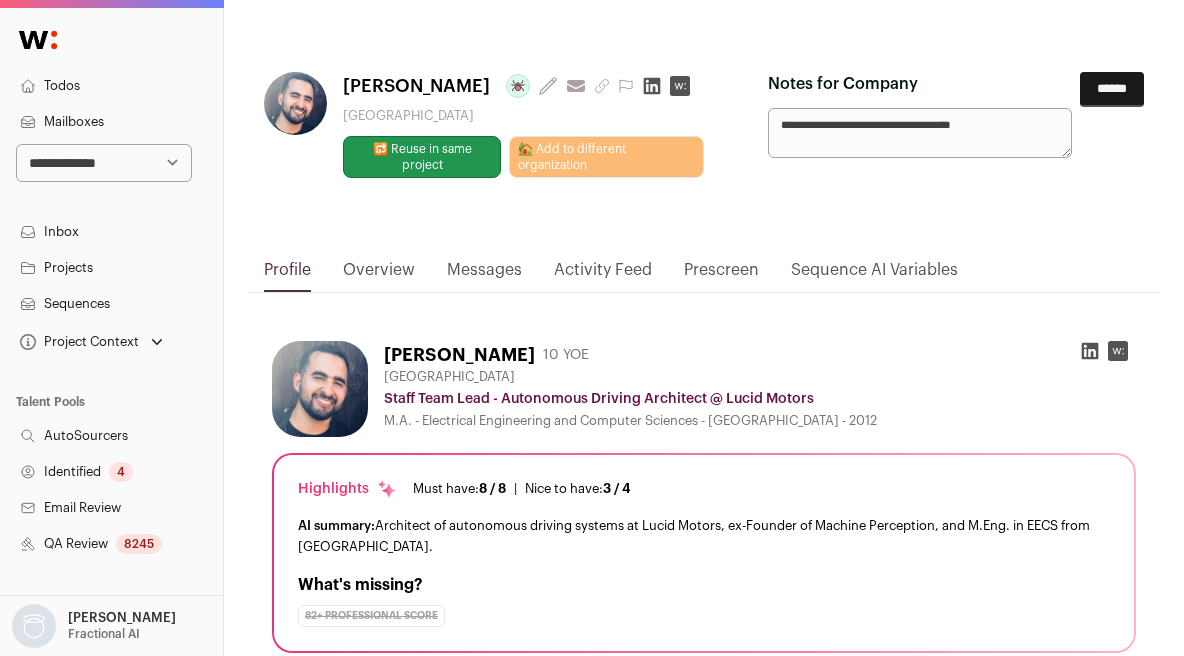 paste on "**********" 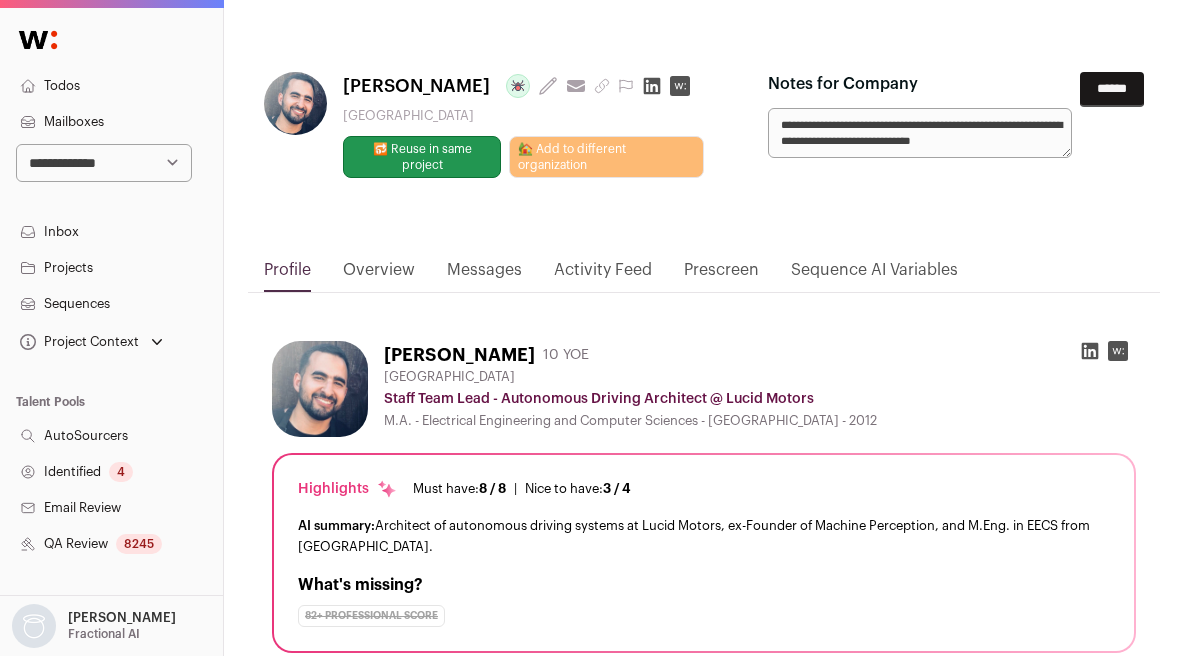 scroll, scrollTop: 5, scrollLeft: 0, axis: vertical 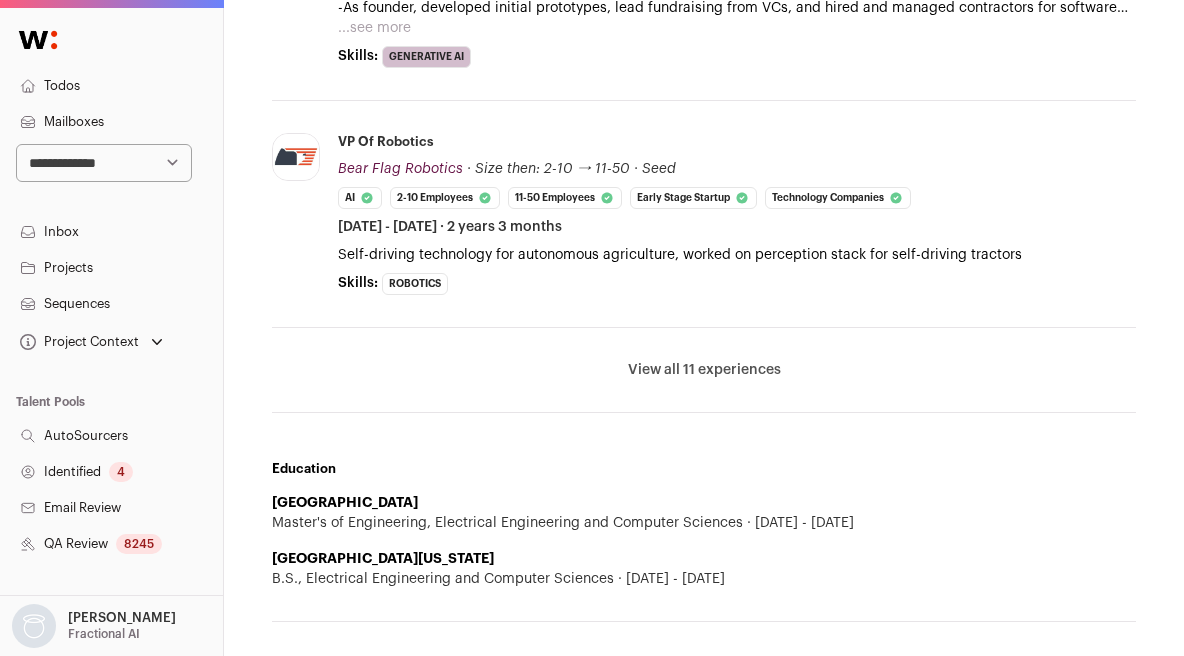 click on "Master's of Engineering, Electrical Engineering and Computer Sciences
[DATE] - [DATE]" at bounding box center [704, 523] 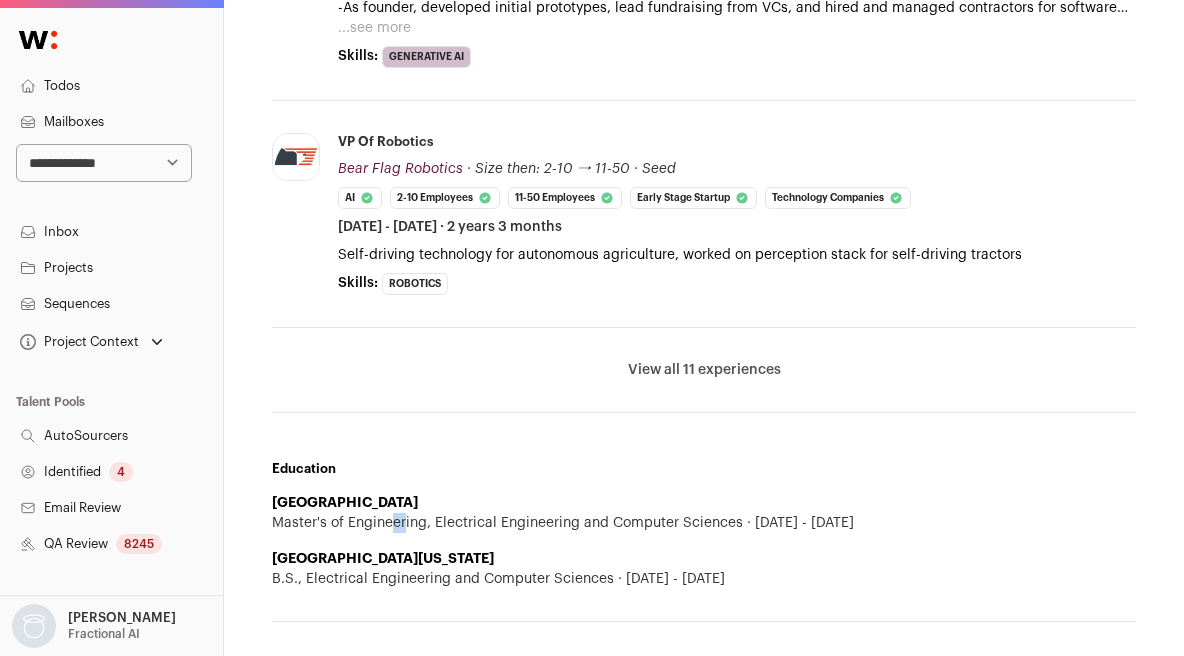 click on "Master's of Engineering, Electrical Engineering and Computer Sciences
[DATE] - [DATE]" at bounding box center (704, 523) 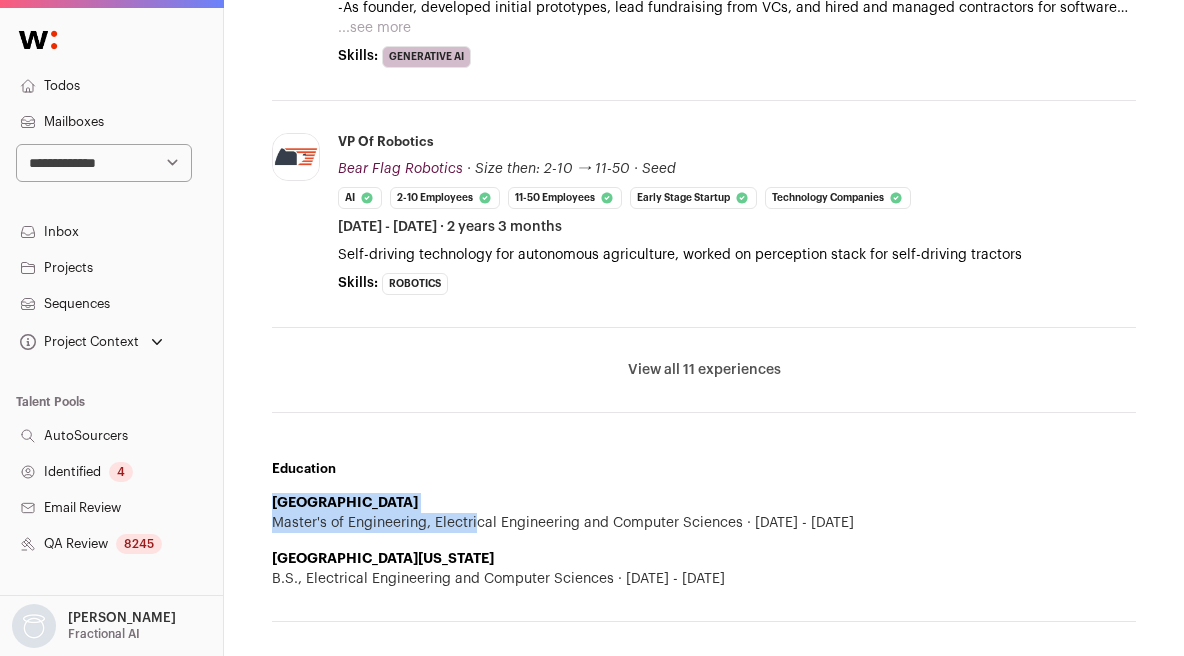 drag, startPoint x: 273, startPoint y: 488, endPoint x: 422, endPoint y: 504, distance: 149.8566 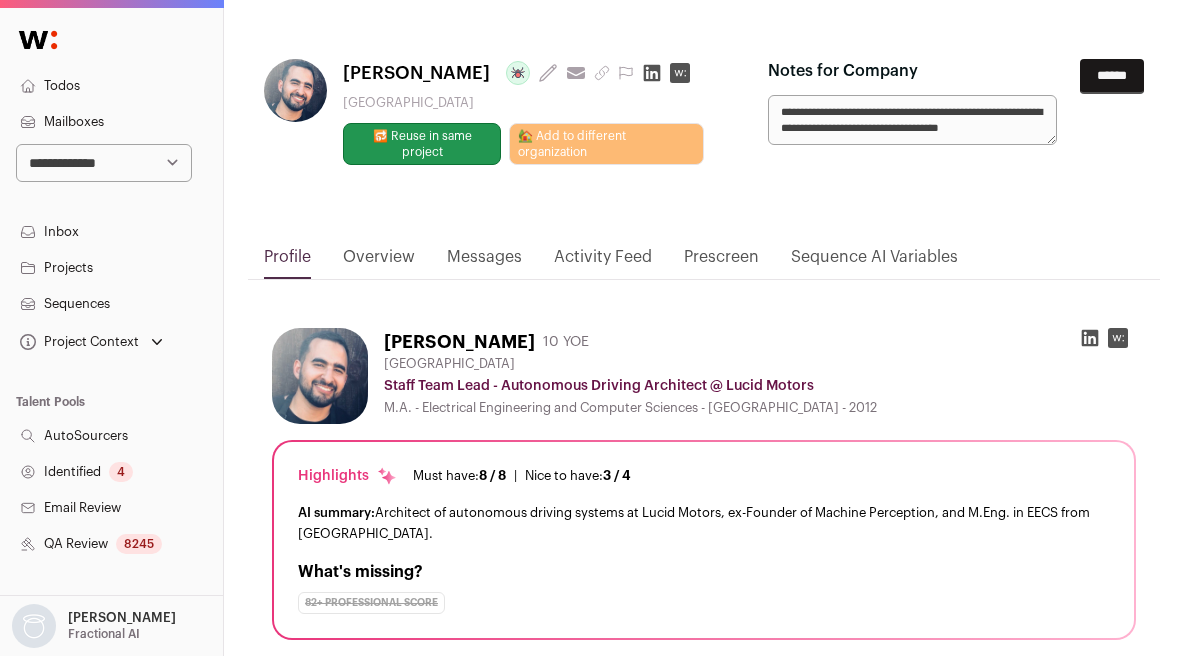scroll, scrollTop: 0, scrollLeft: 0, axis: both 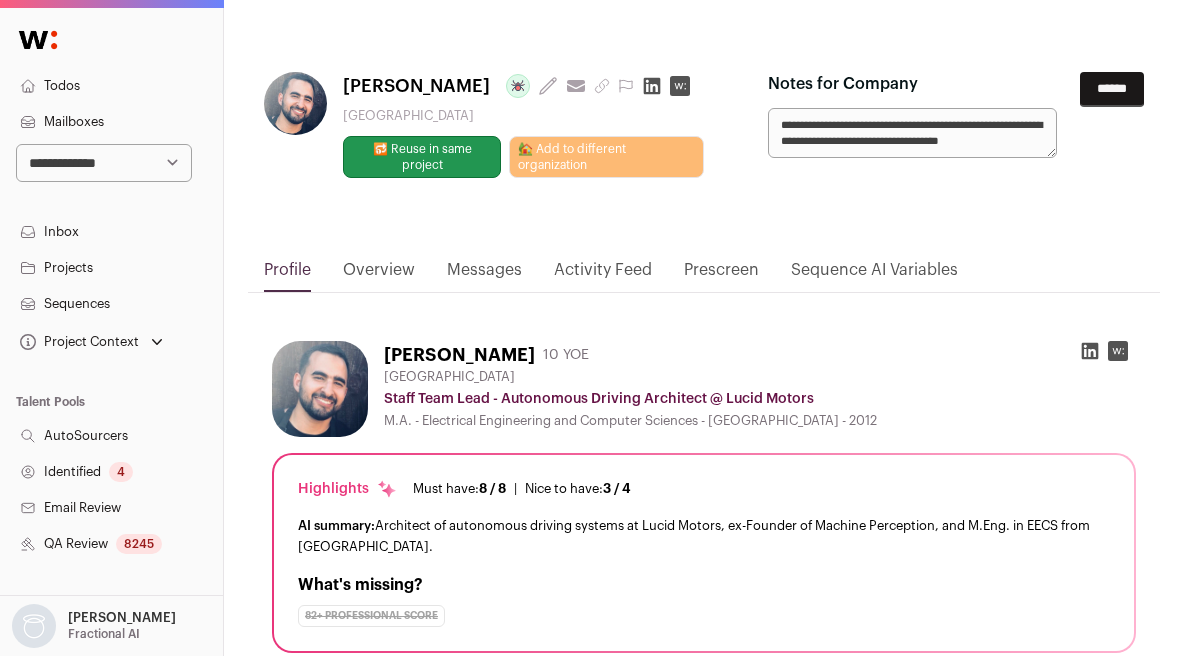 click on "**********" at bounding box center (912, 133) 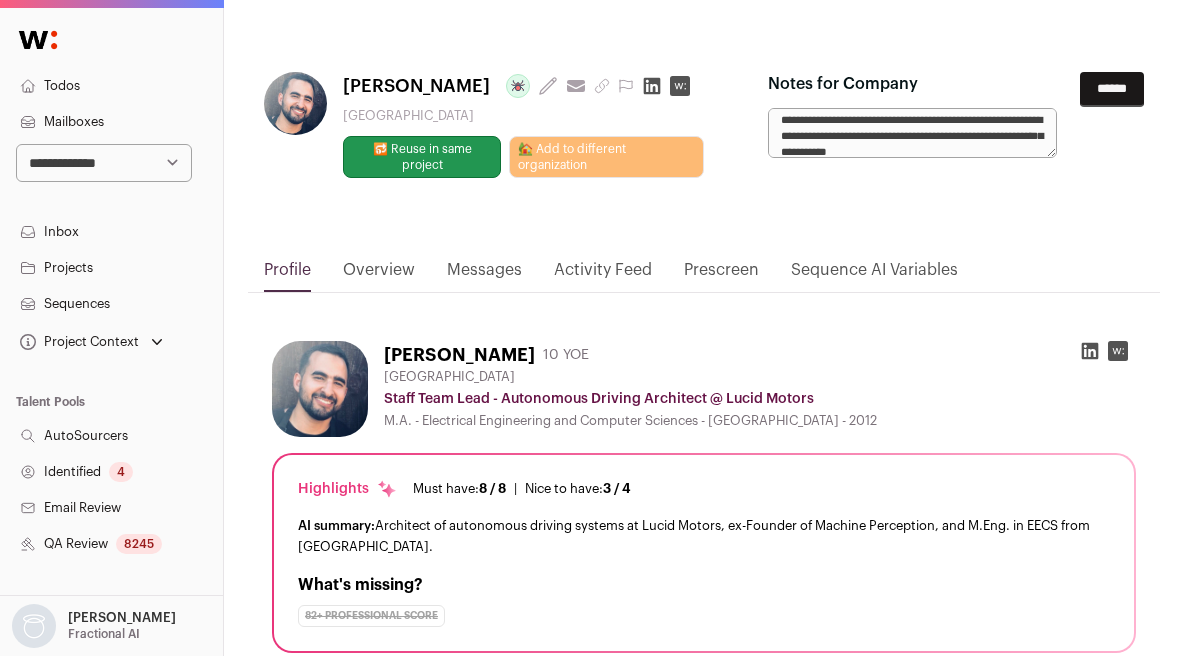 scroll, scrollTop: 21, scrollLeft: 0, axis: vertical 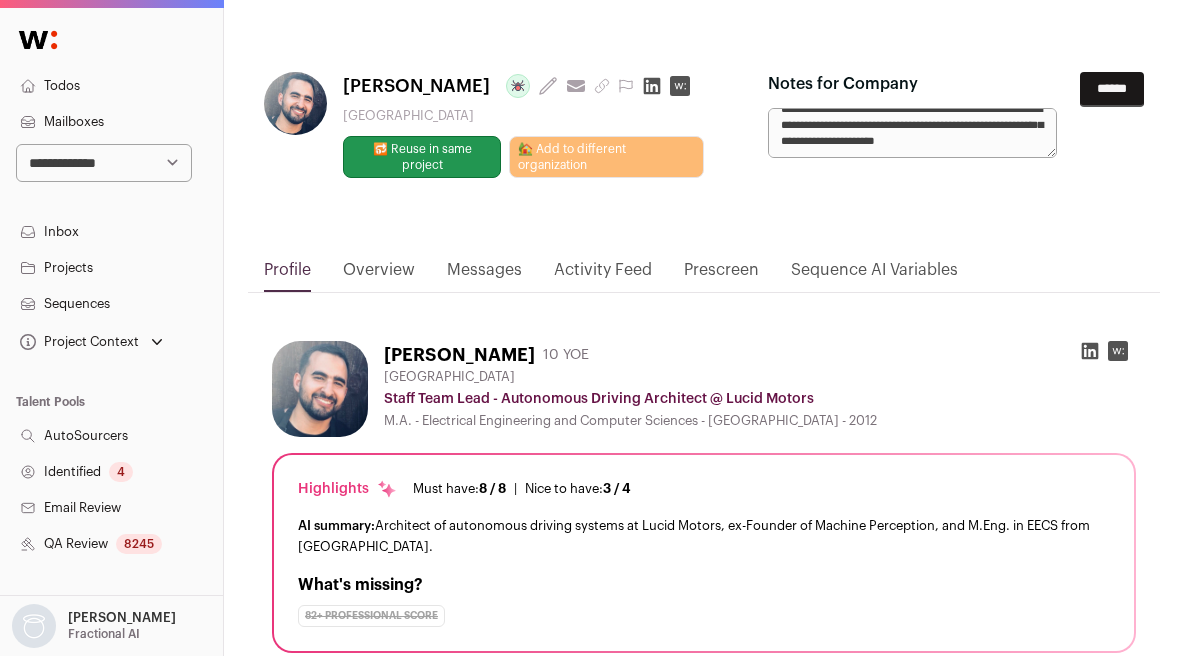paste on "**********" 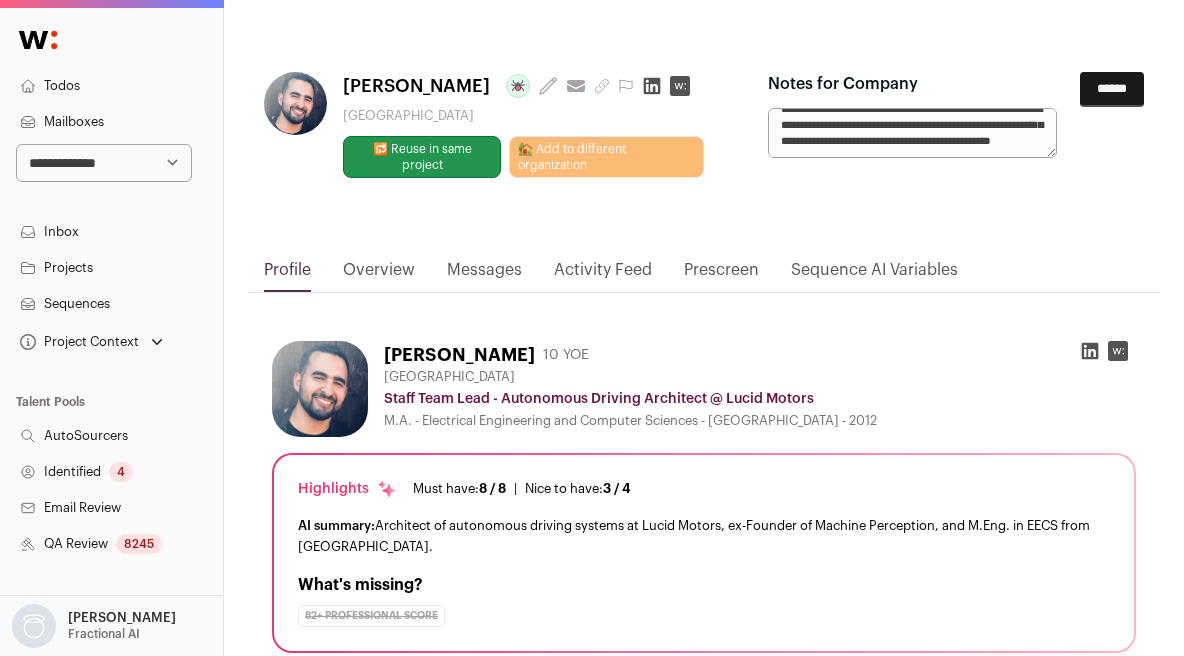 scroll, scrollTop: 48, scrollLeft: 0, axis: vertical 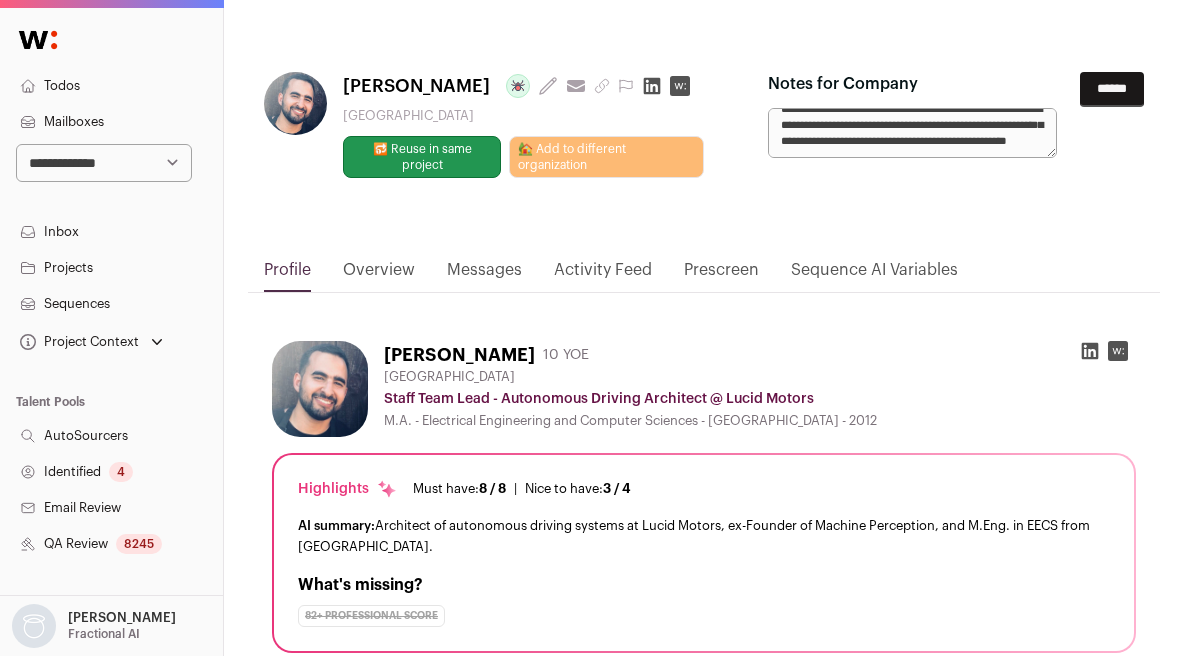 paste on "**********" 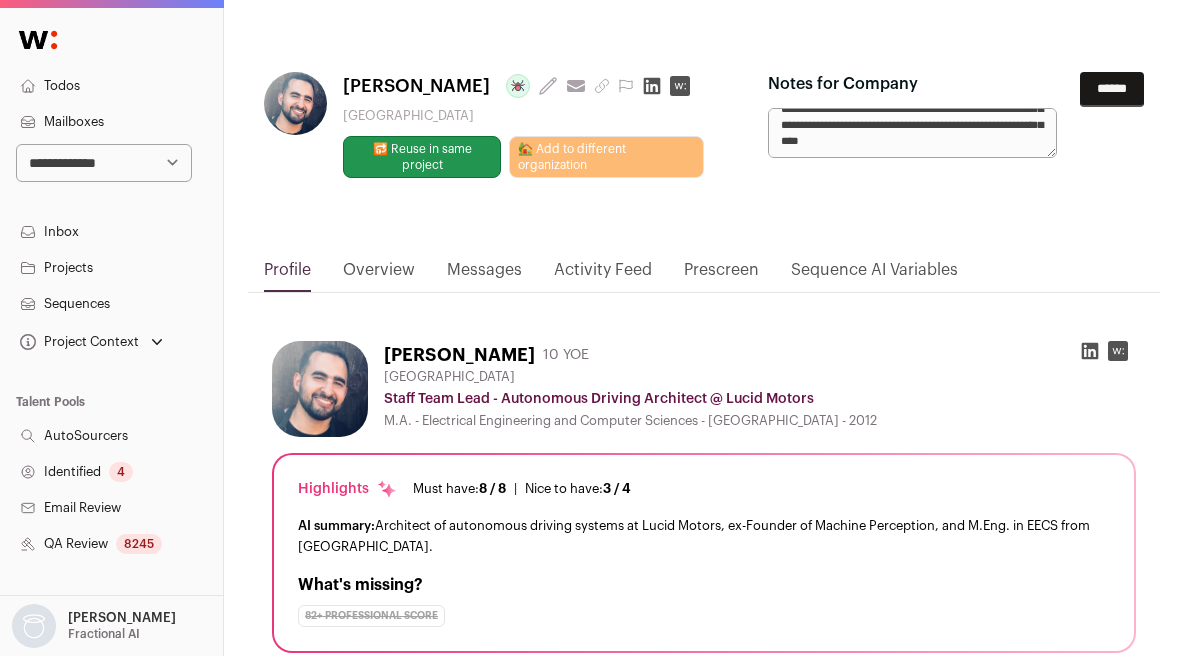 type on "**********" 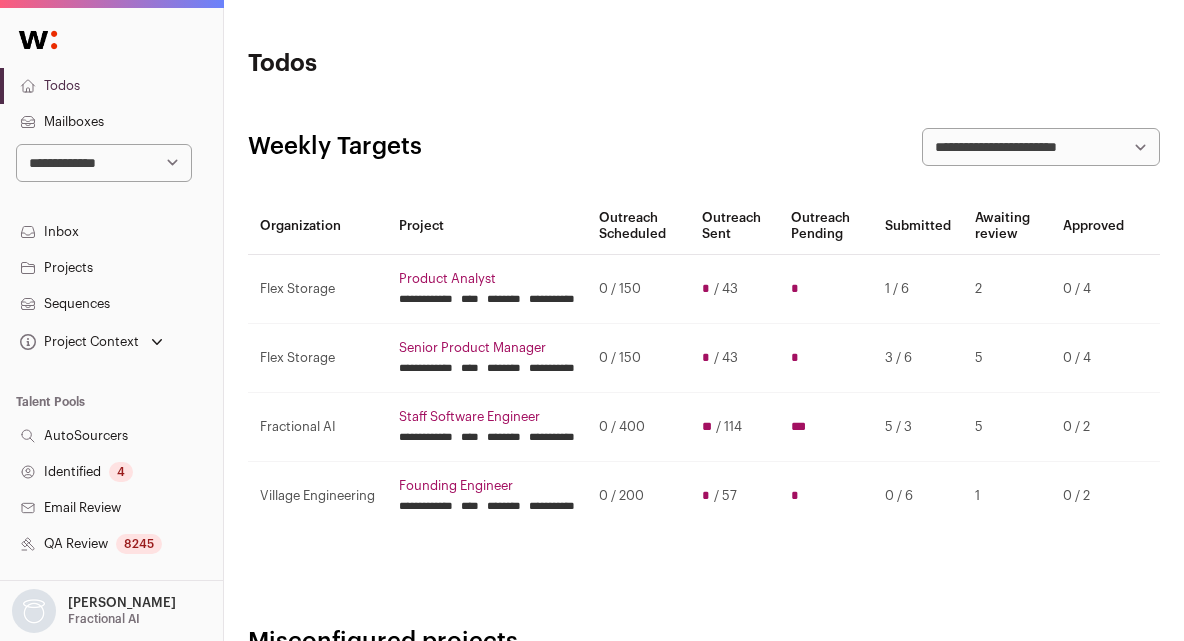 scroll, scrollTop: 13, scrollLeft: 0, axis: vertical 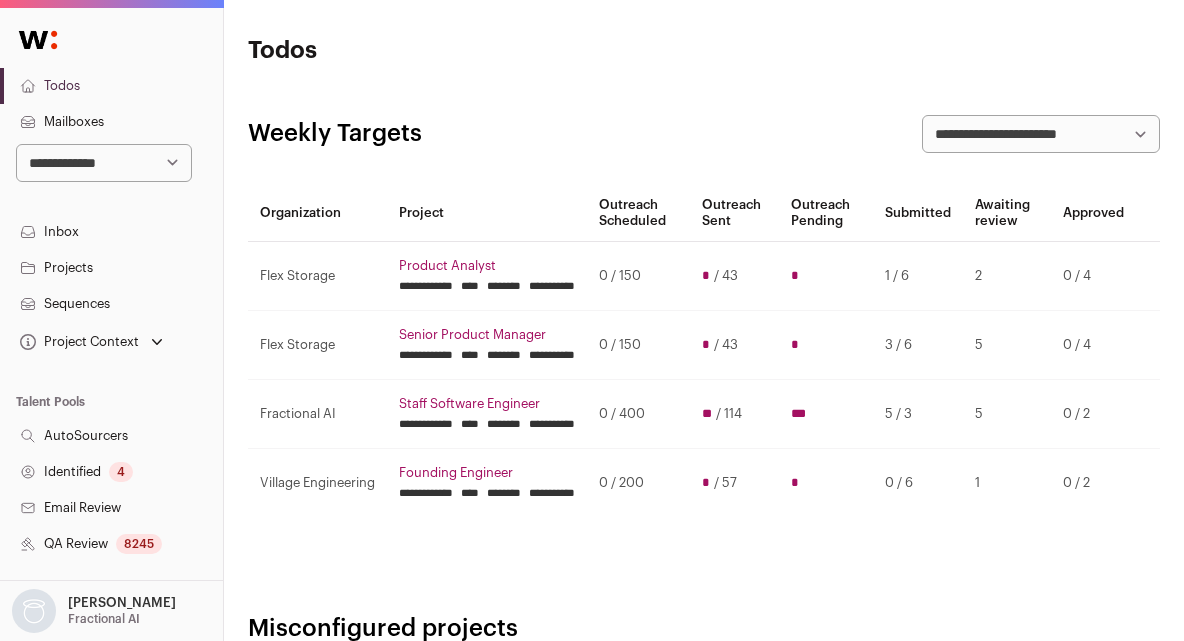 click on "********" at bounding box center (504, 355) 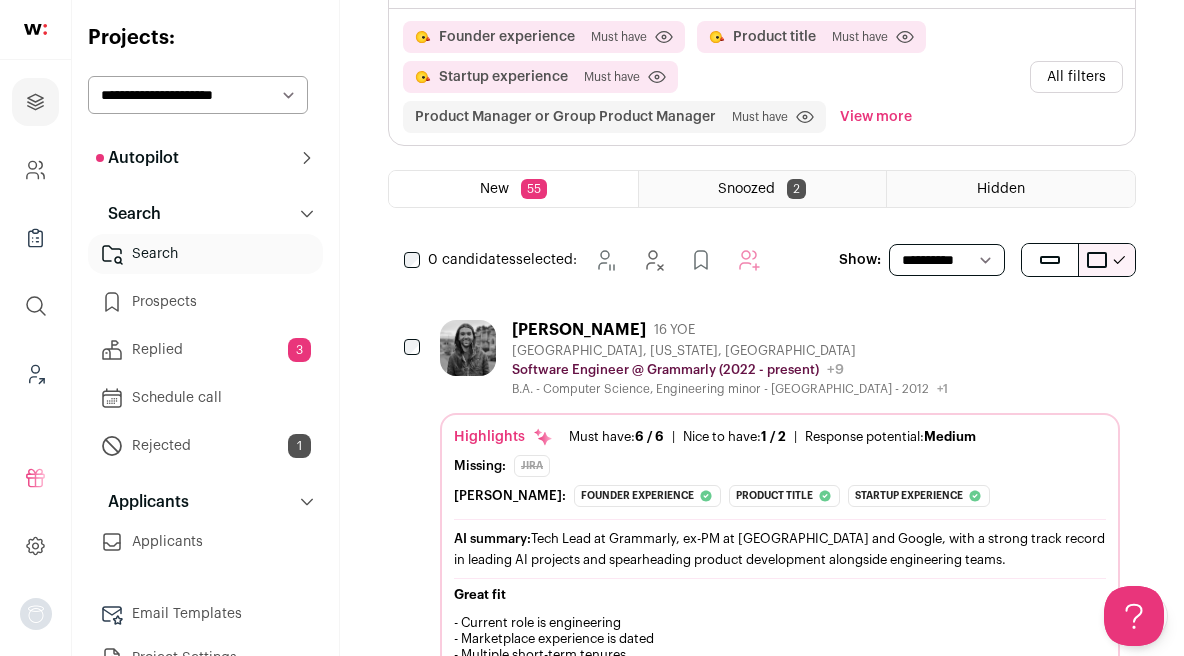 scroll, scrollTop: 341, scrollLeft: 0, axis: vertical 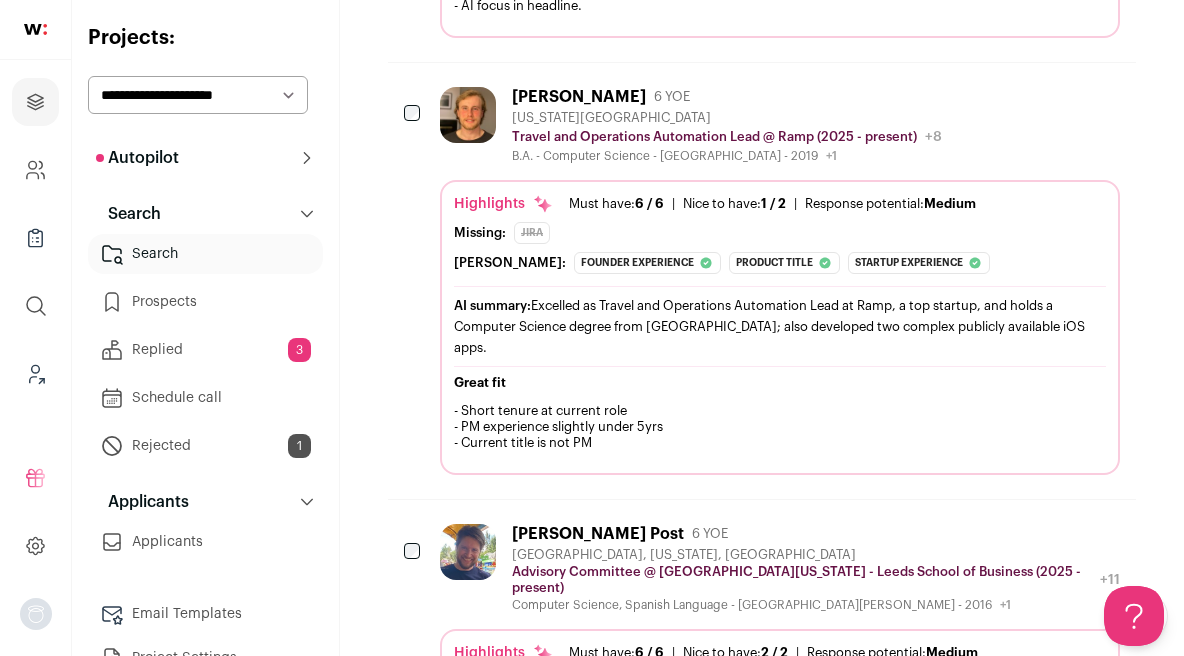 click at bounding box center (414, 115) 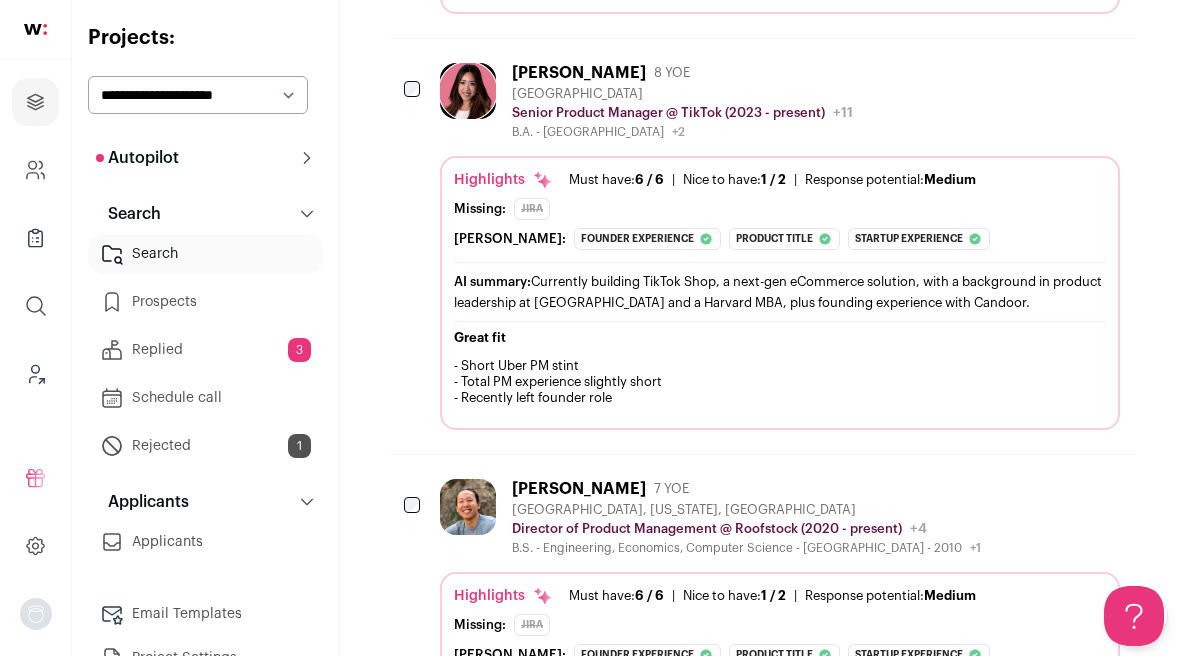 scroll, scrollTop: 2786, scrollLeft: 0, axis: vertical 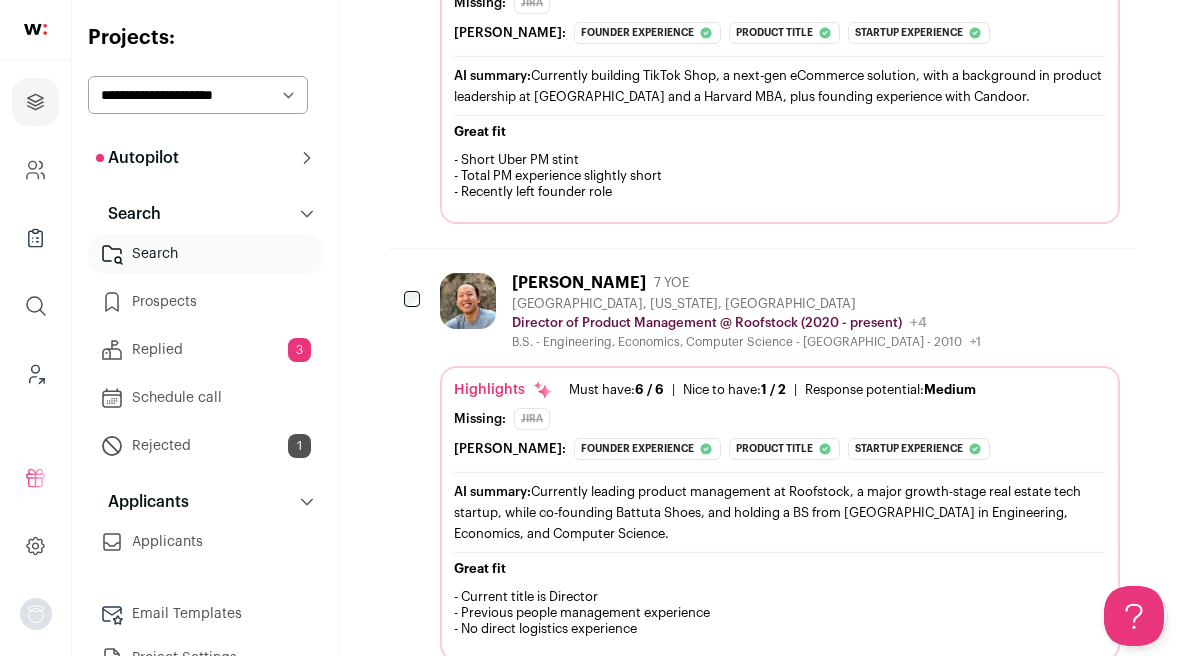 click at bounding box center [414, 301] 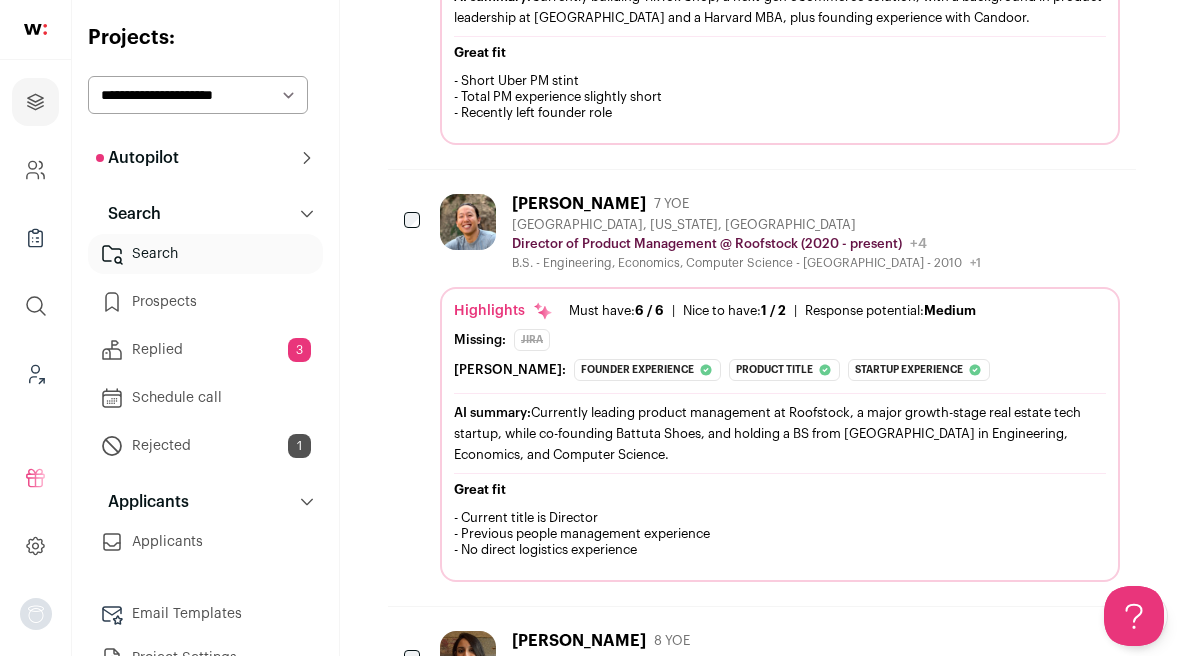 scroll, scrollTop: 3276, scrollLeft: 0, axis: vertical 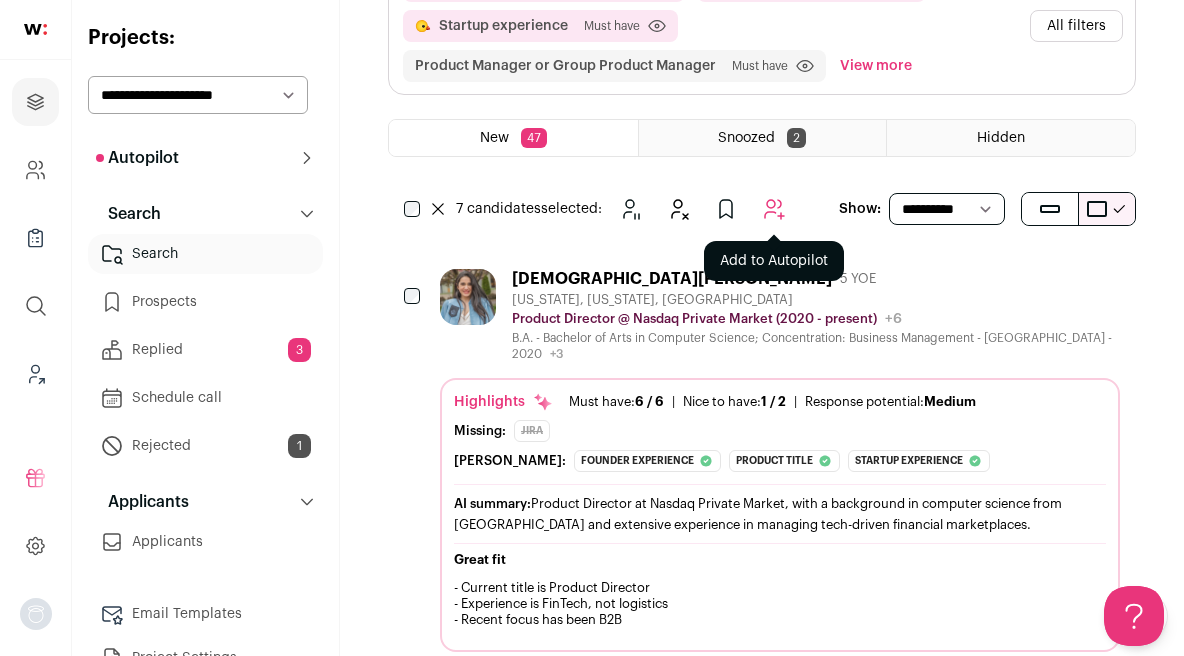 click 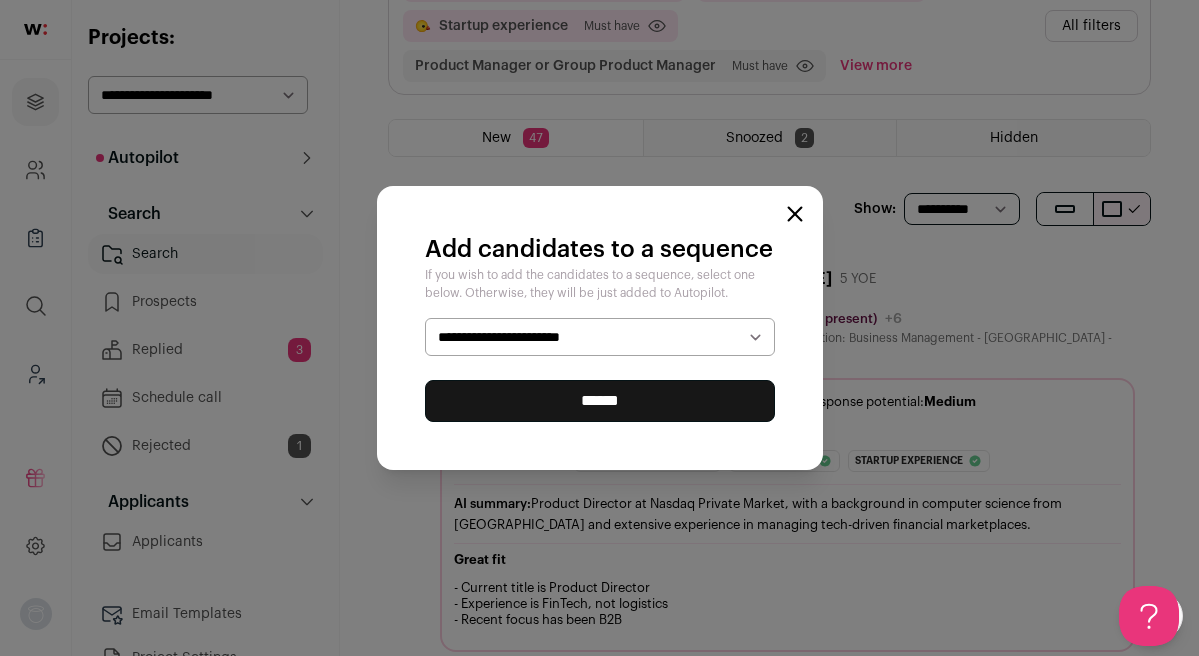 select on "*****" 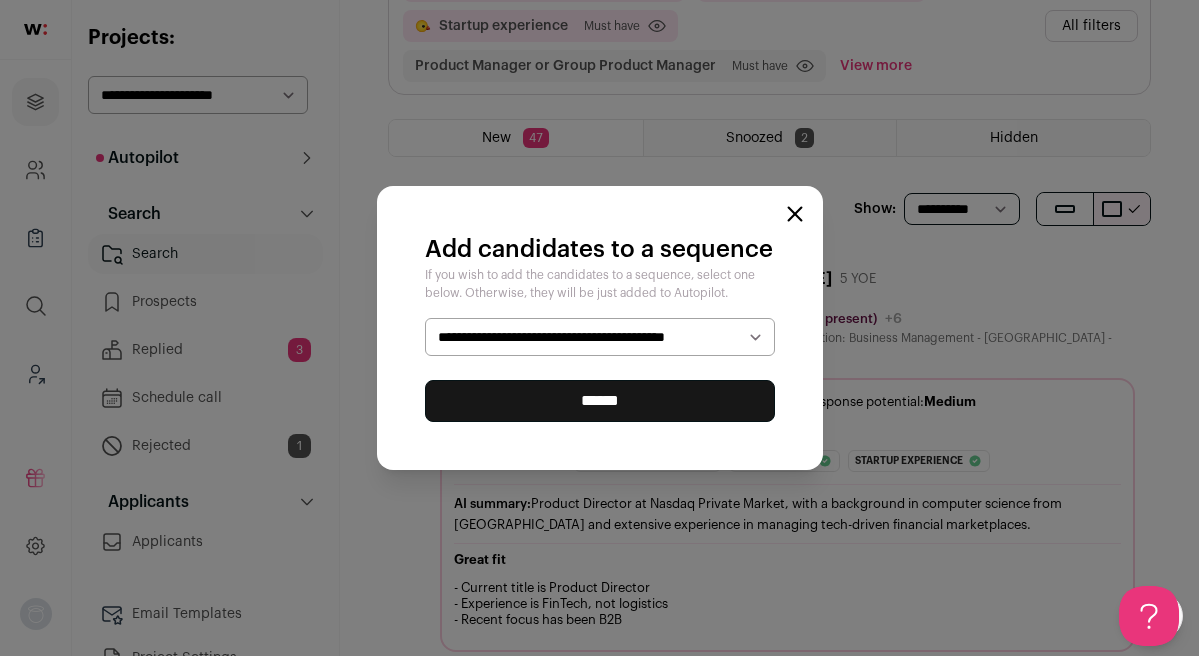 click on "******" at bounding box center [600, 401] 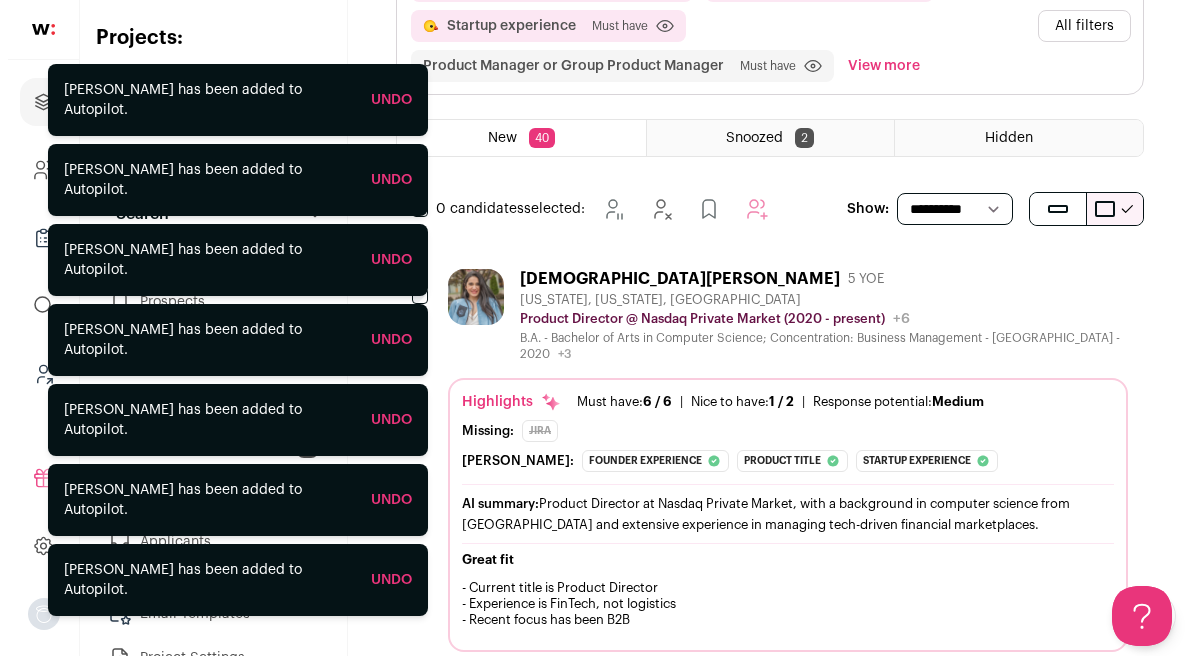 scroll, scrollTop: 0, scrollLeft: 0, axis: both 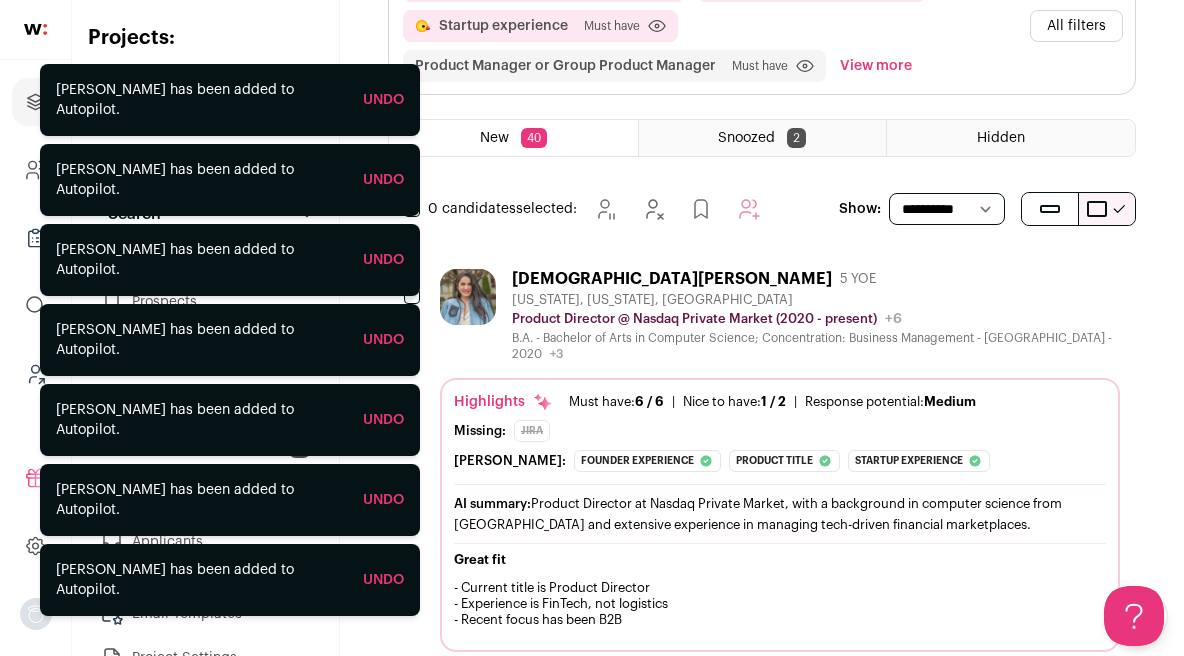 click on "Shiran Attias" at bounding box center (672, 279) 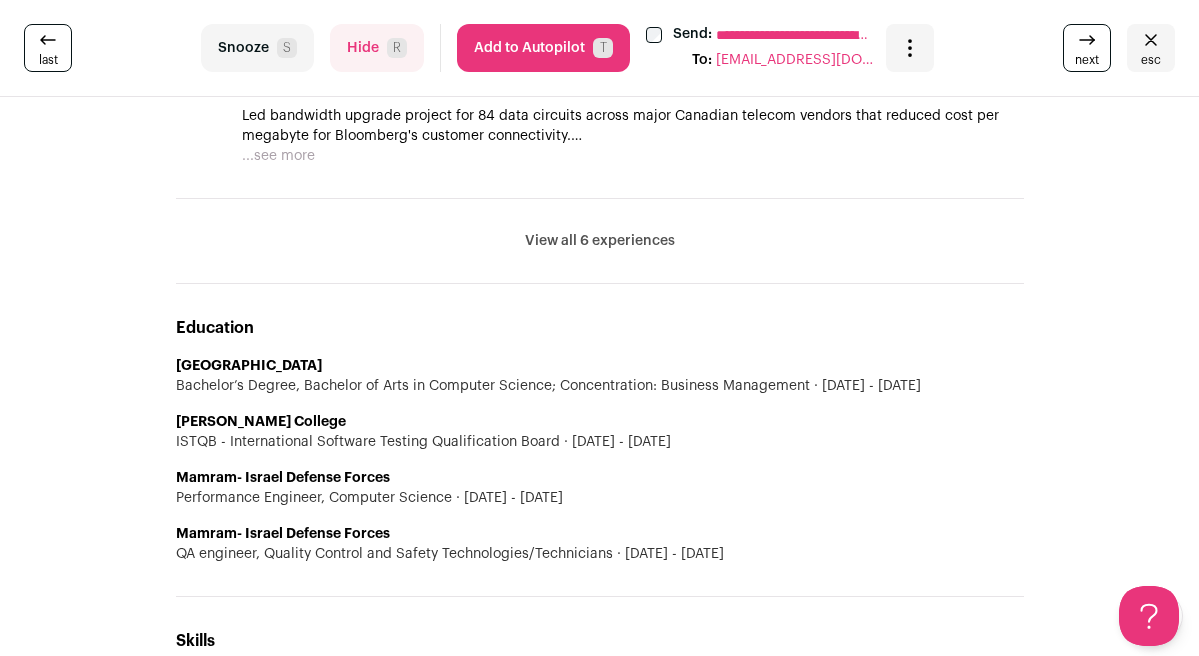 scroll, scrollTop: 1300, scrollLeft: 0, axis: vertical 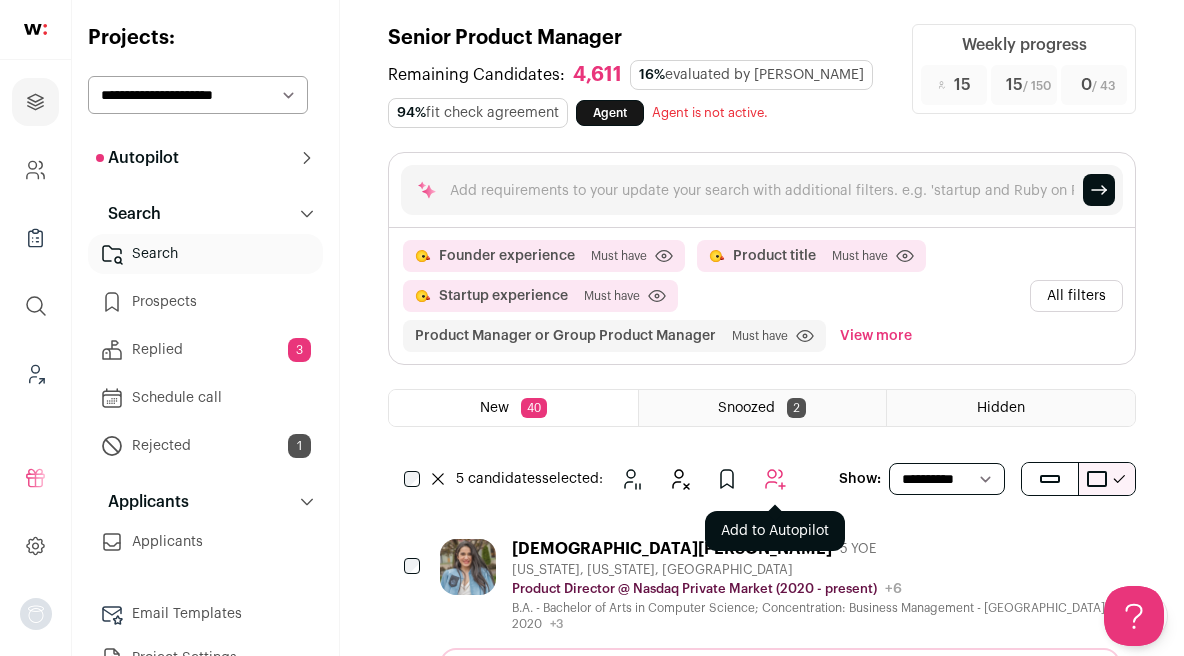 click 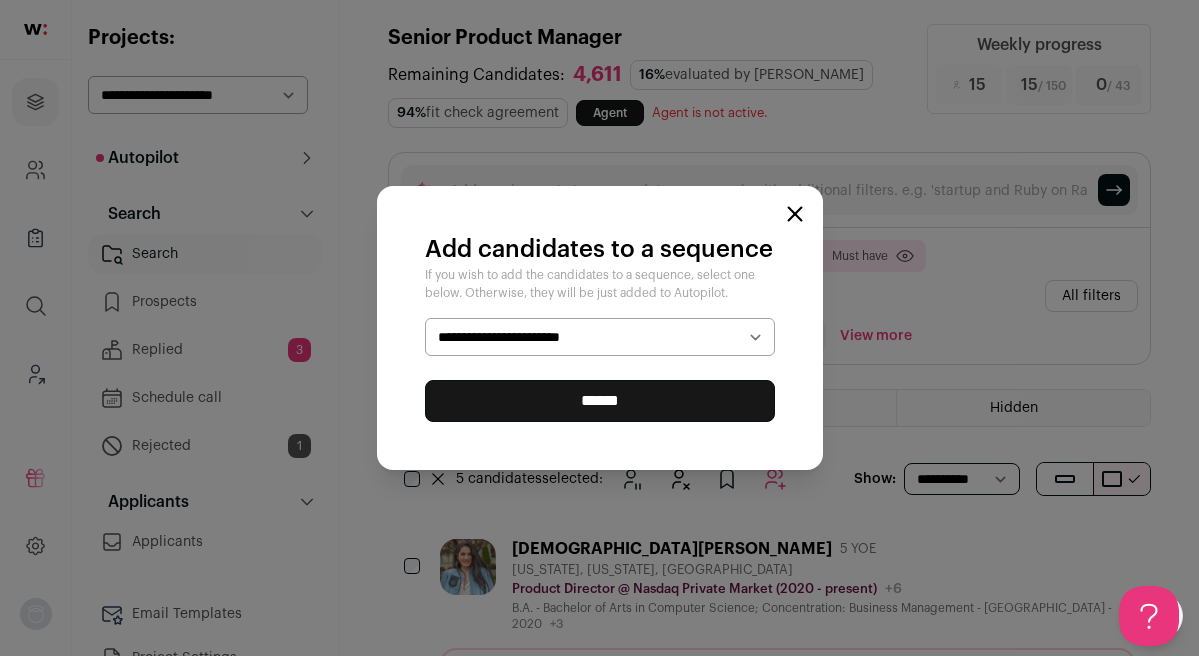 select on "*****" 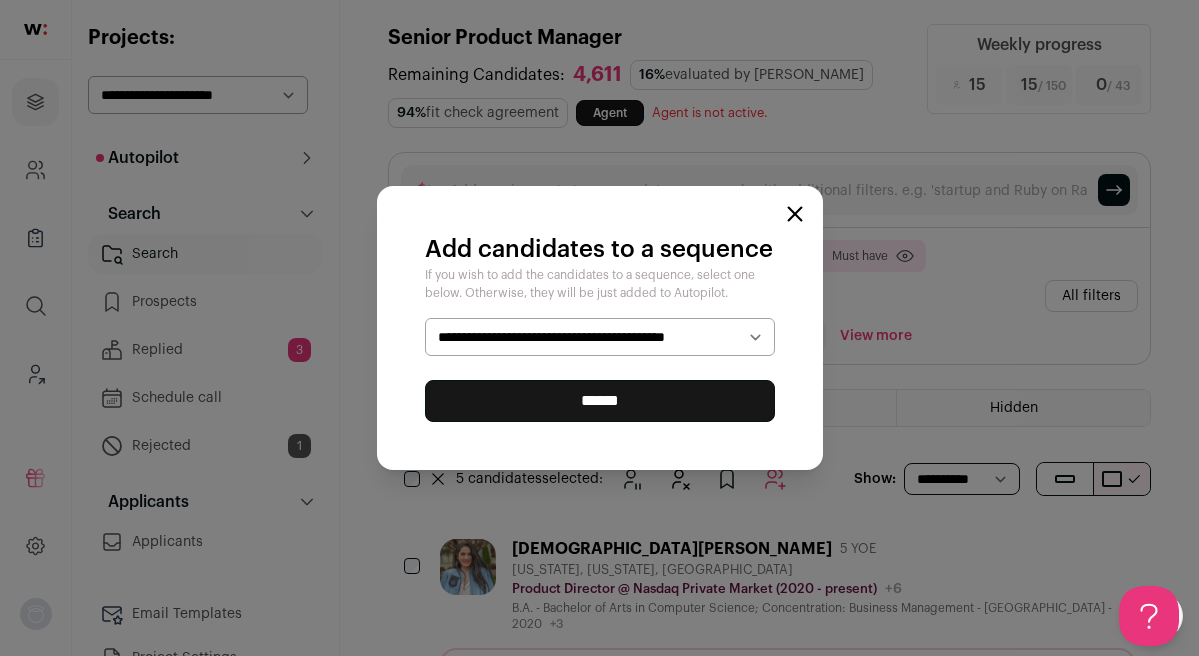click on "******" at bounding box center (600, 401) 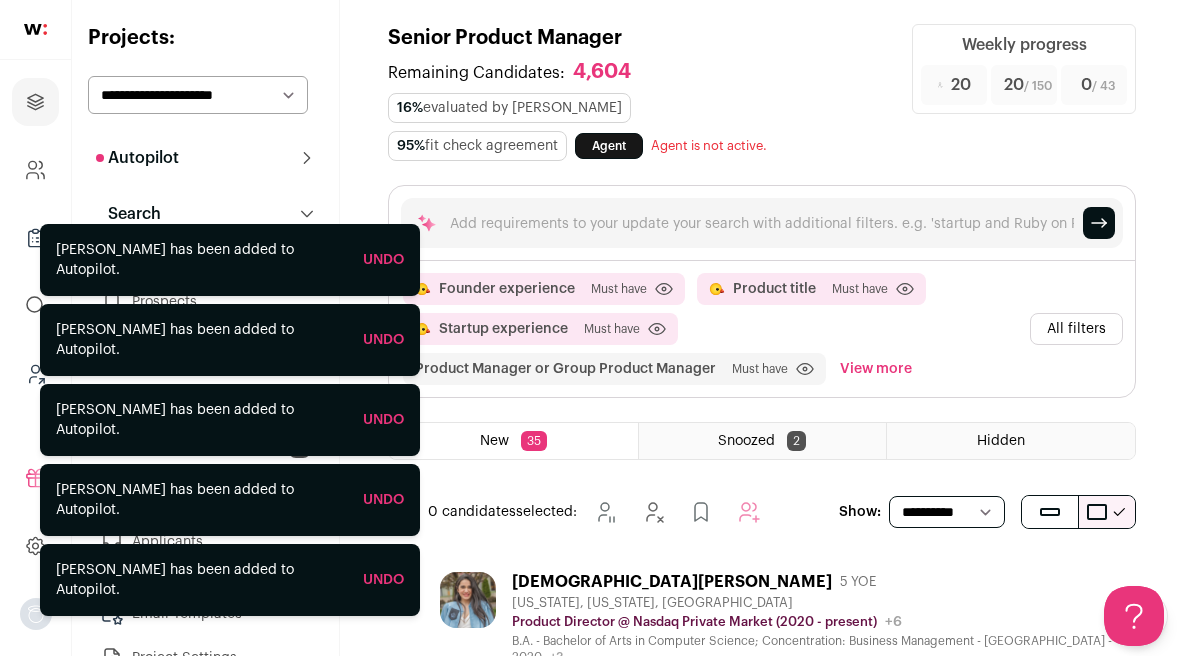 scroll, scrollTop: 0, scrollLeft: 0, axis: both 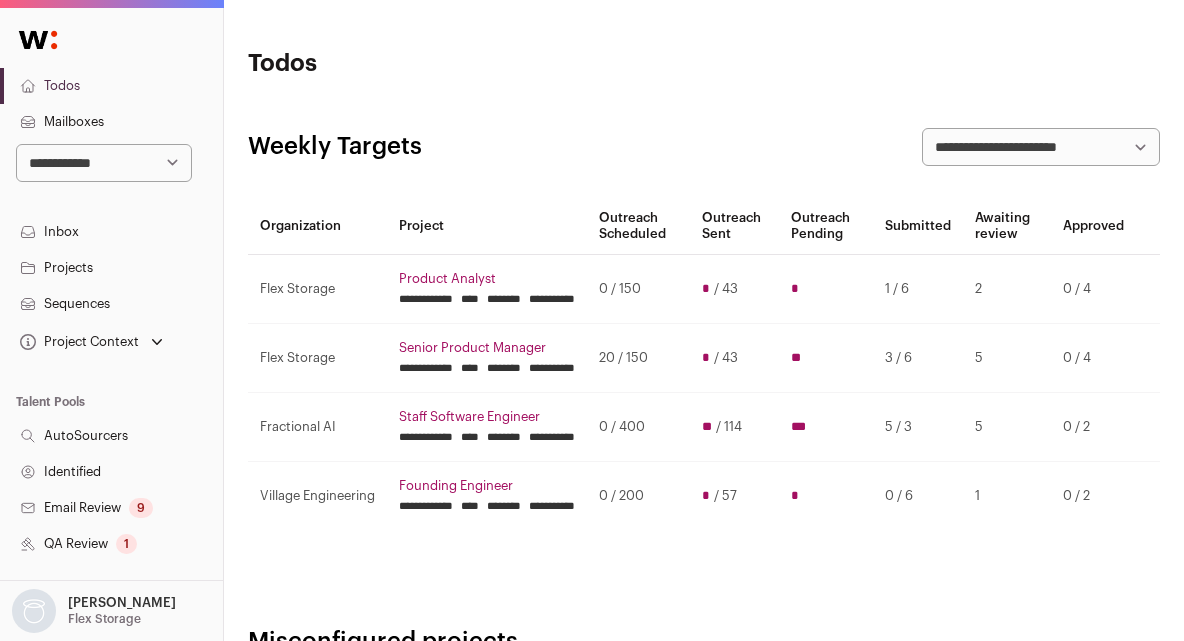click on "********" at bounding box center [504, 299] 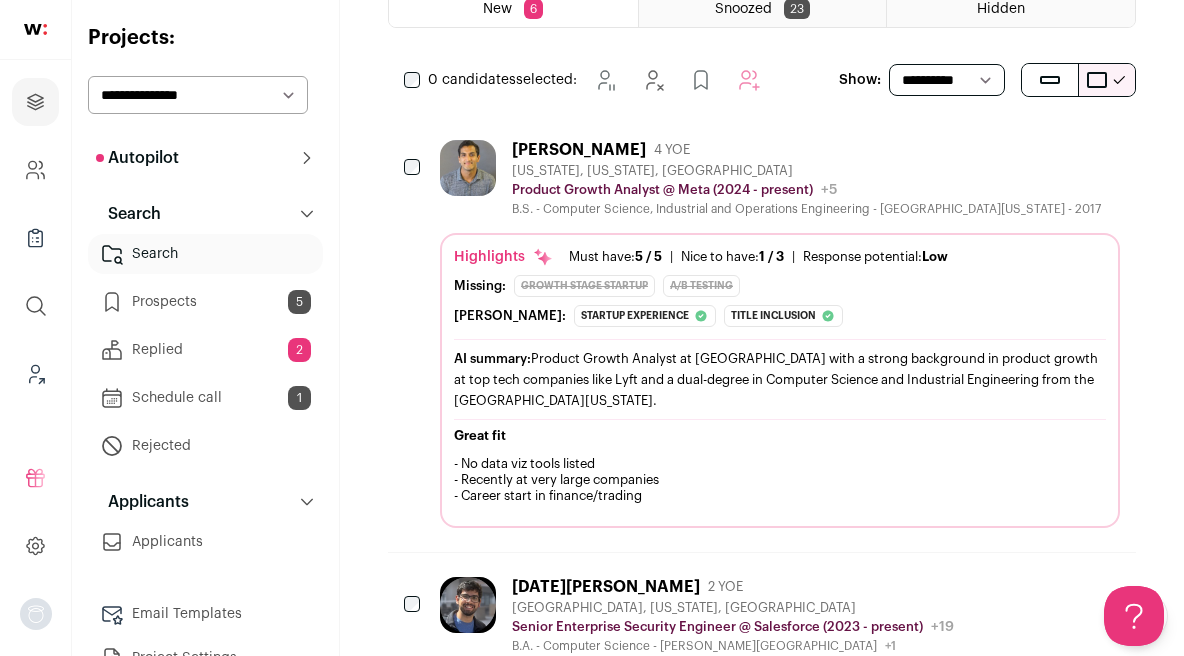 scroll, scrollTop: 359, scrollLeft: 0, axis: vertical 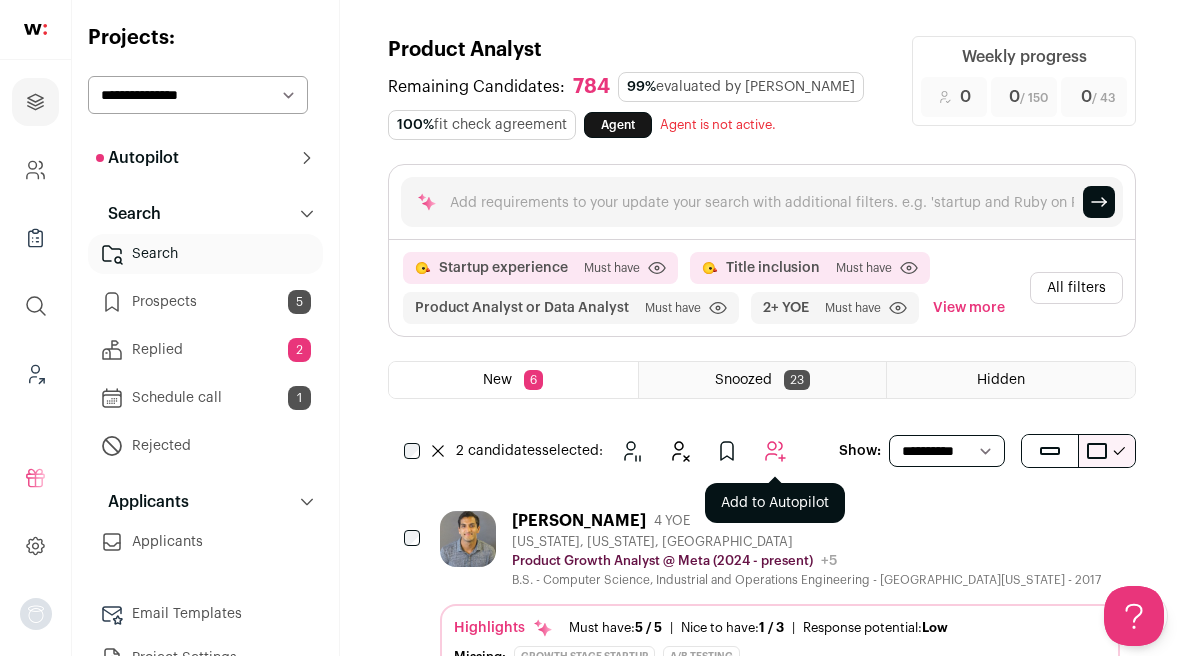 click 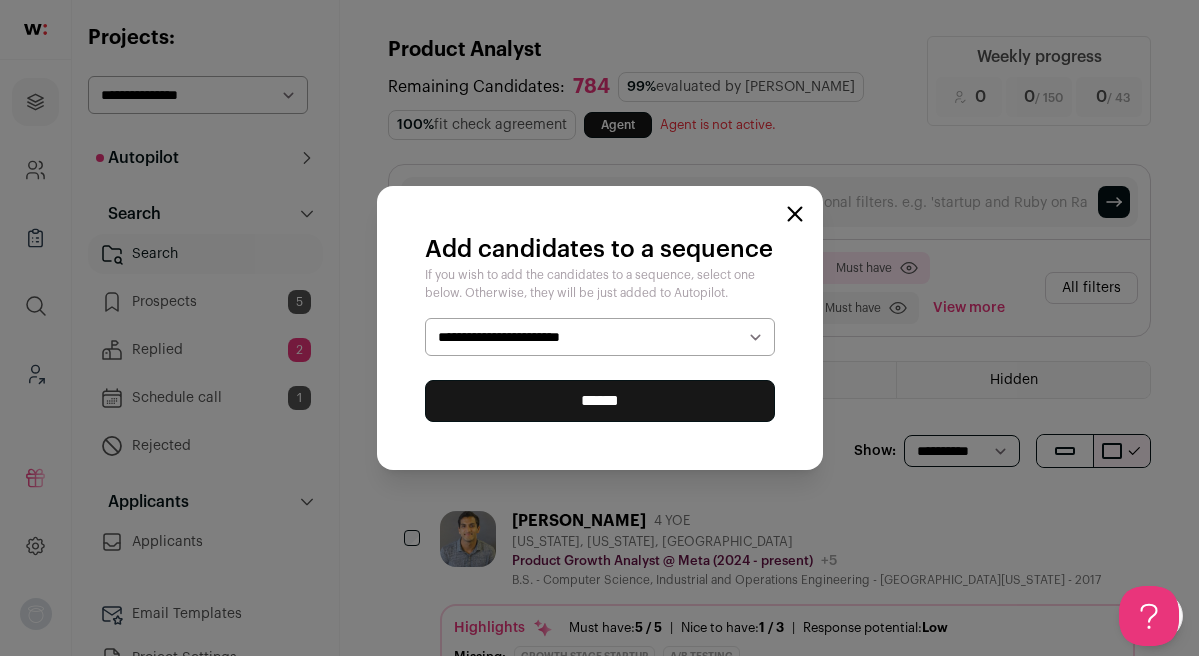 select on "*****" 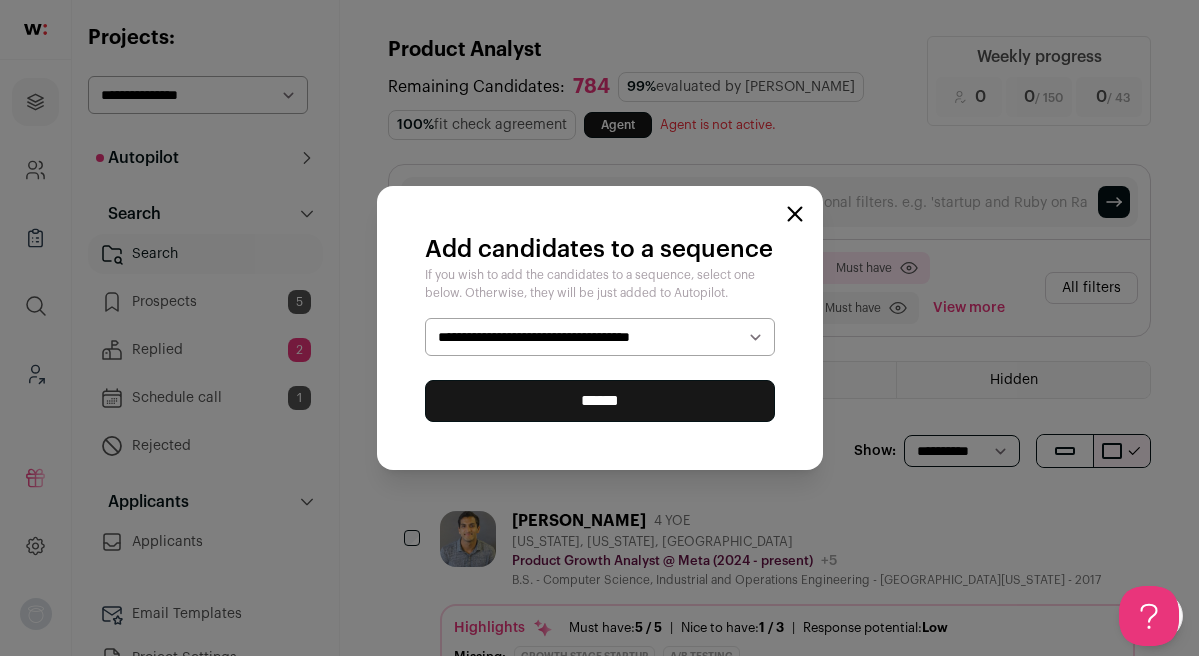 click on "******" at bounding box center (600, 401) 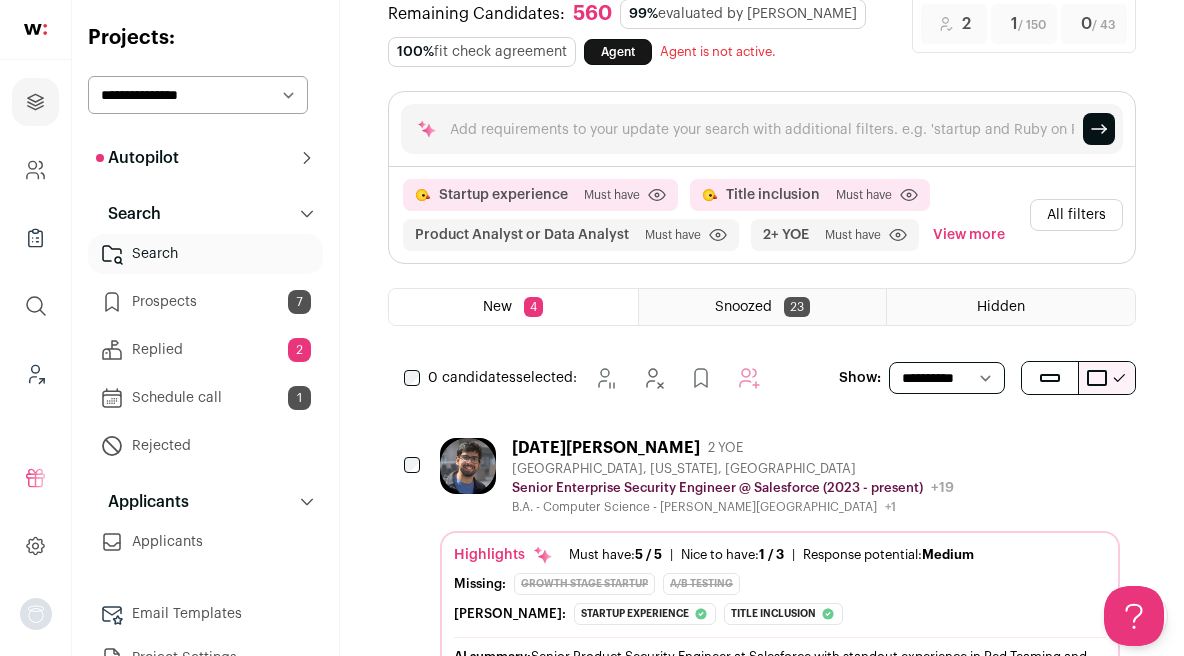 scroll, scrollTop: 0, scrollLeft: 0, axis: both 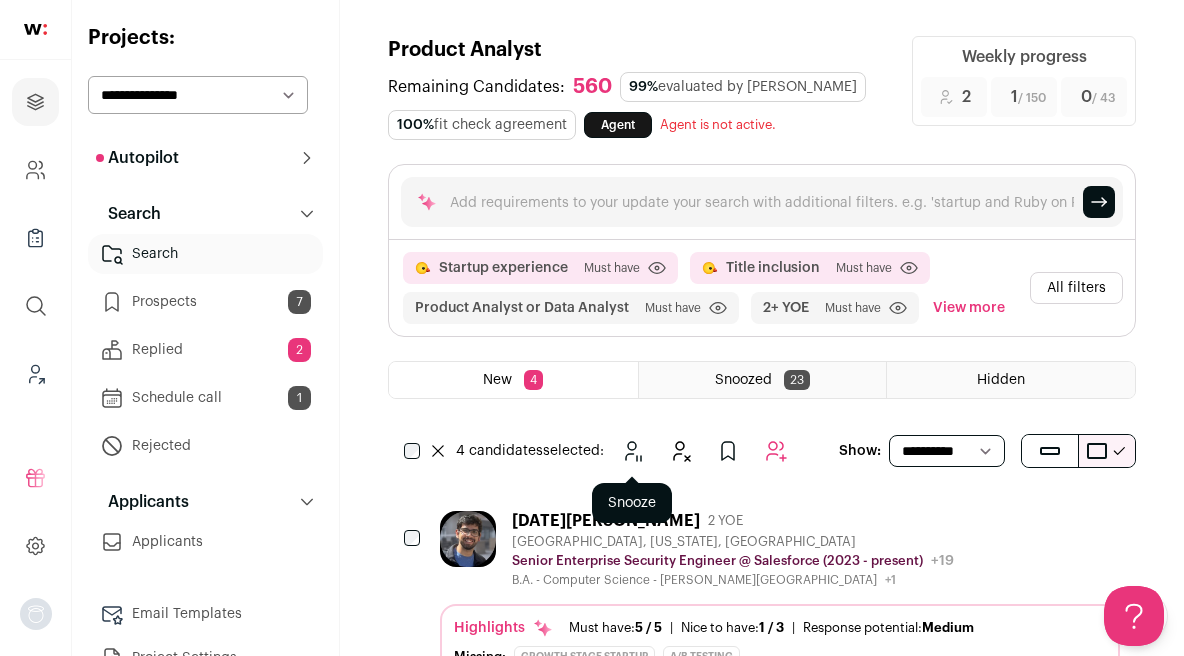 click 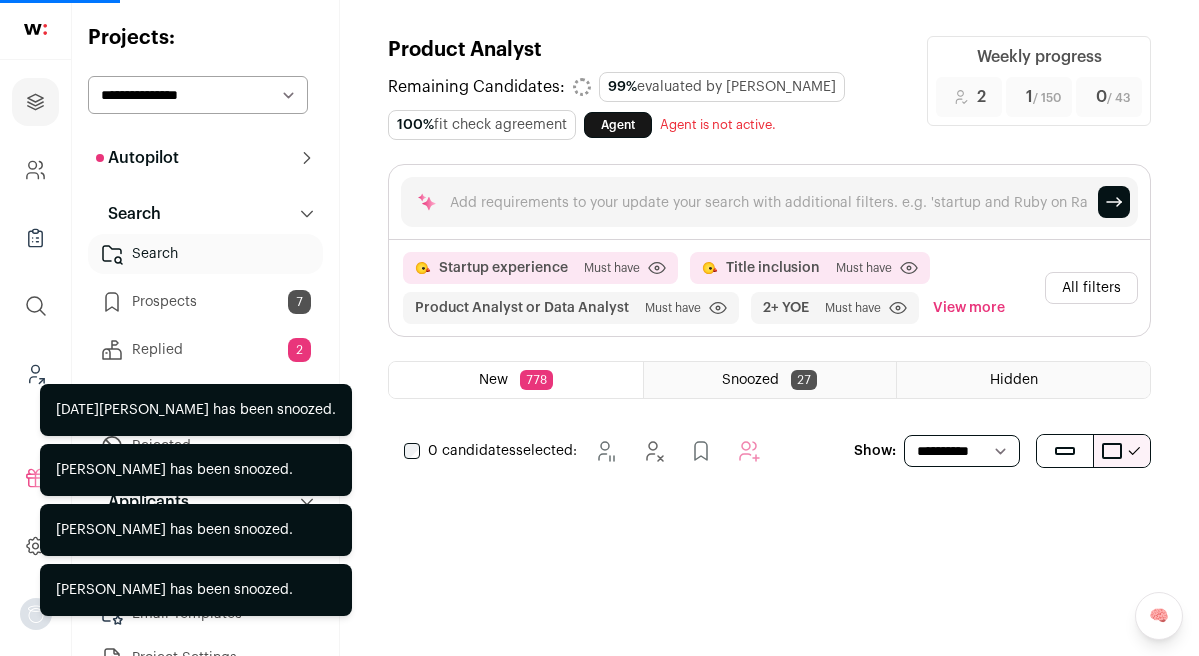 click on "**********" at bounding box center [962, 451] 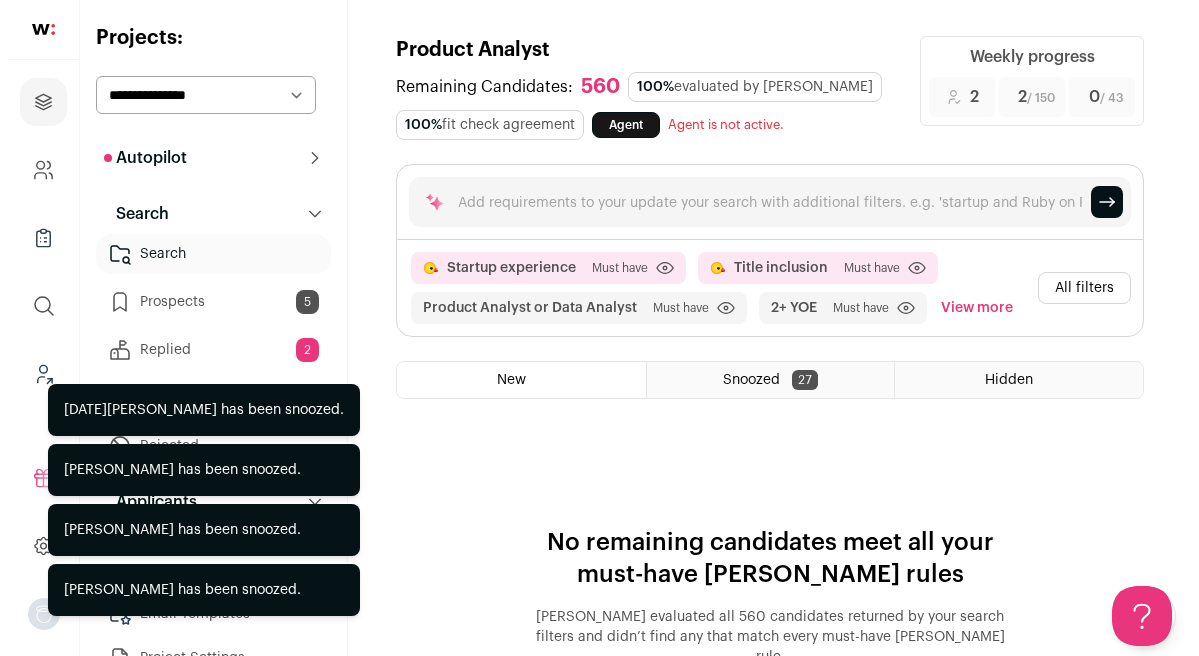 scroll, scrollTop: 0, scrollLeft: 0, axis: both 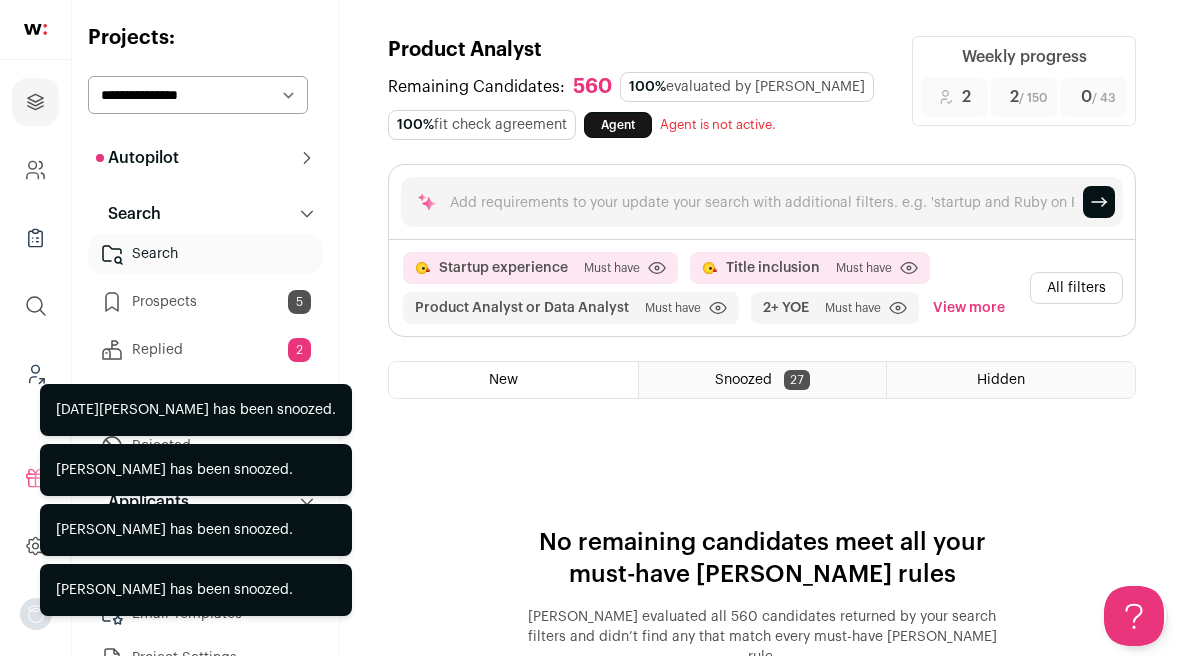 click on "All filters" at bounding box center [1076, 288] 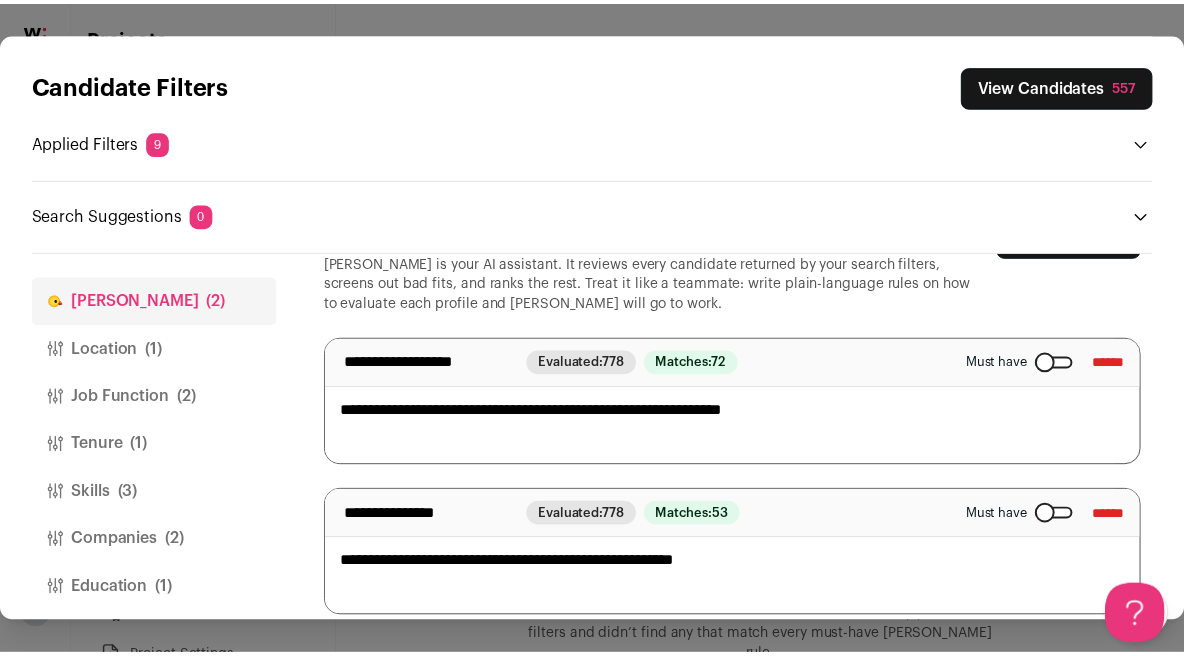 scroll, scrollTop: 69, scrollLeft: 0, axis: vertical 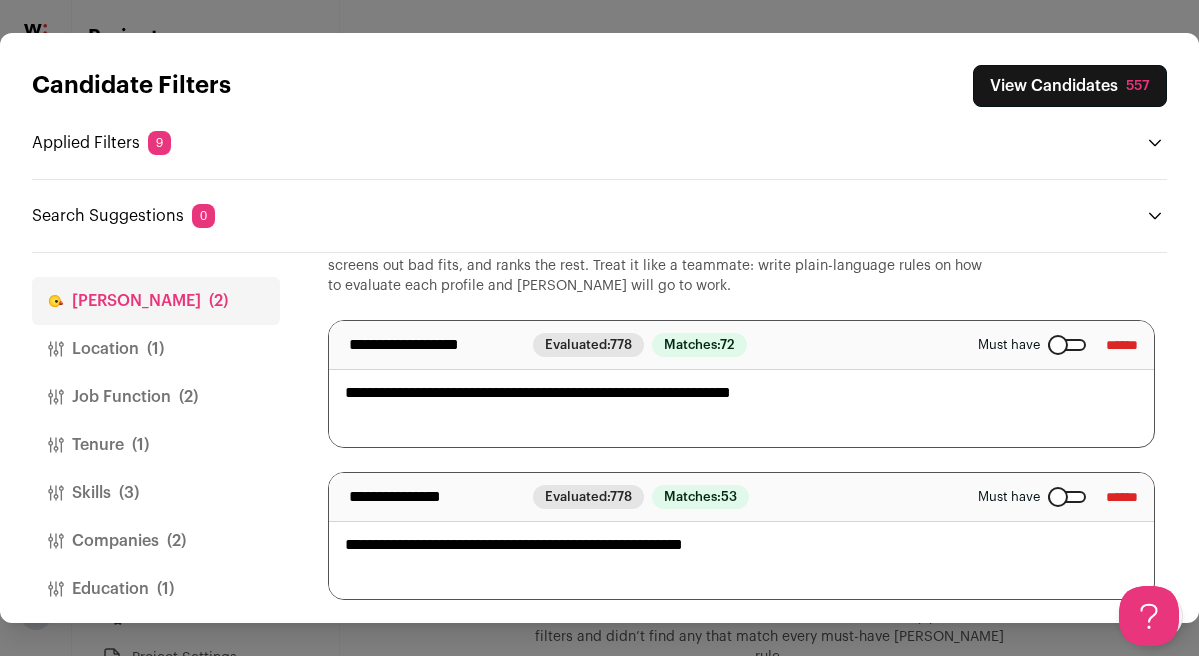 click on "**********" at bounding box center (734, 384) 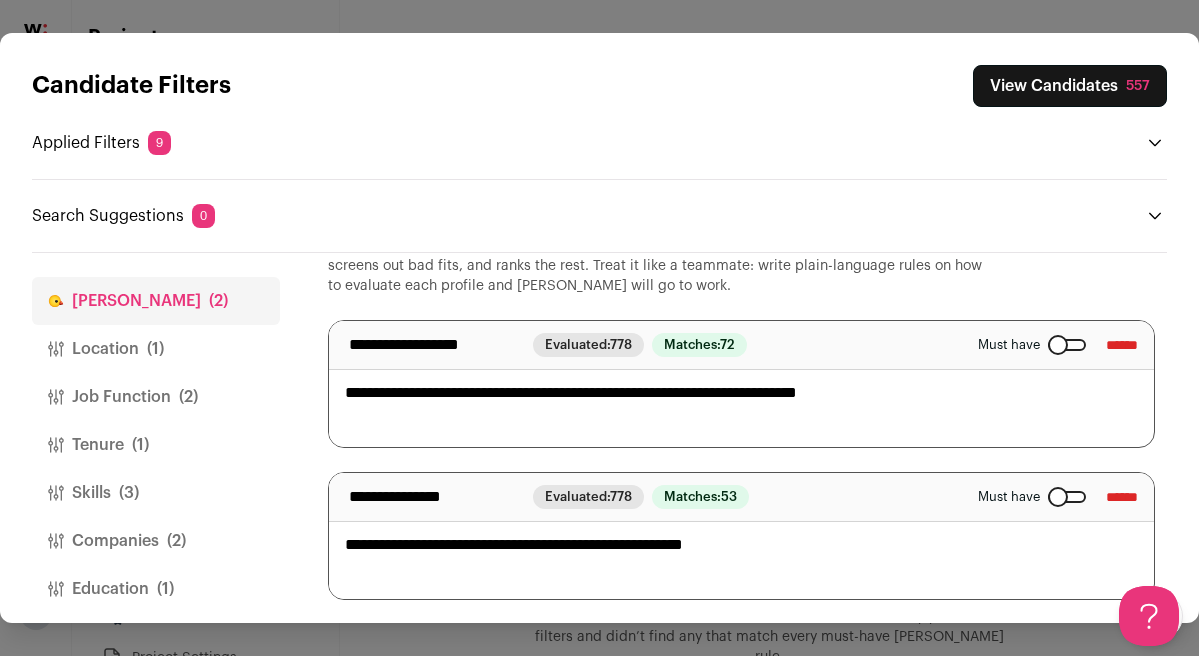 type on "**********" 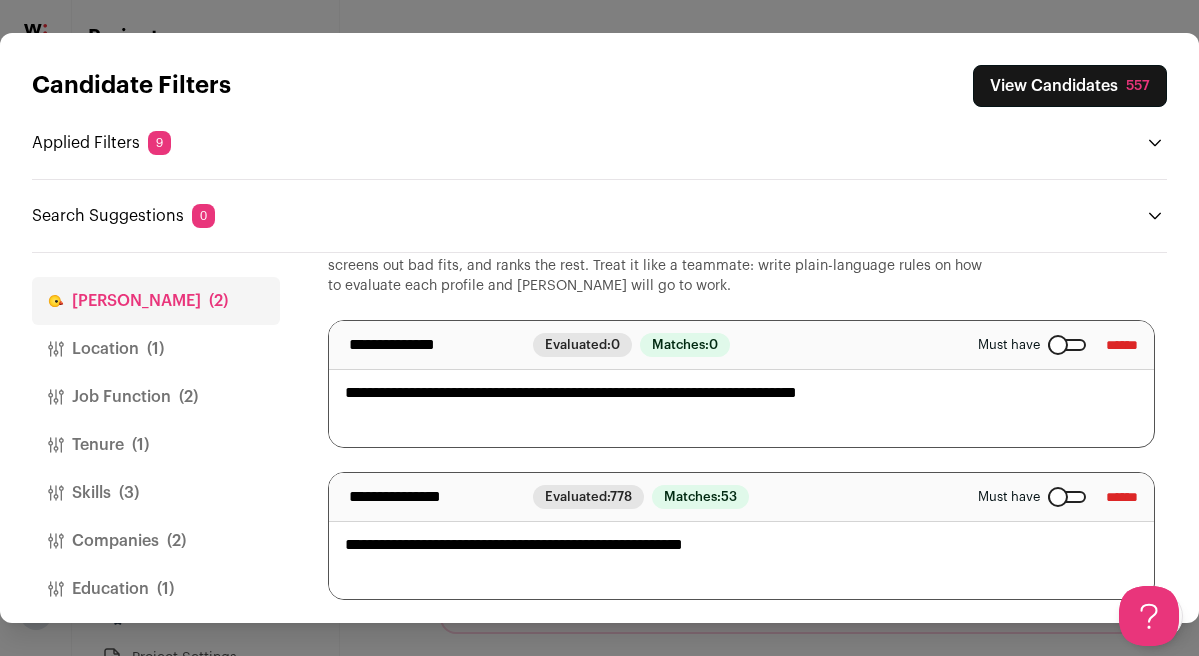 click on "[PERSON_NAME] is your AI assistant. It reviews every candidate returned by your search filters, screens out bad fits, and ranks the rest.
Treat it like a teammate: write plain-language rules on how to evaluate each profile and [PERSON_NAME] will go to work." at bounding box center [656, 266] 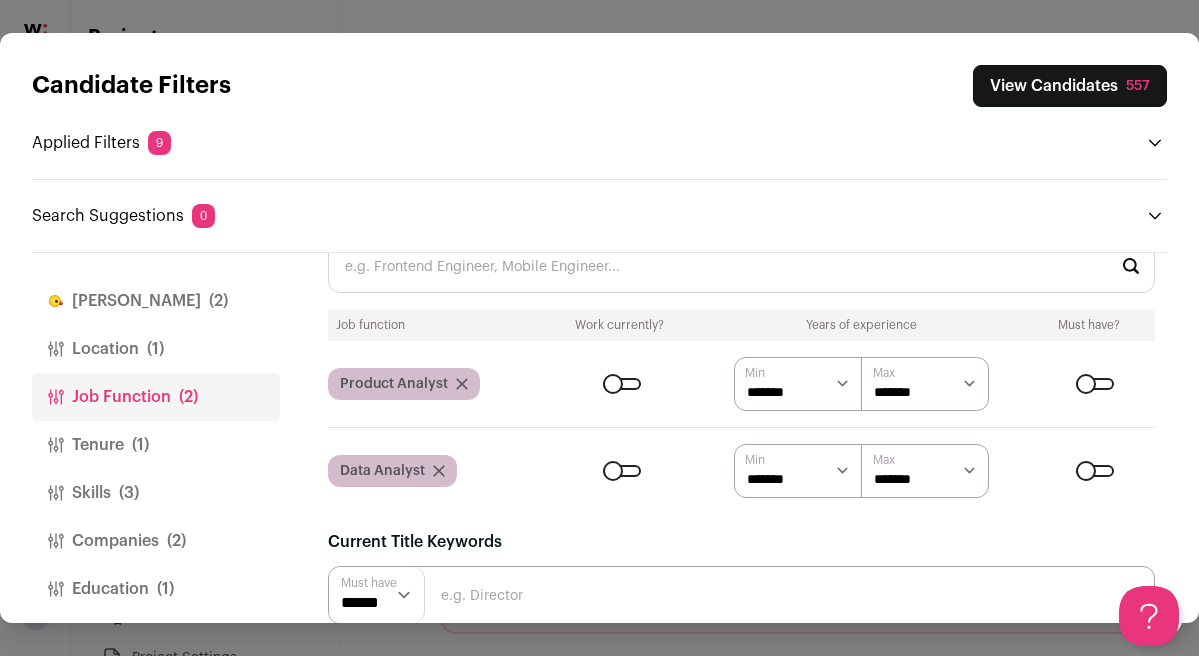 click at bounding box center [1095, 471] 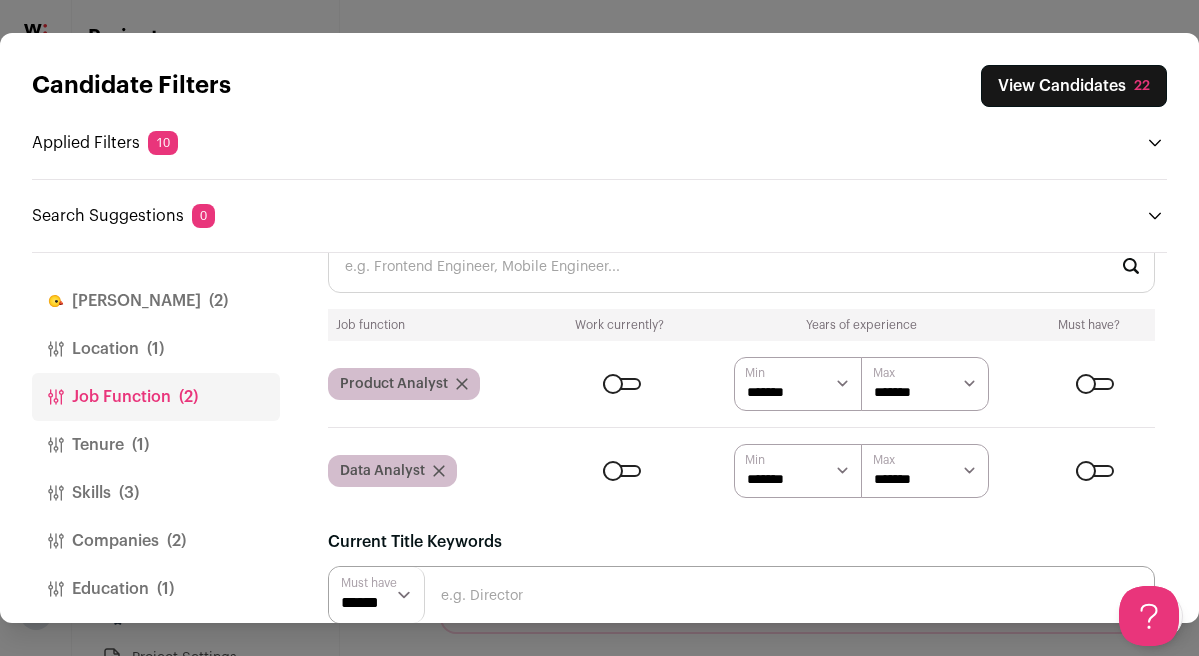 click at bounding box center (1095, 471) 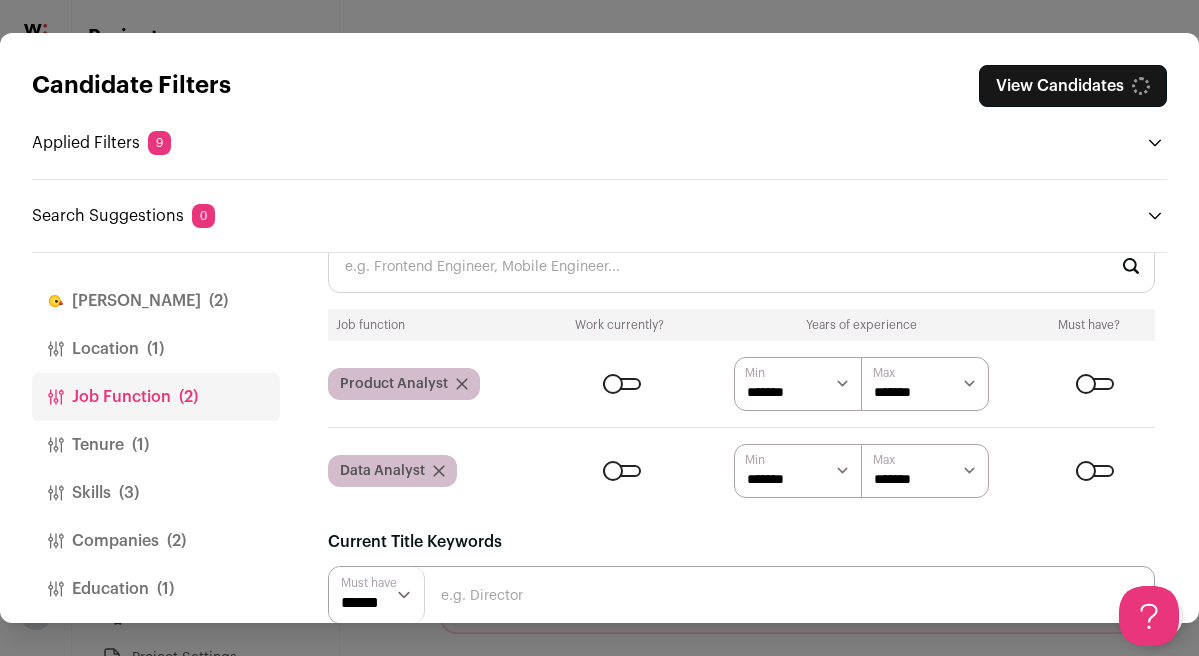 click at bounding box center (622, 471) 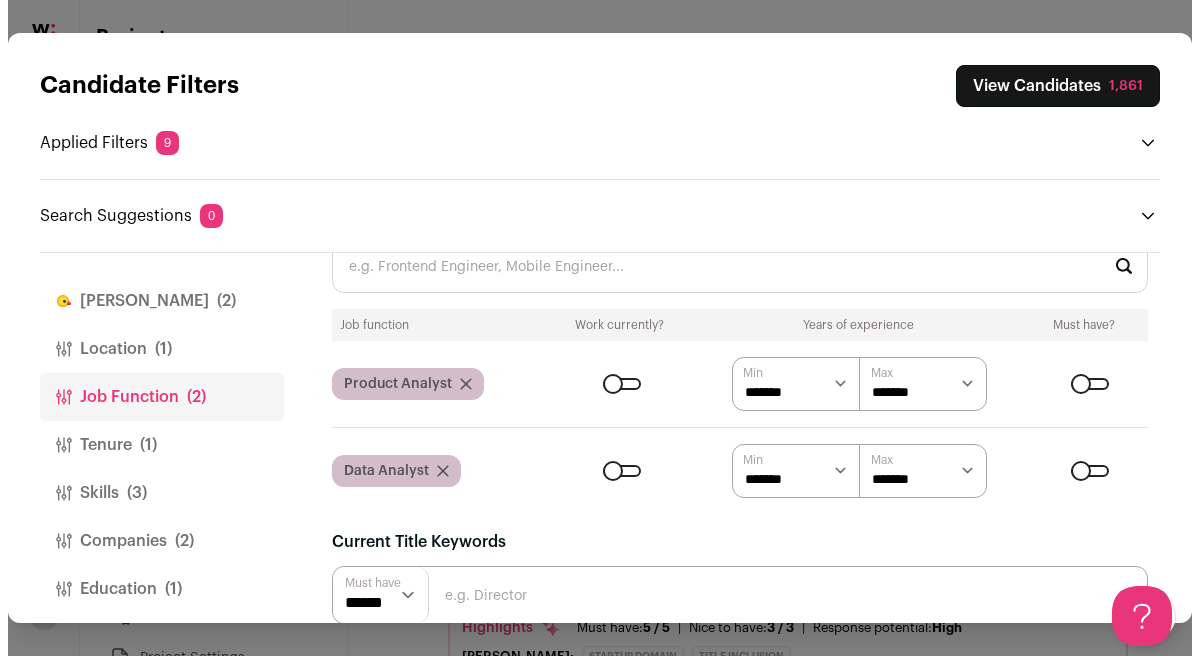 scroll, scrollTop: 0, scrollLeft: 0, axis: both 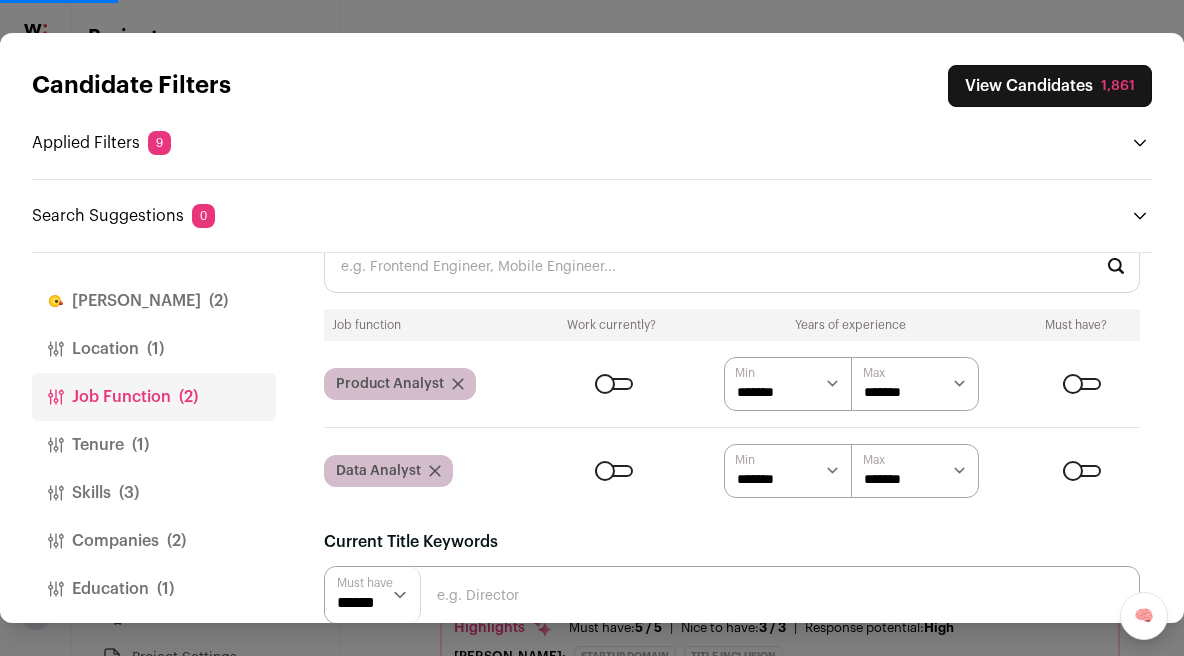 click on "Candidate Filters
View Candidates
1,861
Applied Filters
9
Startup domain or Title inclusion
Must have
Product Analyst or Data Analyst
Must have
United States
Must have
2+ YOE
Must have
Any of: Looker, Tableau, SQL
Nice to have" at bounding box center (592, 146) 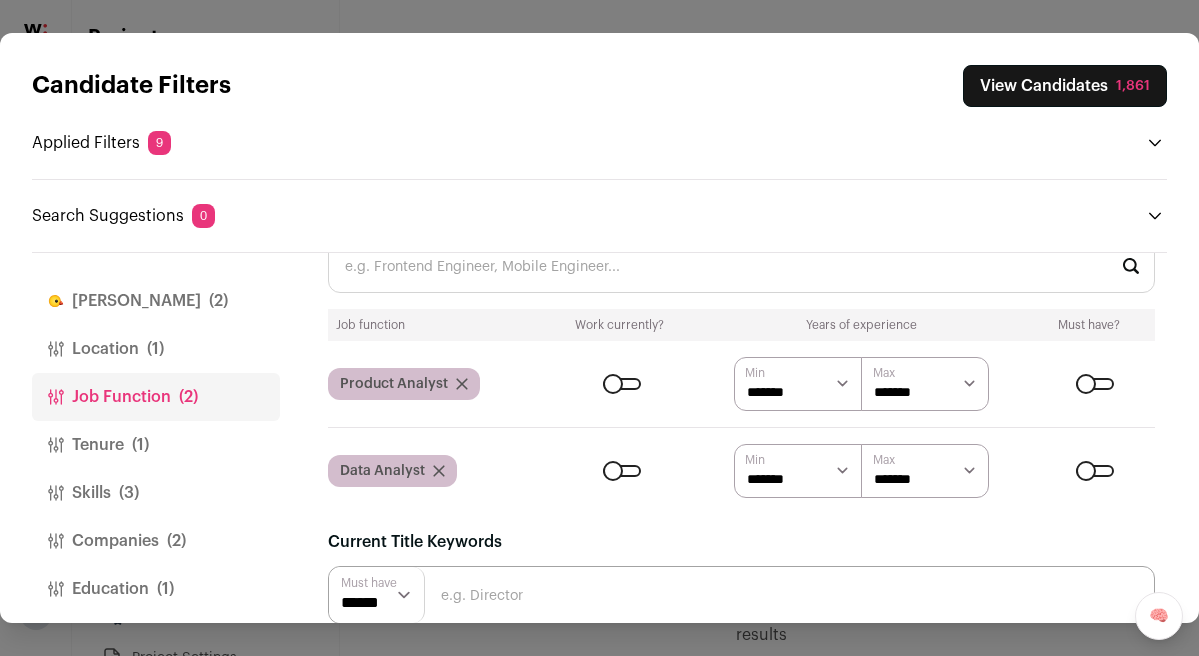 click on "View Candidates
1,861" at bounding box center (1065, 86) 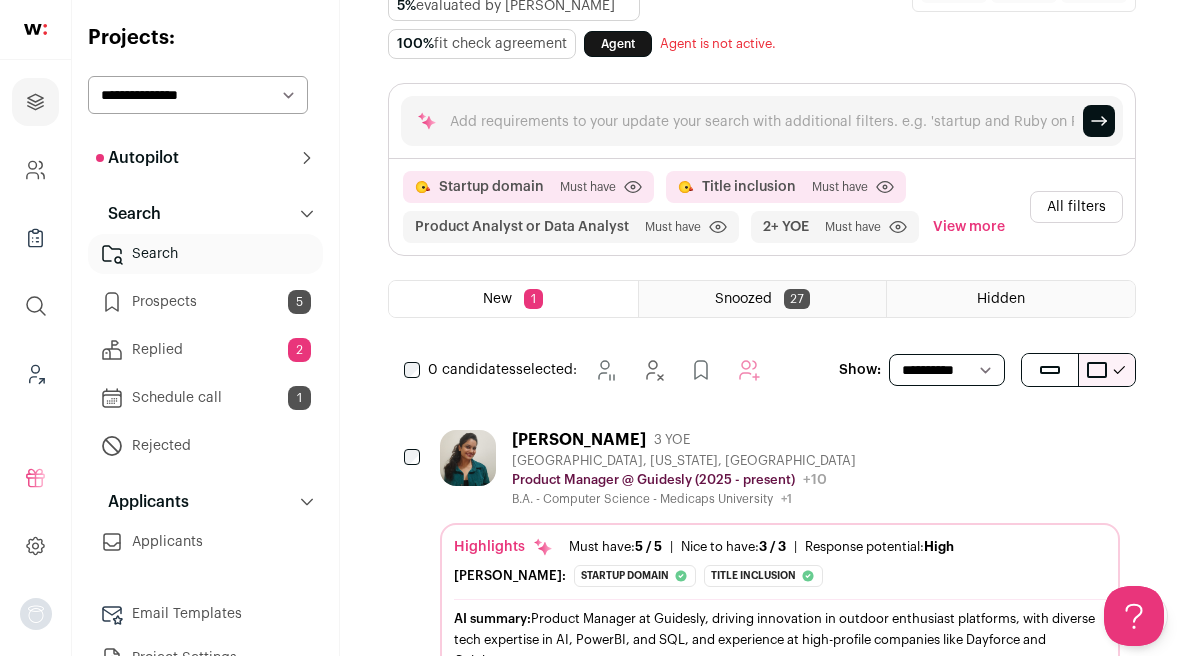 scroll, scrollTop: 201, scrollLeft: 0, axis: vertical 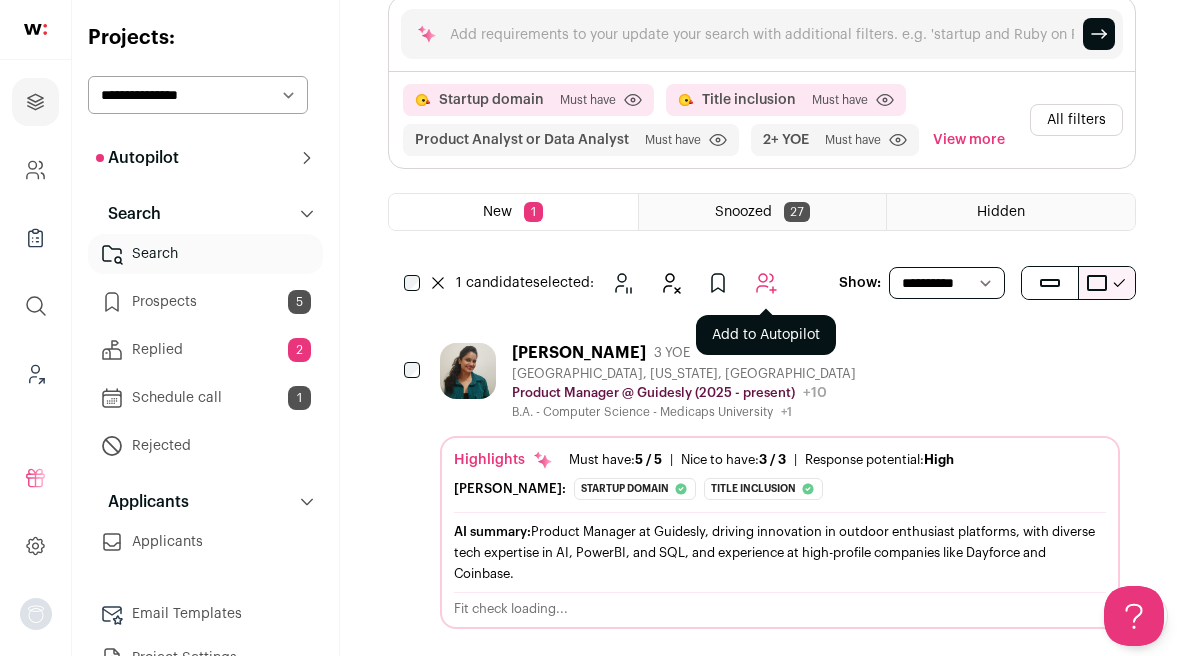 click 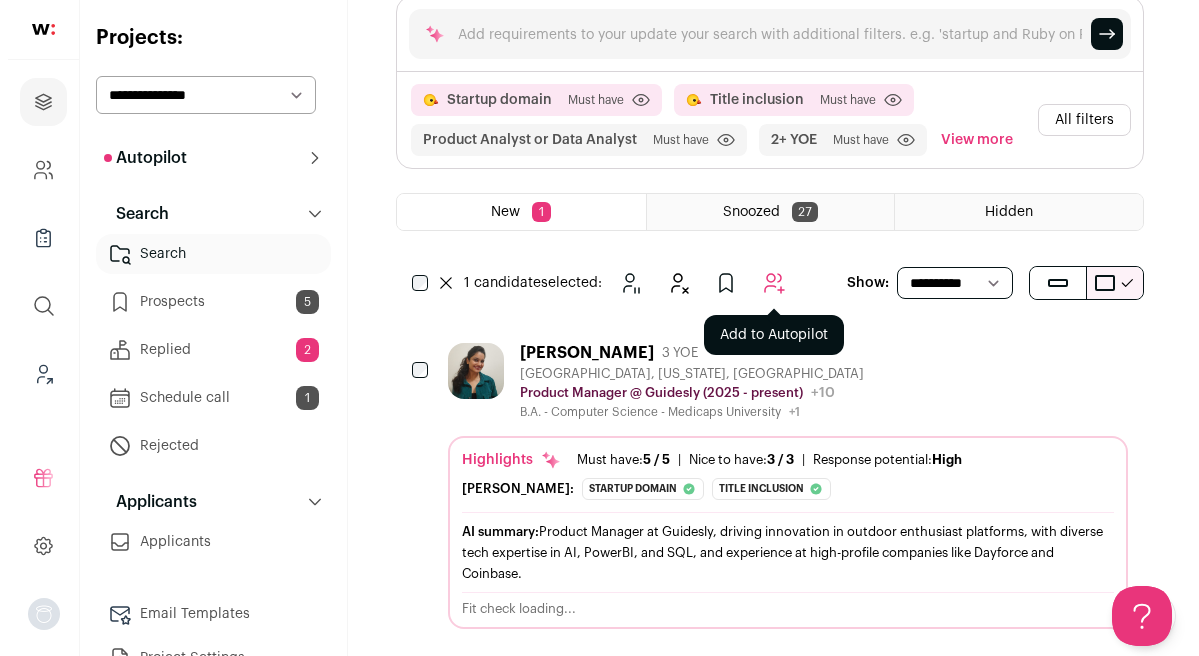 scroll, scrollTop: 180, scrollLeft: 0, axis: vertical 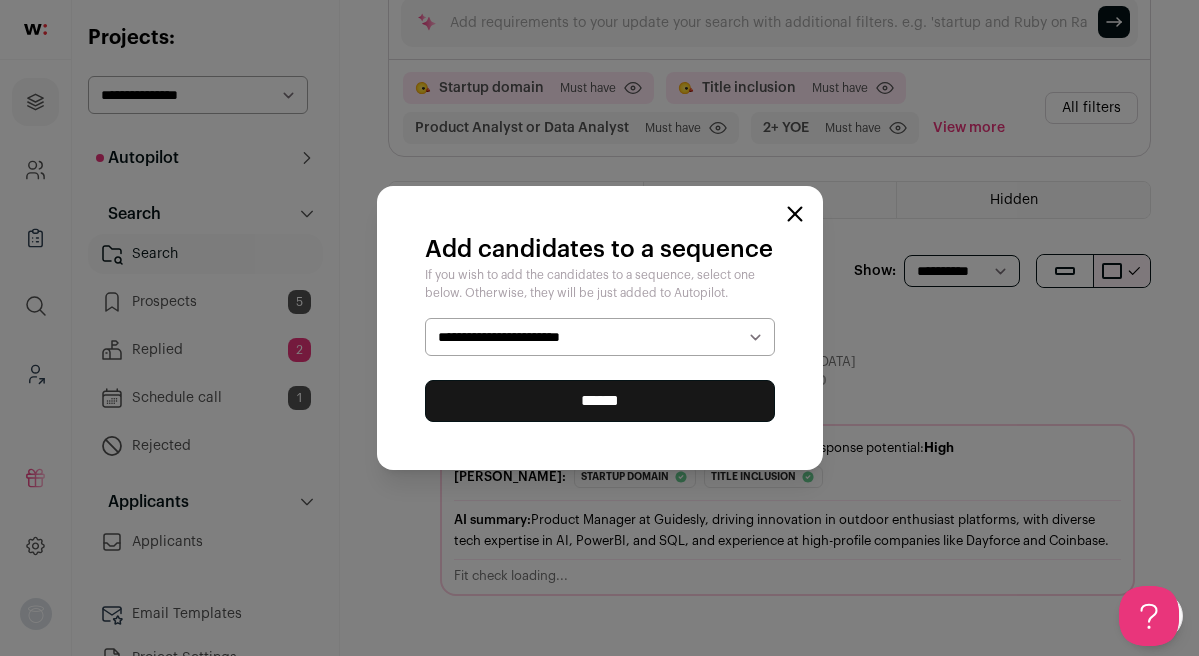 select on "*****" 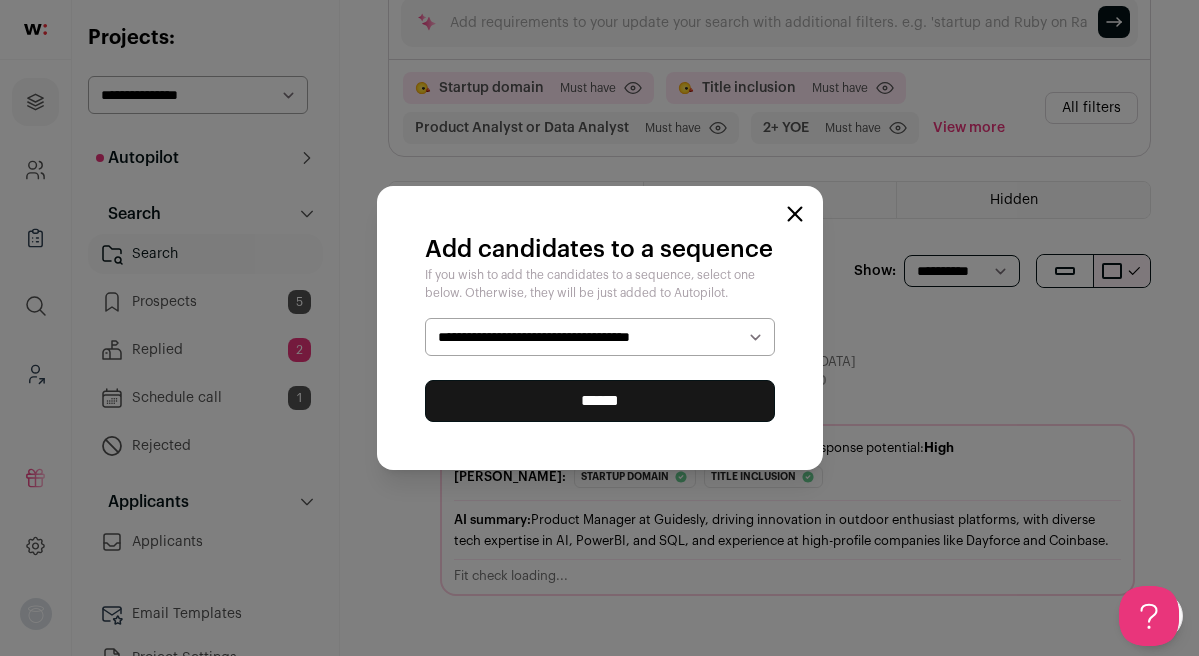 click on "******" at bounding box center (600, 401) 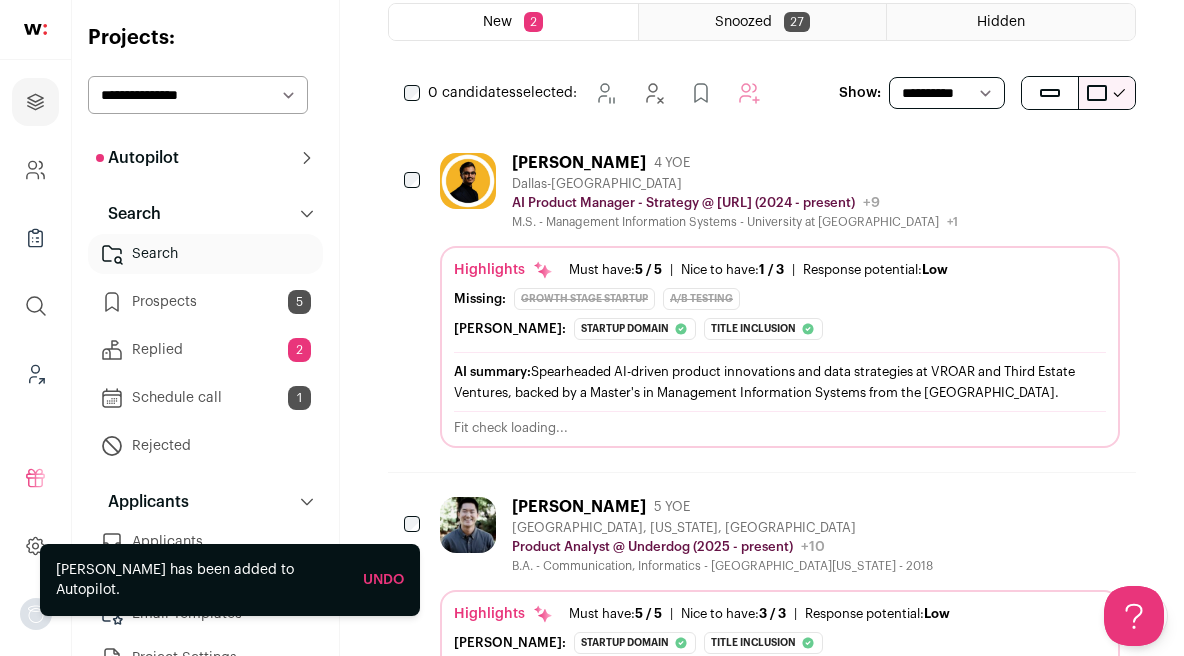 scroll, scrollTop: 0, scrollLeft: 0, axis: both 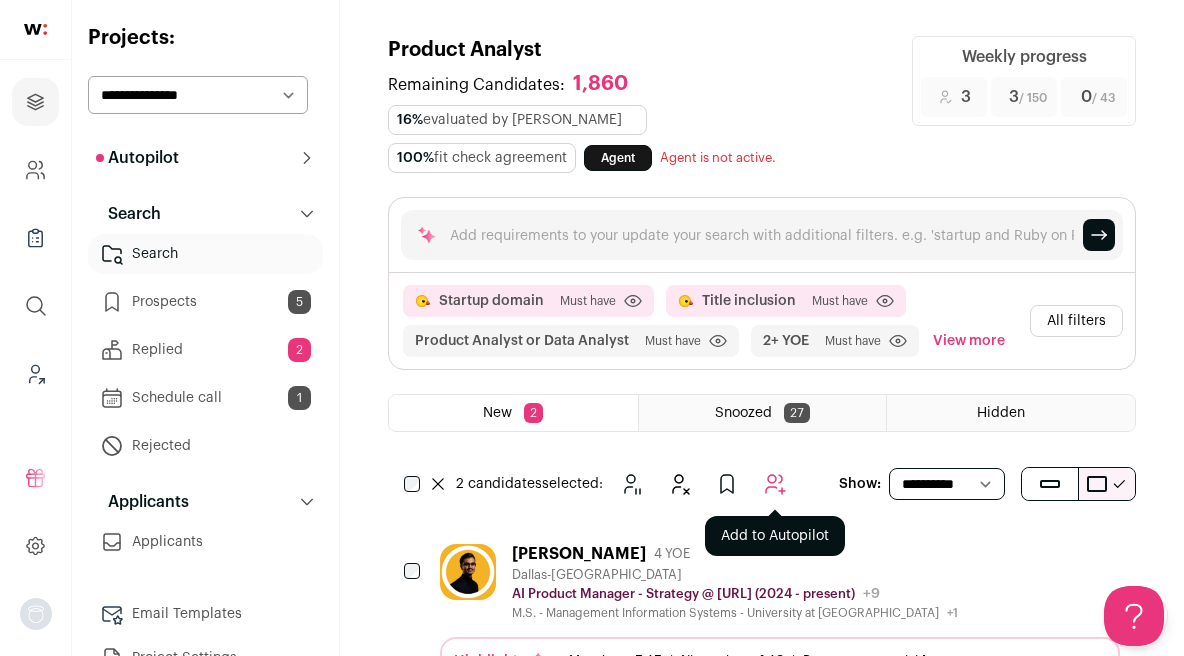 click at bounding box center [775, 484] 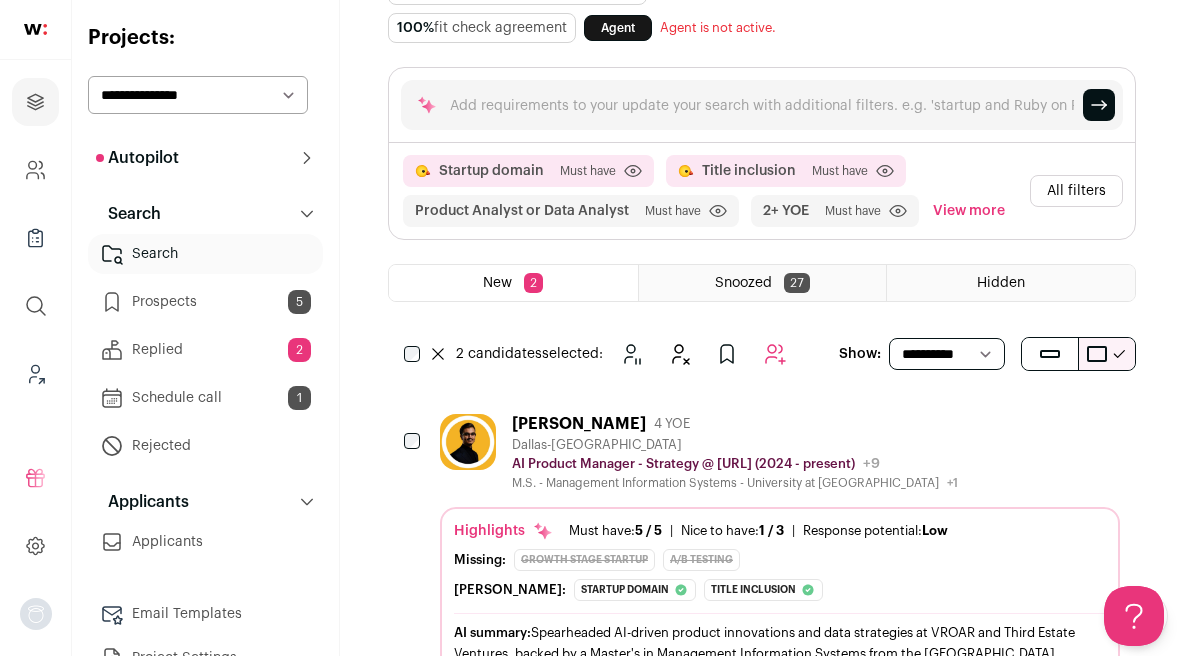 scroll, scrollTop: 0, scrollLeft: 0, axis: both 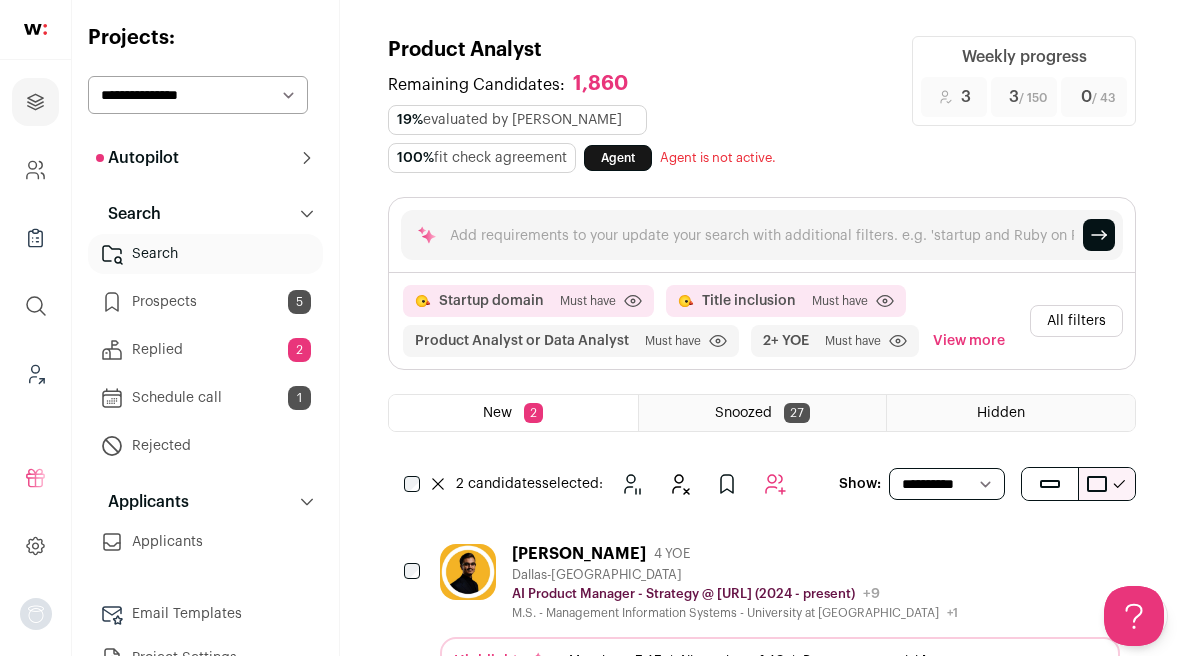 click 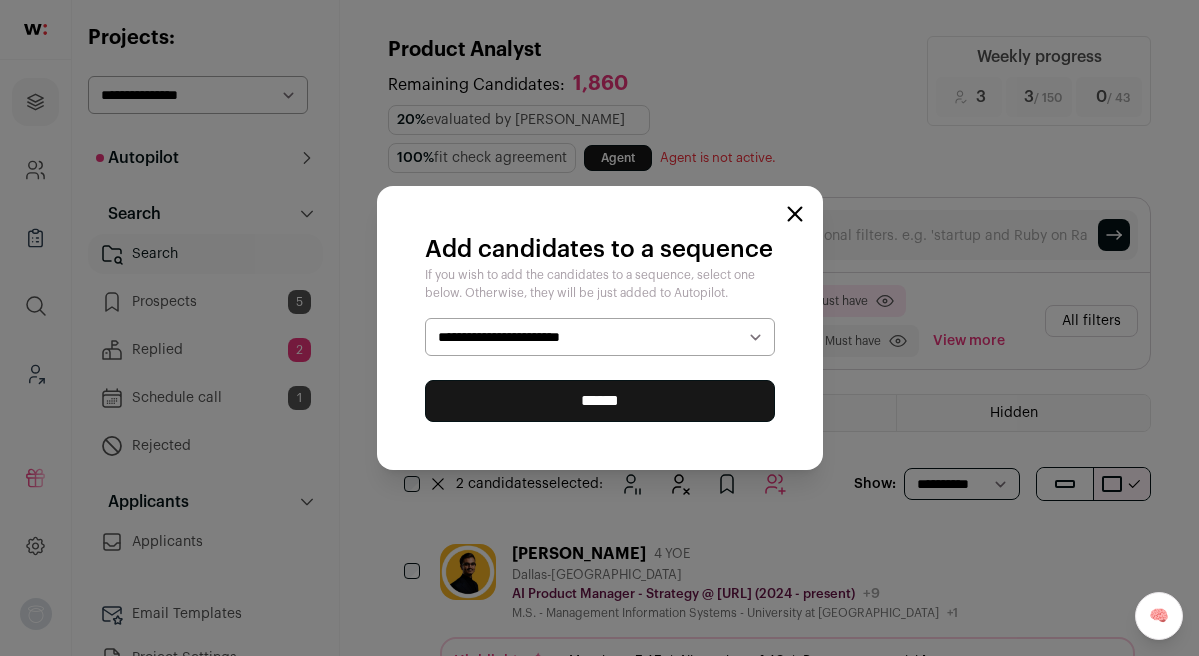 select on "*****" 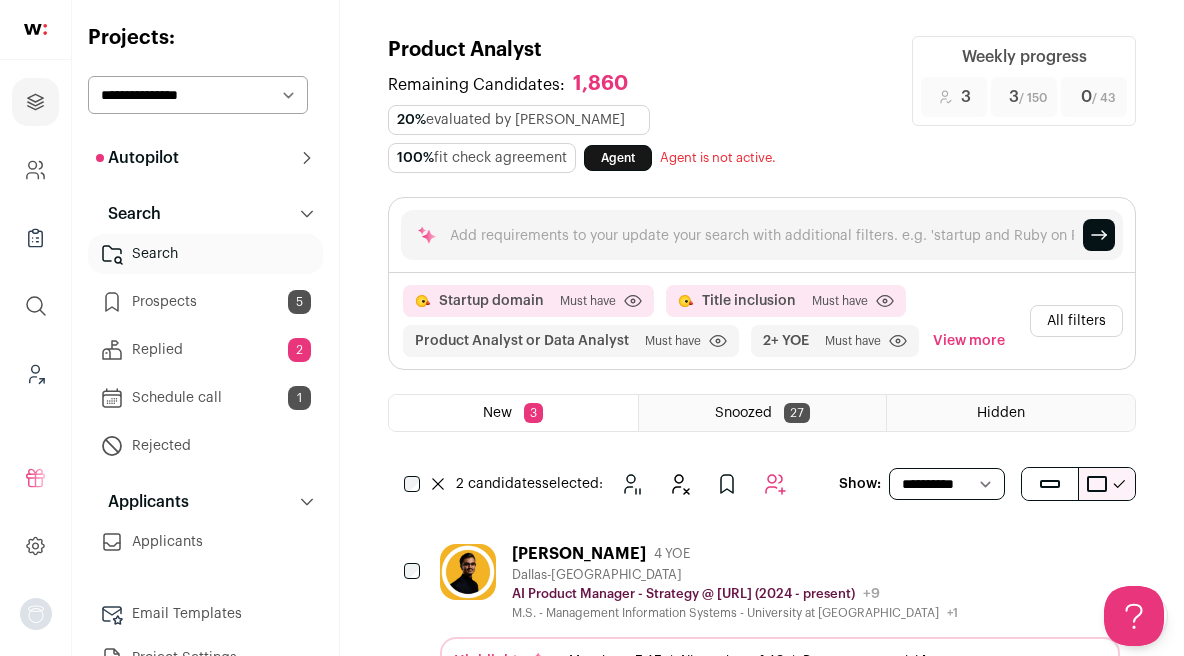 scroll, scrollTop: 0, scrollLeft: 0, axis: both 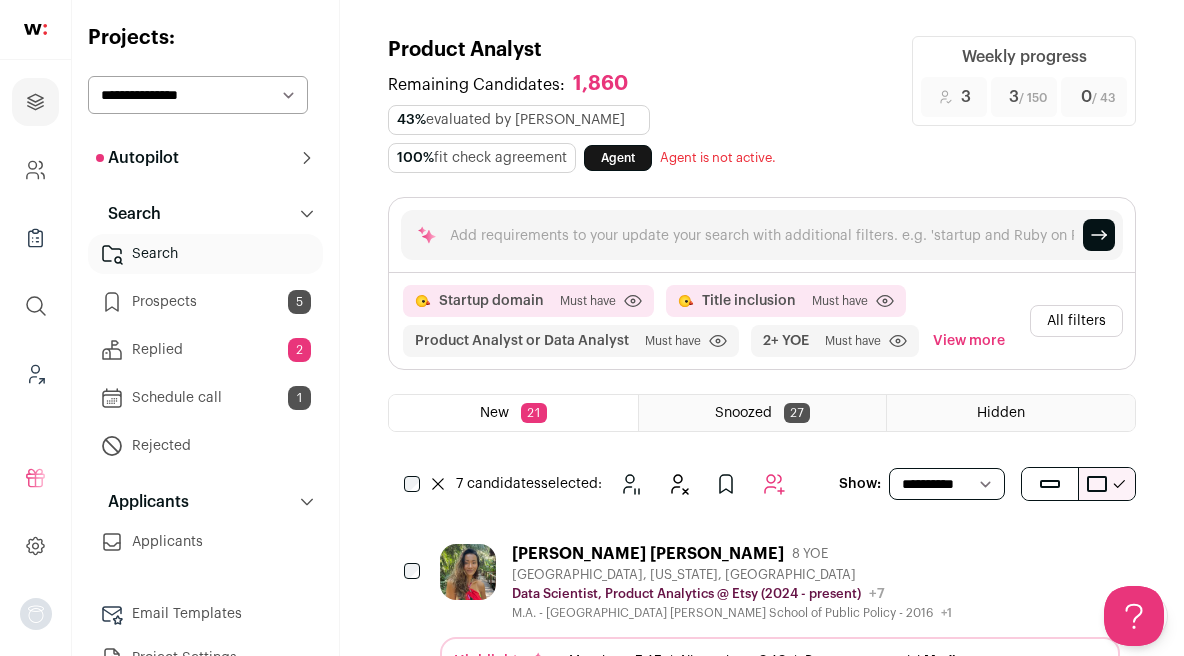 click at bounding box center (438, 484) 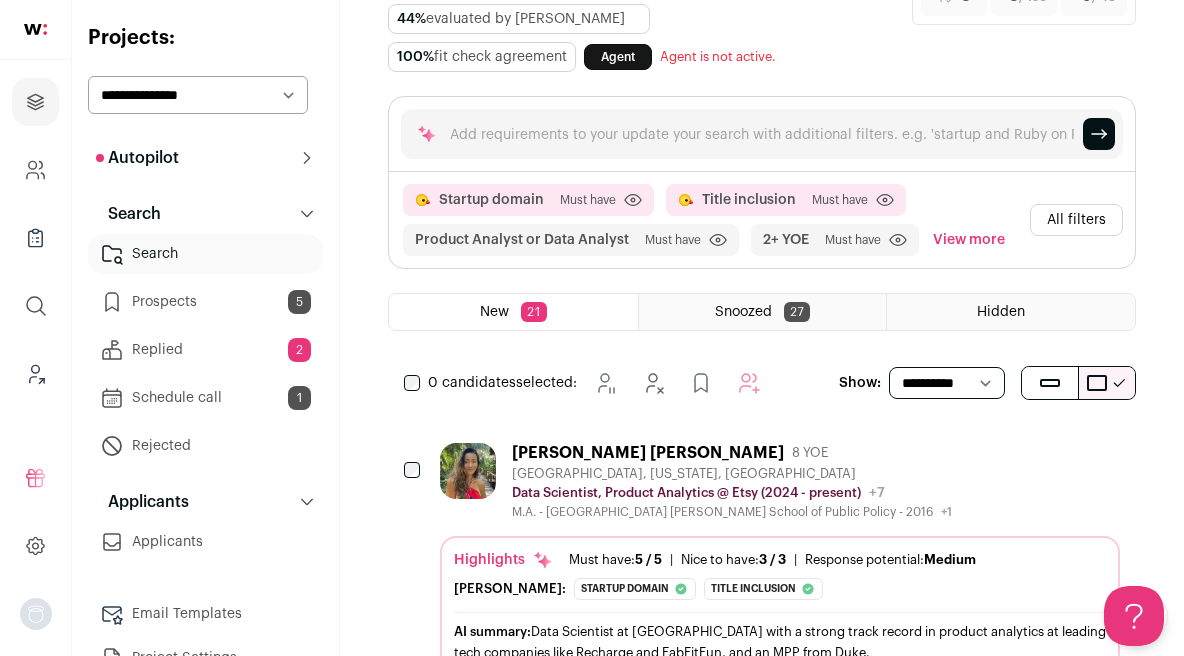 scroll, scrollTop: 0, scrollLeft: 0, axis: both 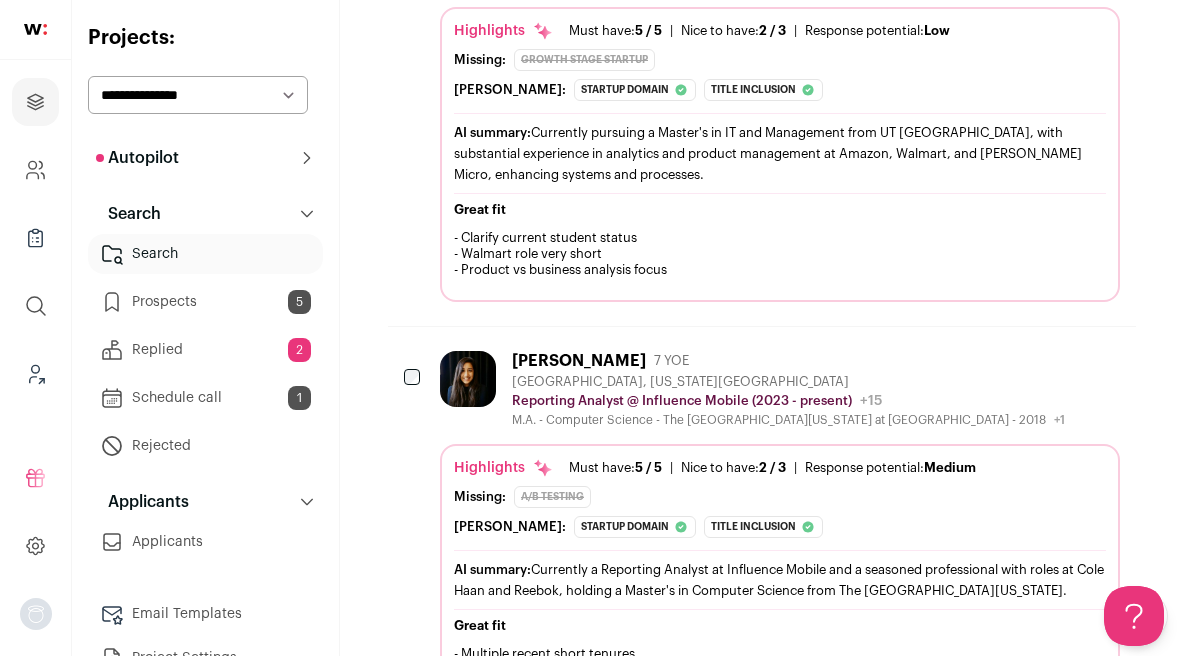 click on "[PERSON_NAME] [PERSON_NAME]
8 YOE
[GEOGRAPHIC_DATA], [US_STATE], [GEOGRAPHIC_DATA]
Data Scientist, Product Analytics @ Etsy
(2024 - present)
Etsy
Public / Private
Public
Company size
5,001-10,000
Tags
B2C
E-commerce
Marketplace" at bounding box center [762, 1172] 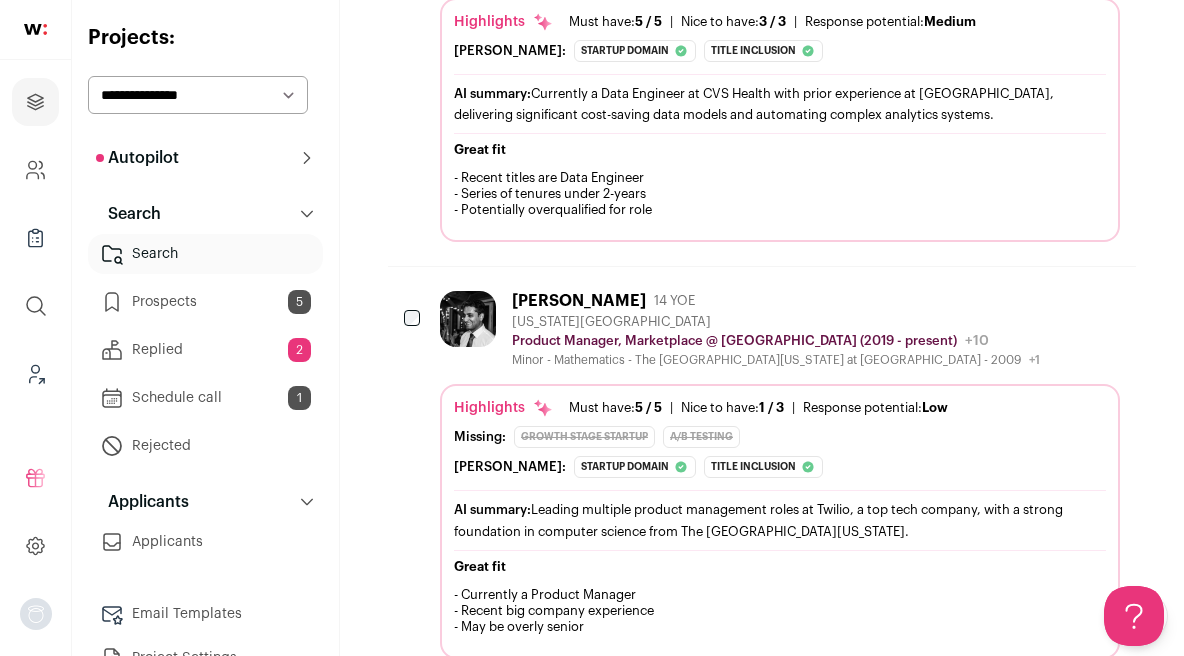 scroll, scrollTop: 2285, scrollLeft: 0, axis: vertical 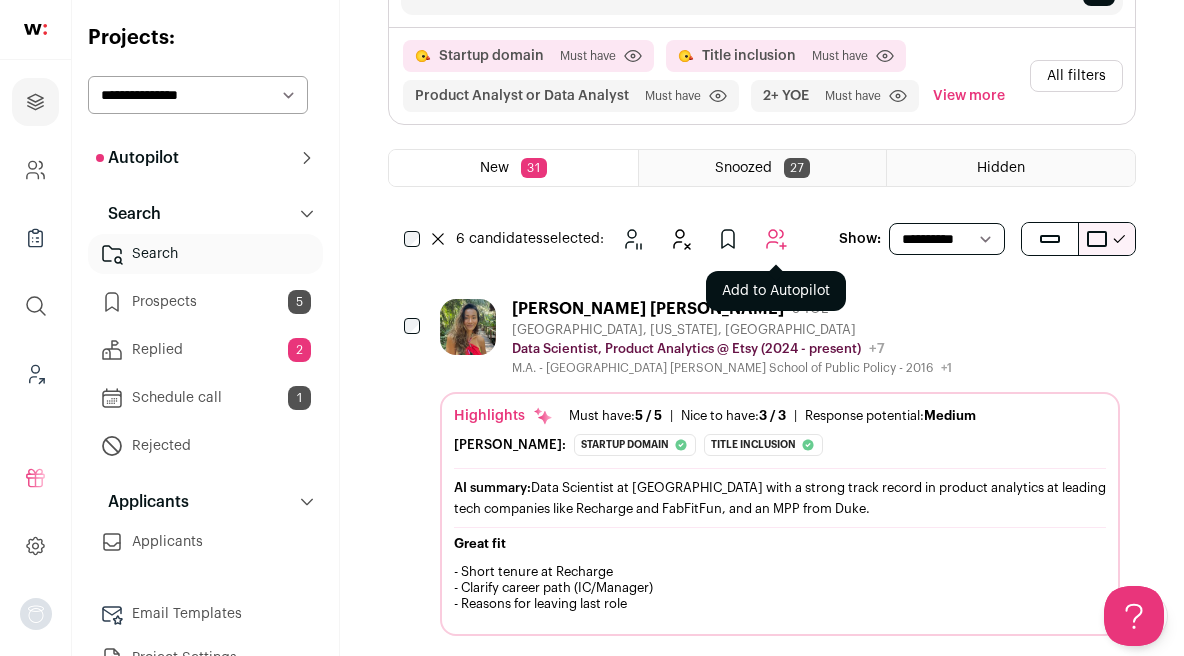 click at bounding box center [776, 239] 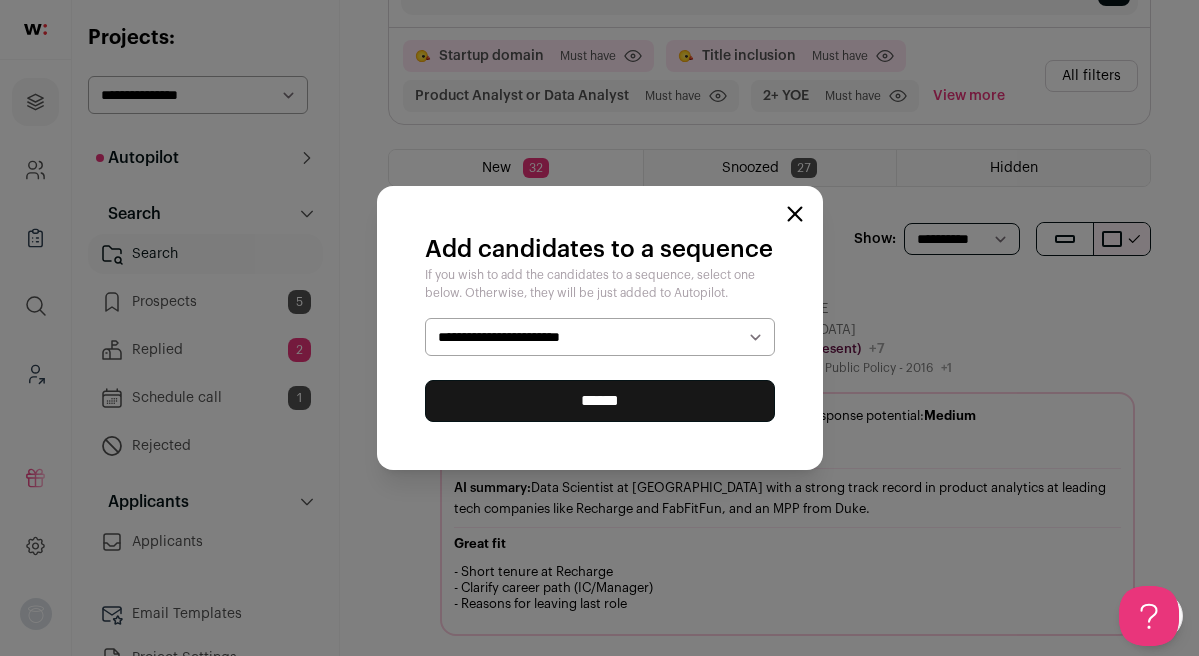 select on "*****" 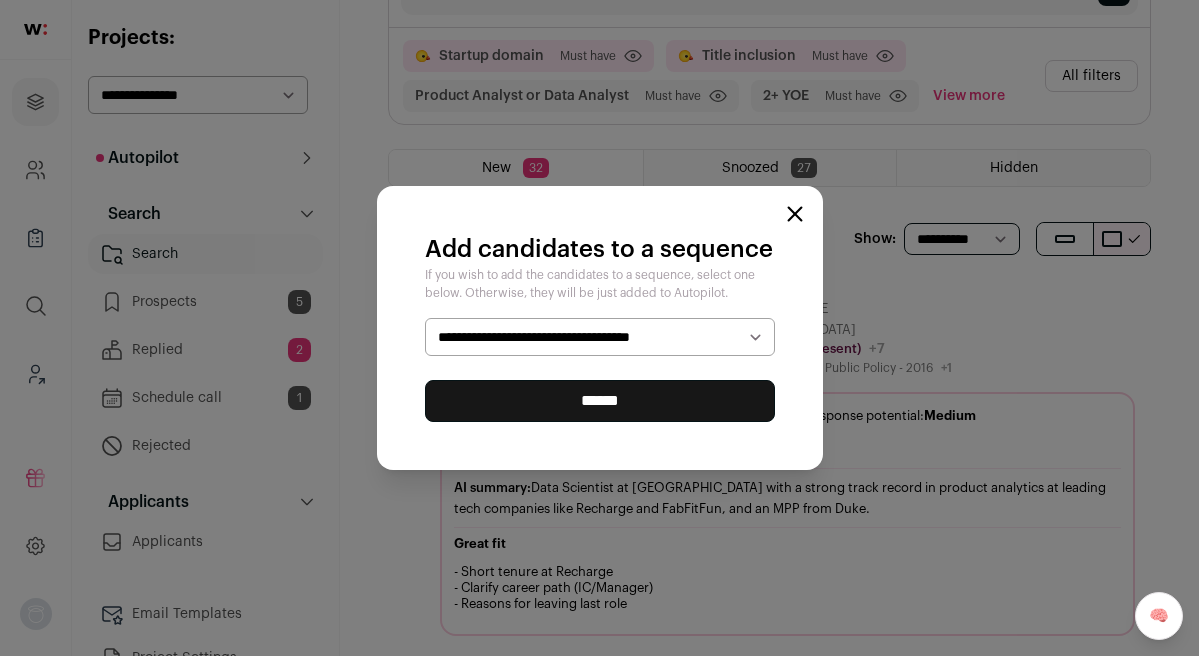 click on "******" at bounding box center [600, 401] 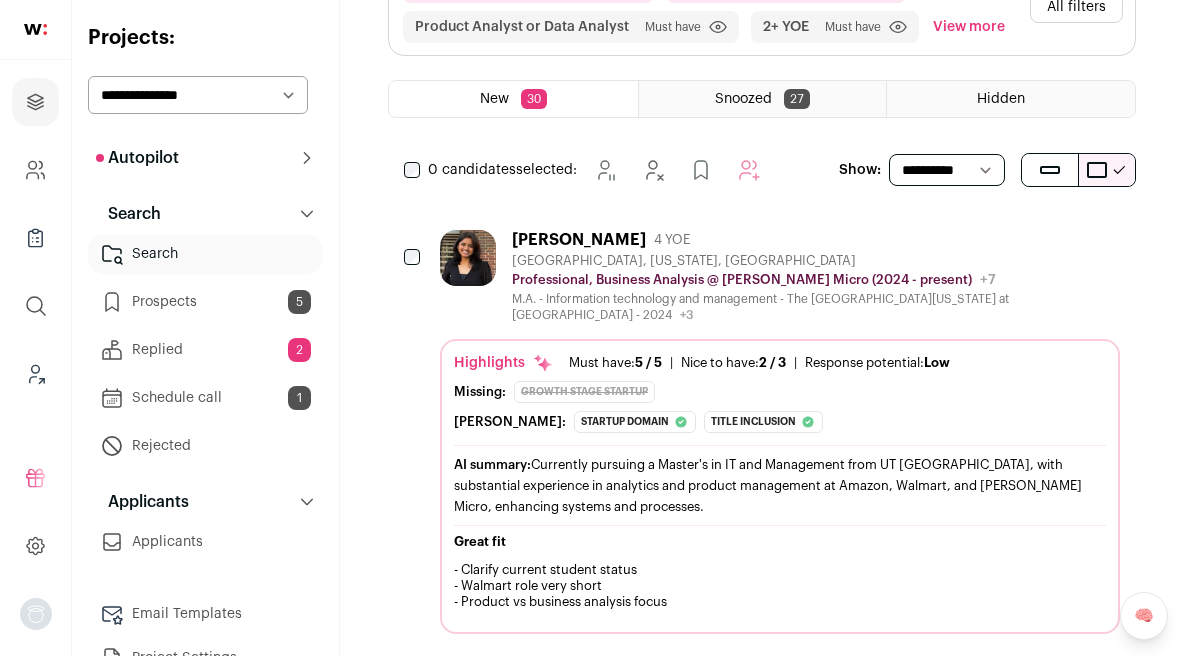 scroll, scrollTop: 327, scrollLeft: 0, axis: vertical 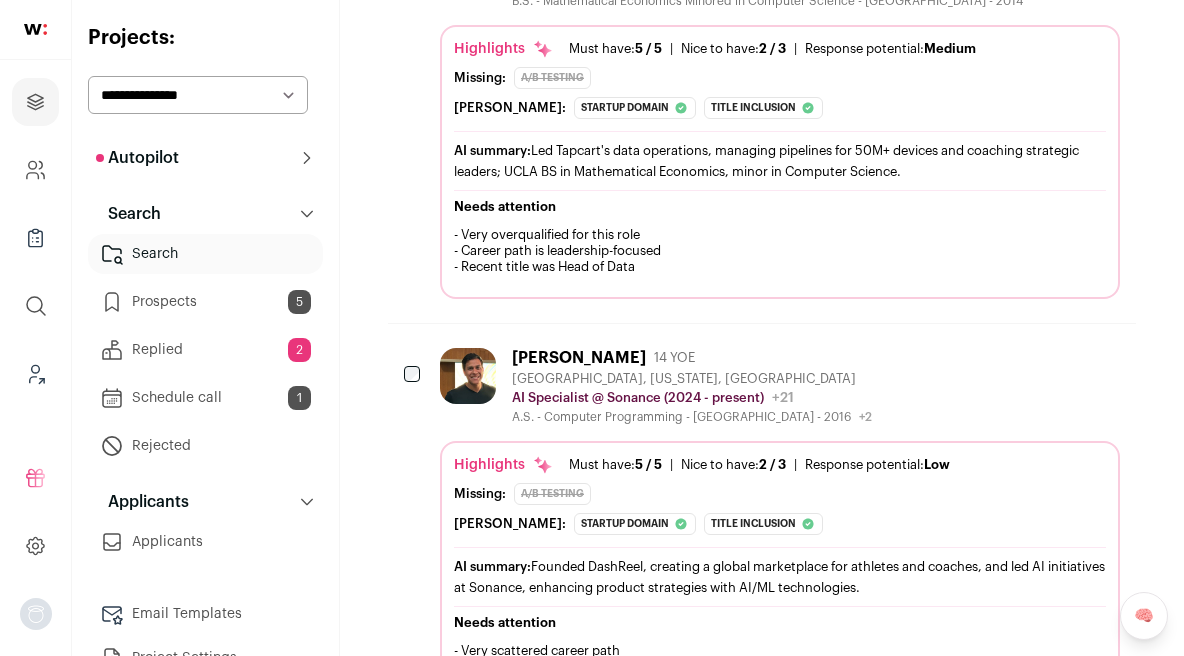 click on "[PERSON_NAME]" at bounding box center (579, 358) 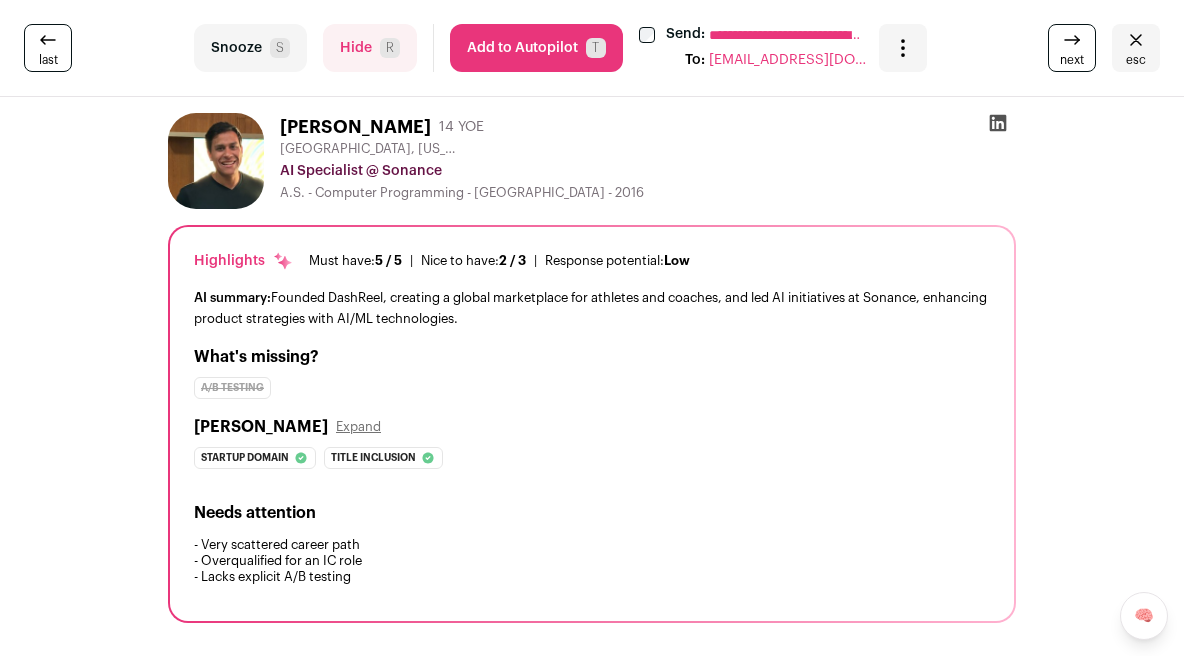 click on "Add to Autopilot
T" at bounding box center (536, 48) 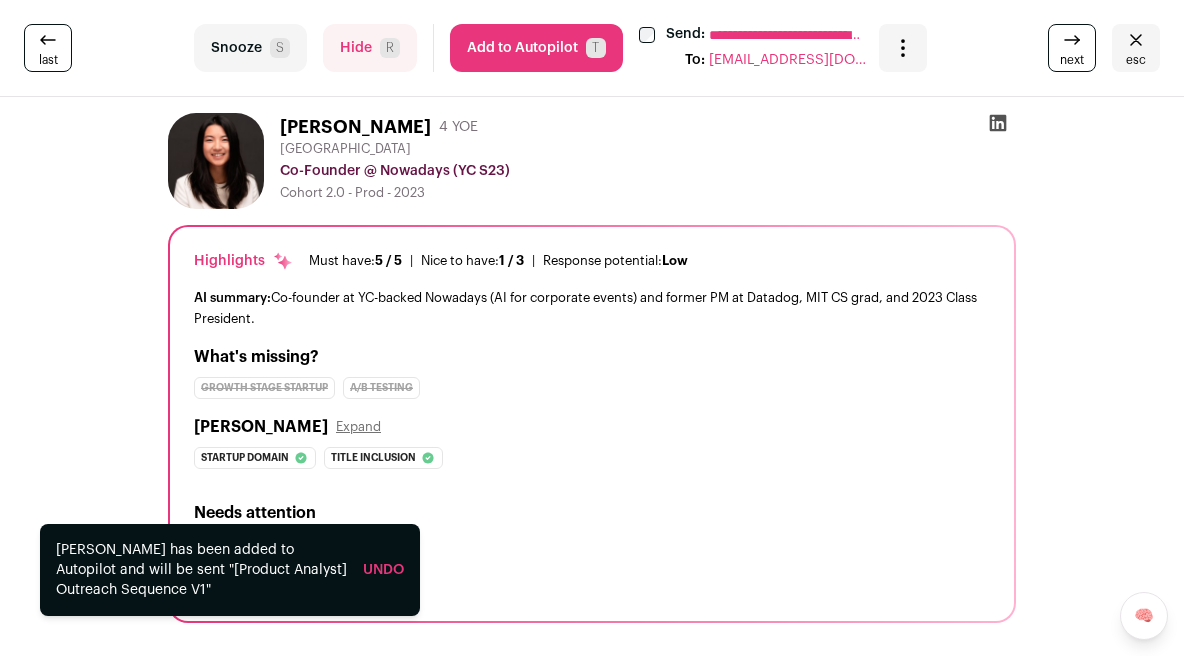 scroll, scrollTop: 3601, scrollLeft: 0, axis: vertical 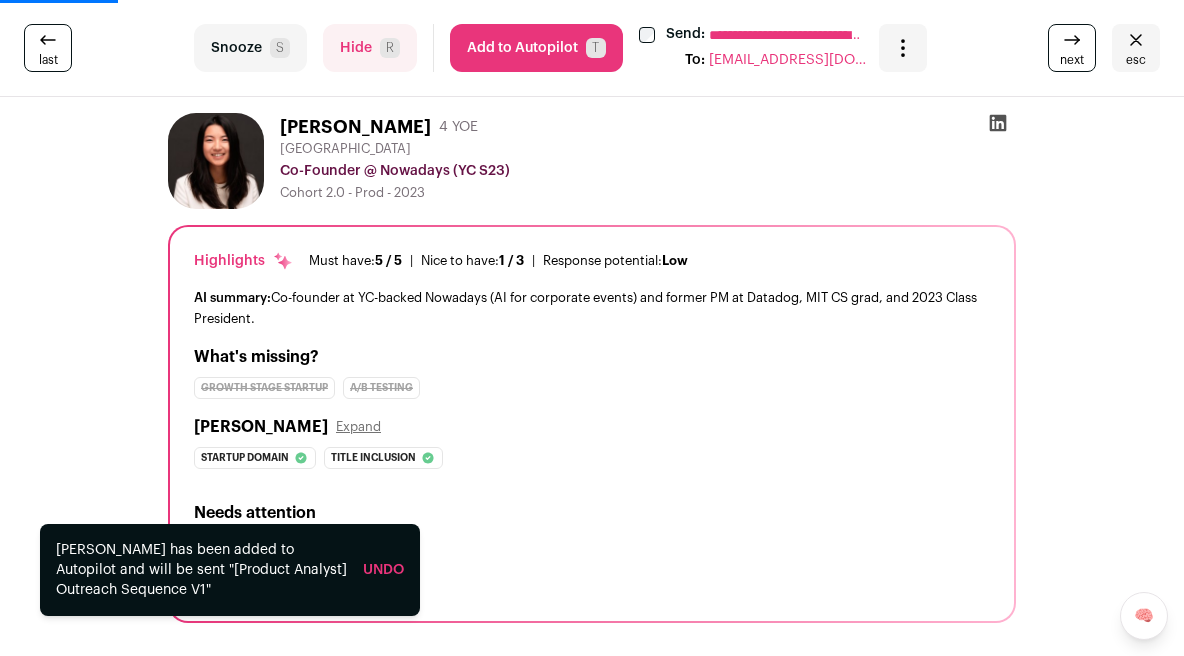 click on "Add to Autopilot
T" at bounding box center (536, 48) 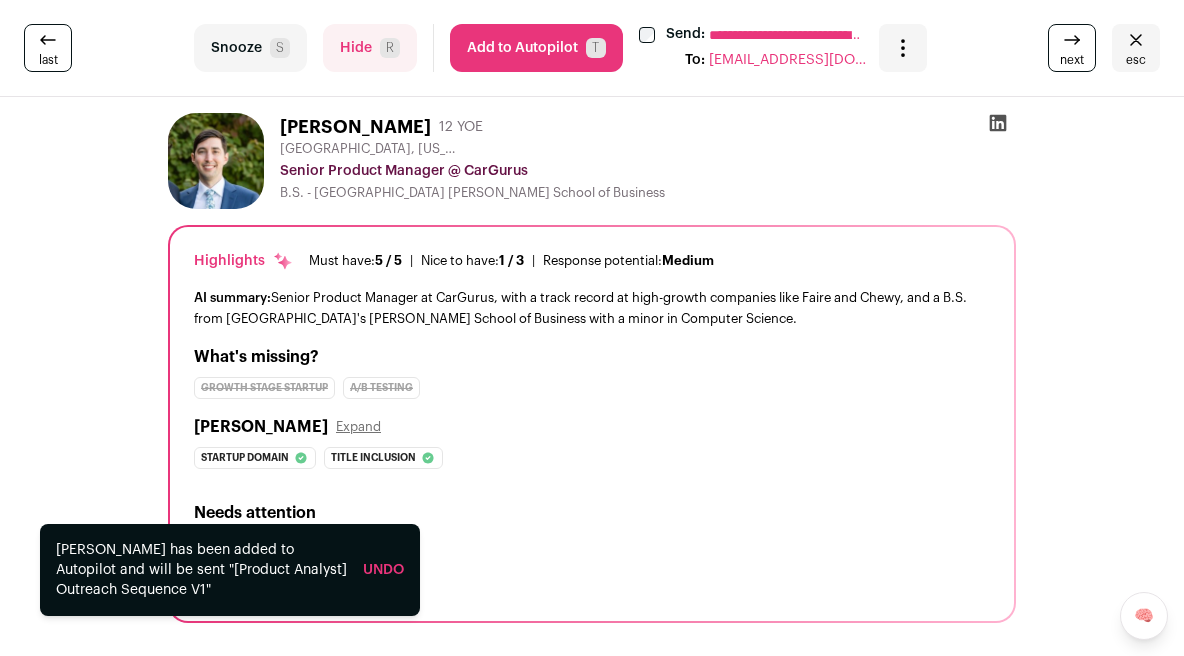 scroll, scrollTop: 3870, scrollLeft: 0, axis: vertical 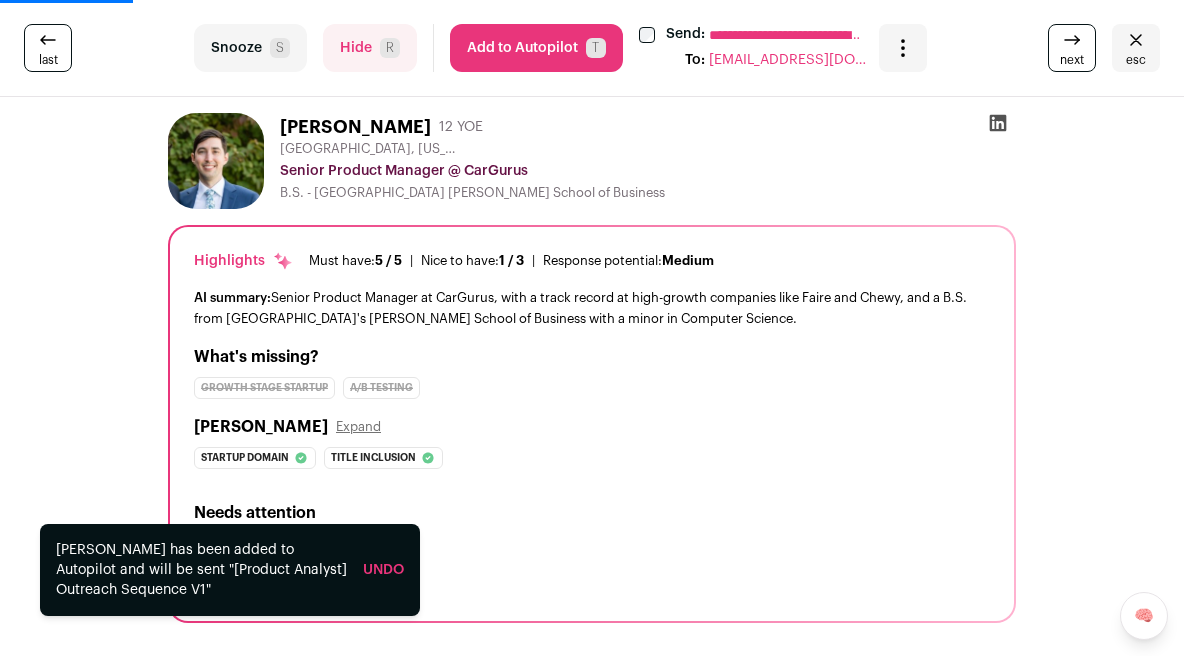 click on "Add to Autopilot
T" at bounding box center [536, 48] 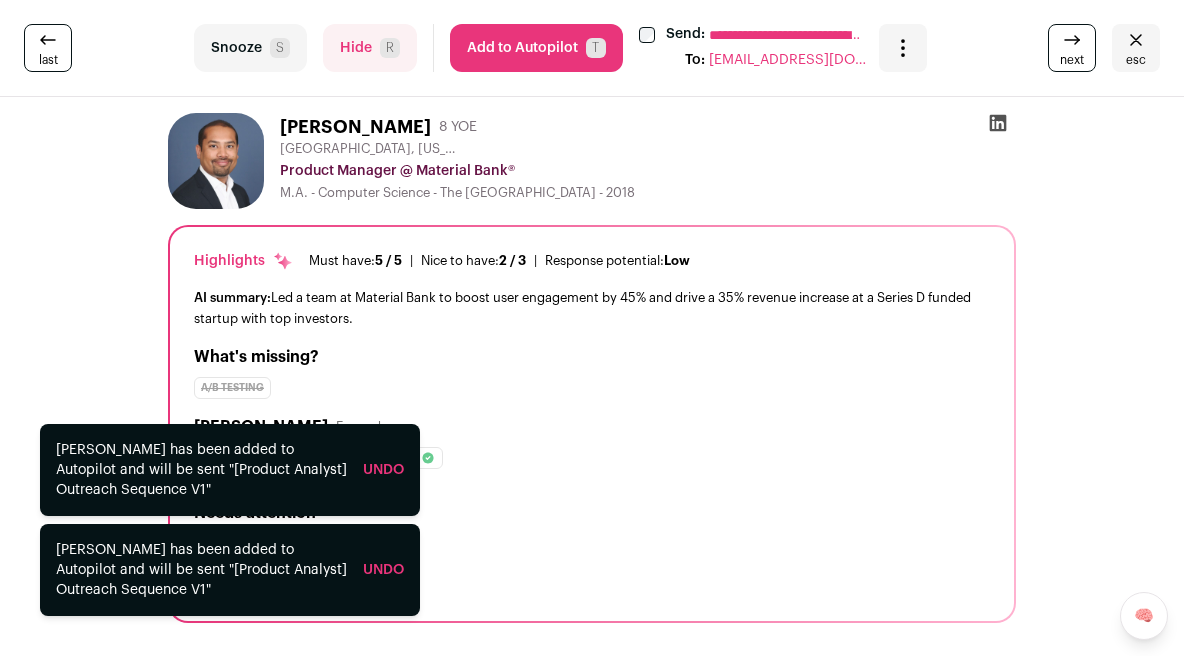 scroll, scrollTop: 3990, scrollLeft: 0, axis: vertical 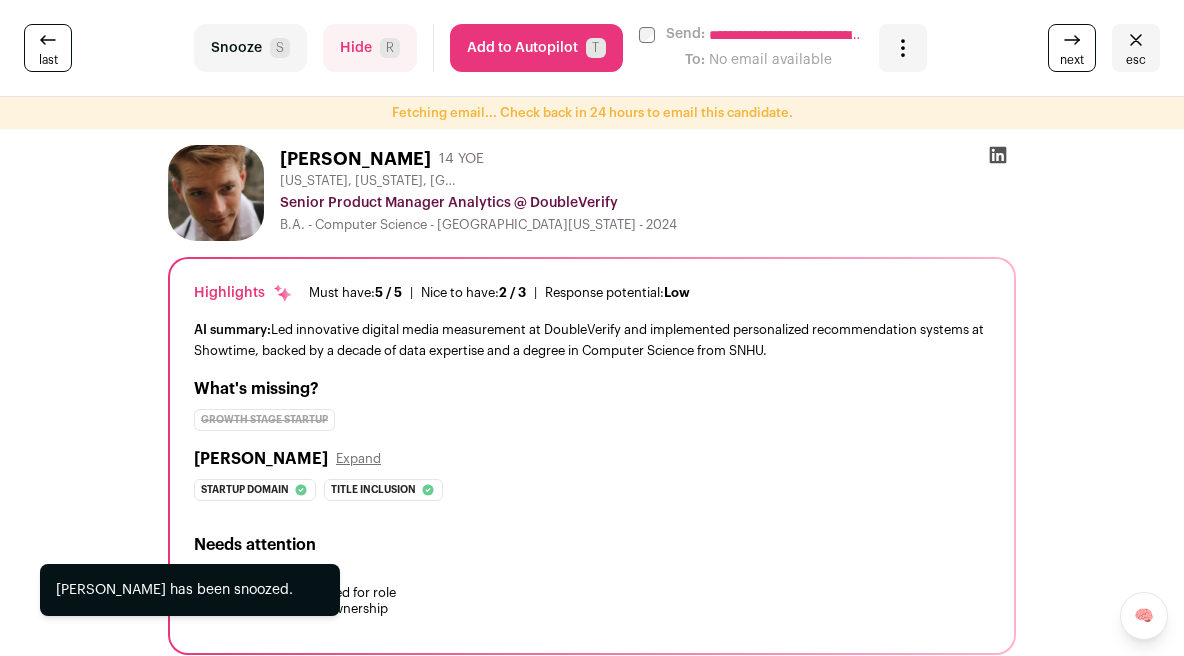 click on "Snooze
S" at bounding box center [250, 48] 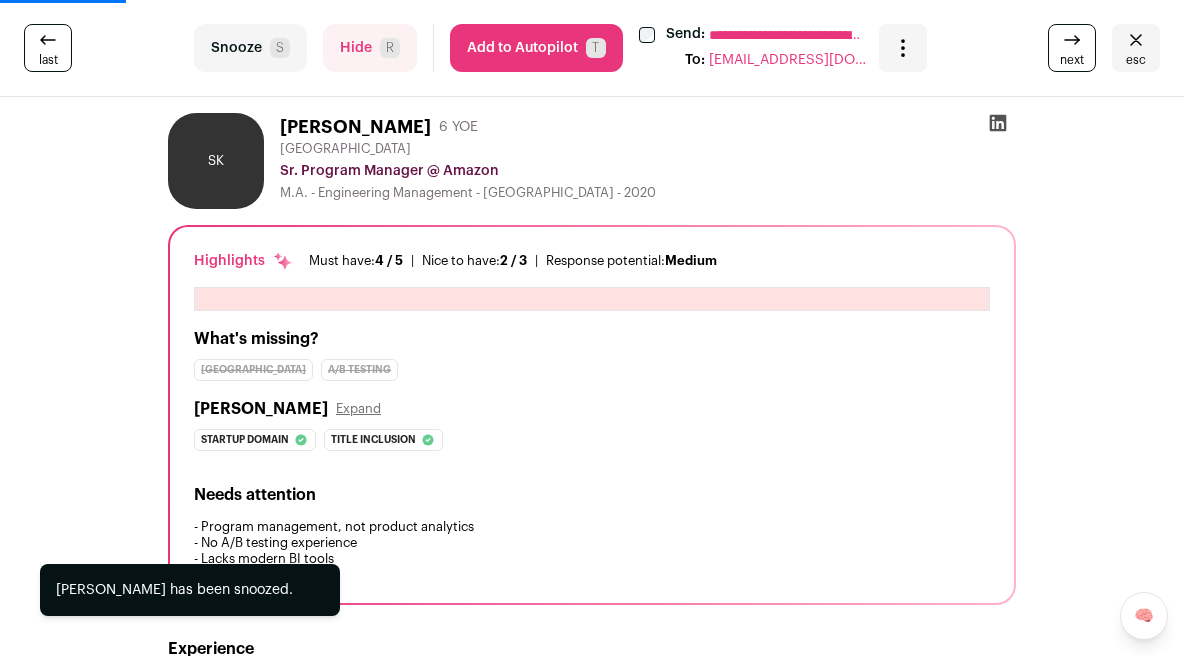 click on "Snooze
S" at bounding box center (250, 48) 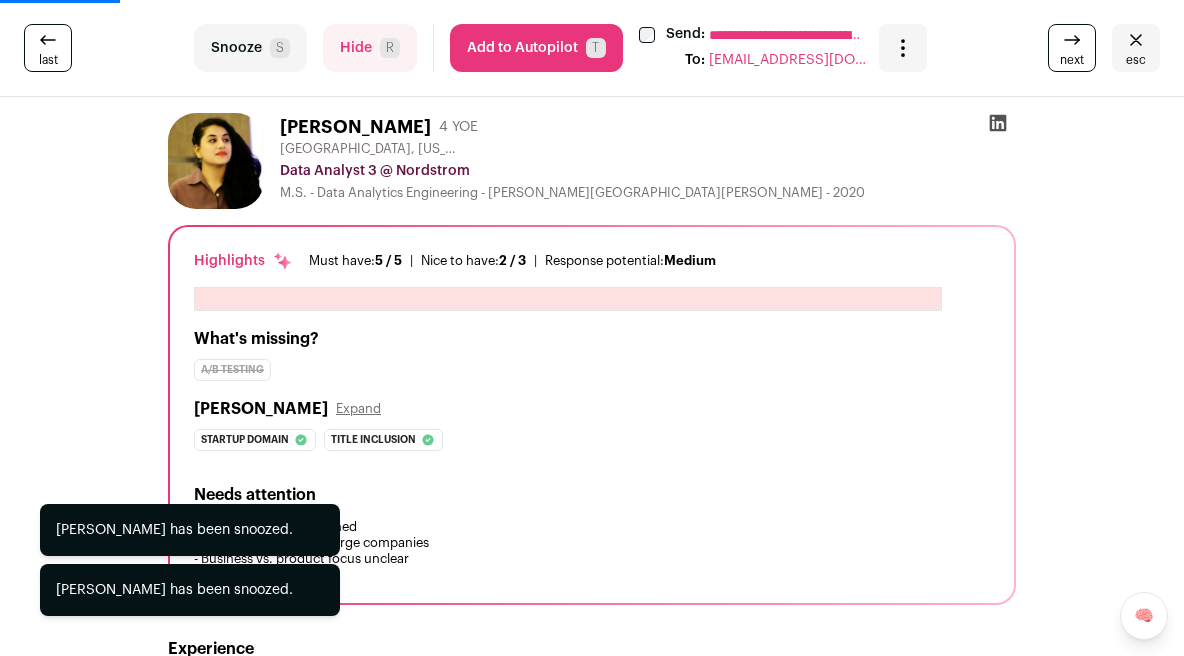 click on "Snooze
S" at bounding box center (250, 48) 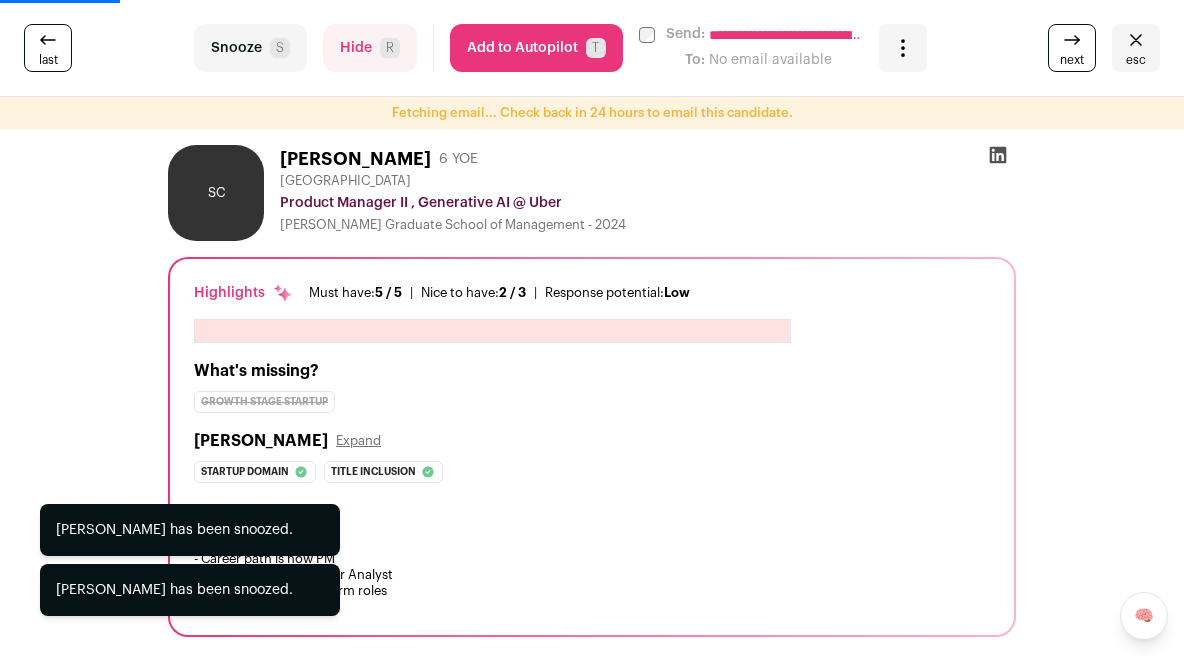 click on "Snooze
S" at bounding box center [250, 48] 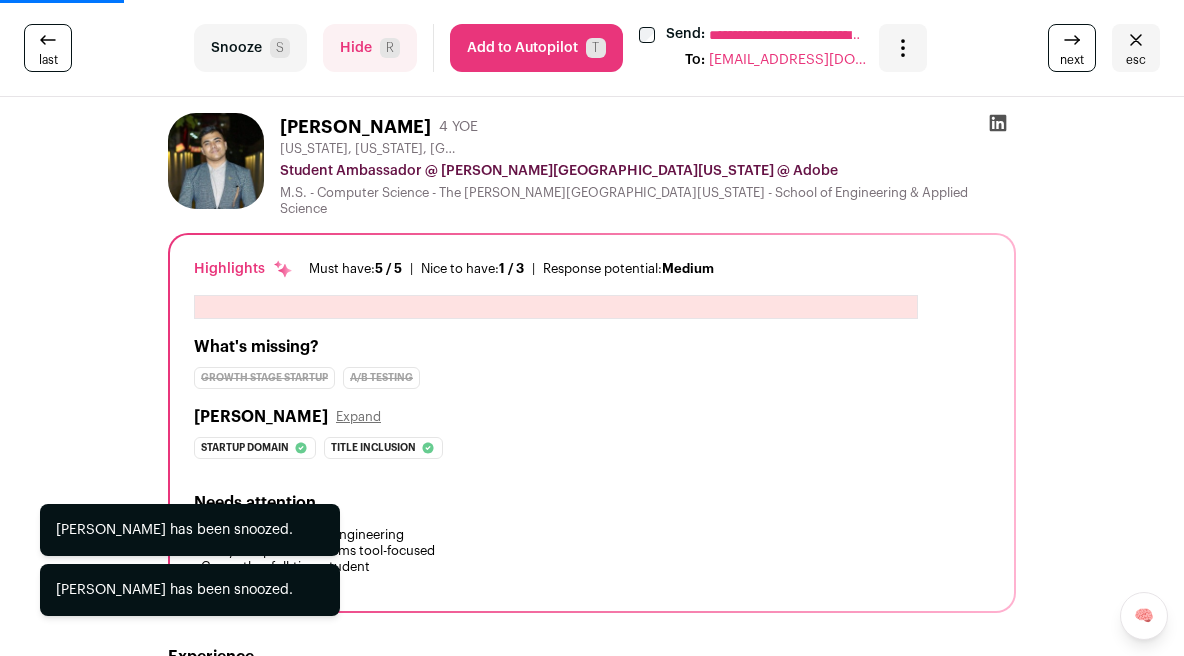 click on "Snooze
S" at bounding box center [250, 48] 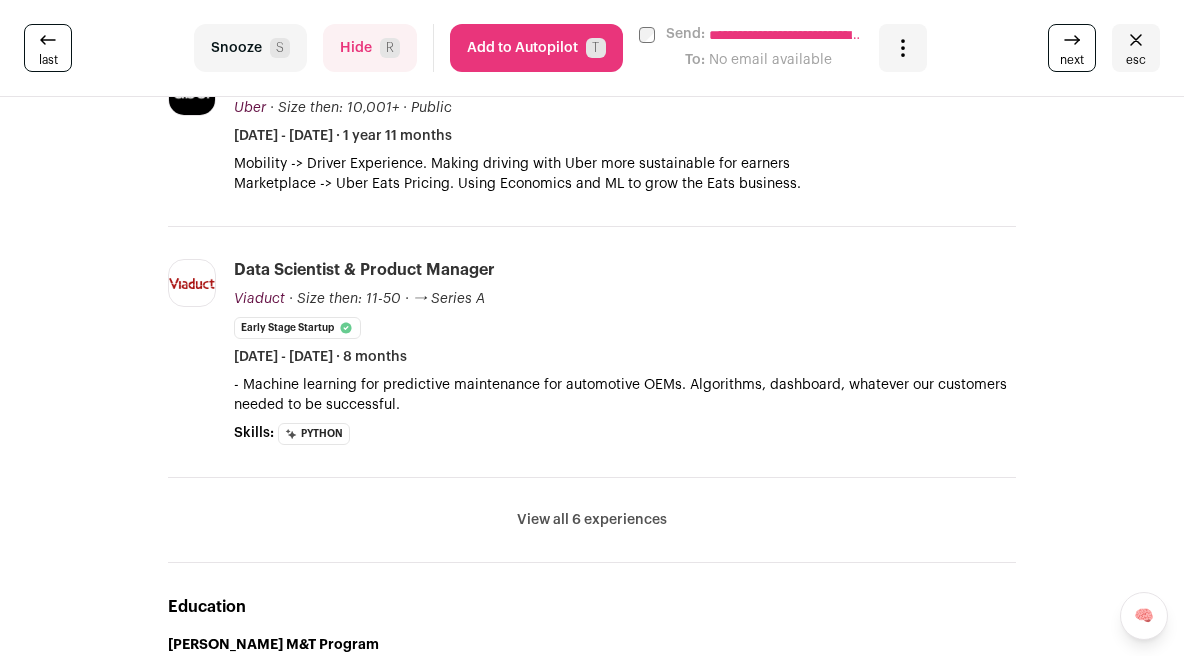 scroll, scrollTop: 0, scrollLeft: 0, axis: both 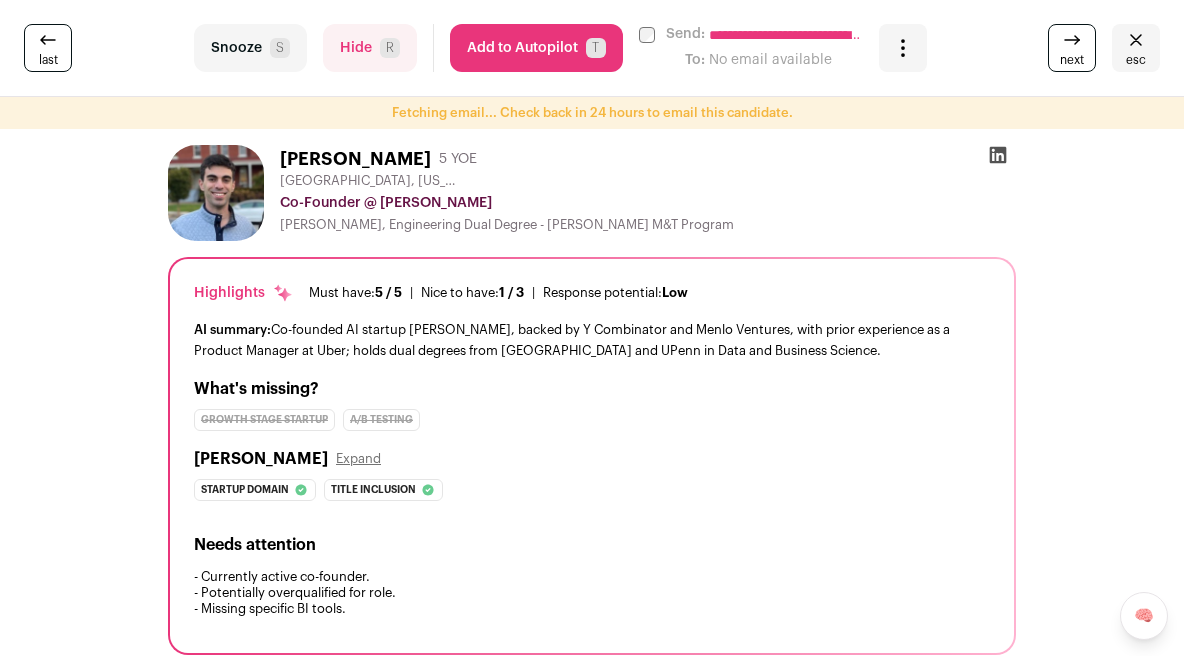 click on "Add to Autopilot
T" at bounding box center [536, 48] 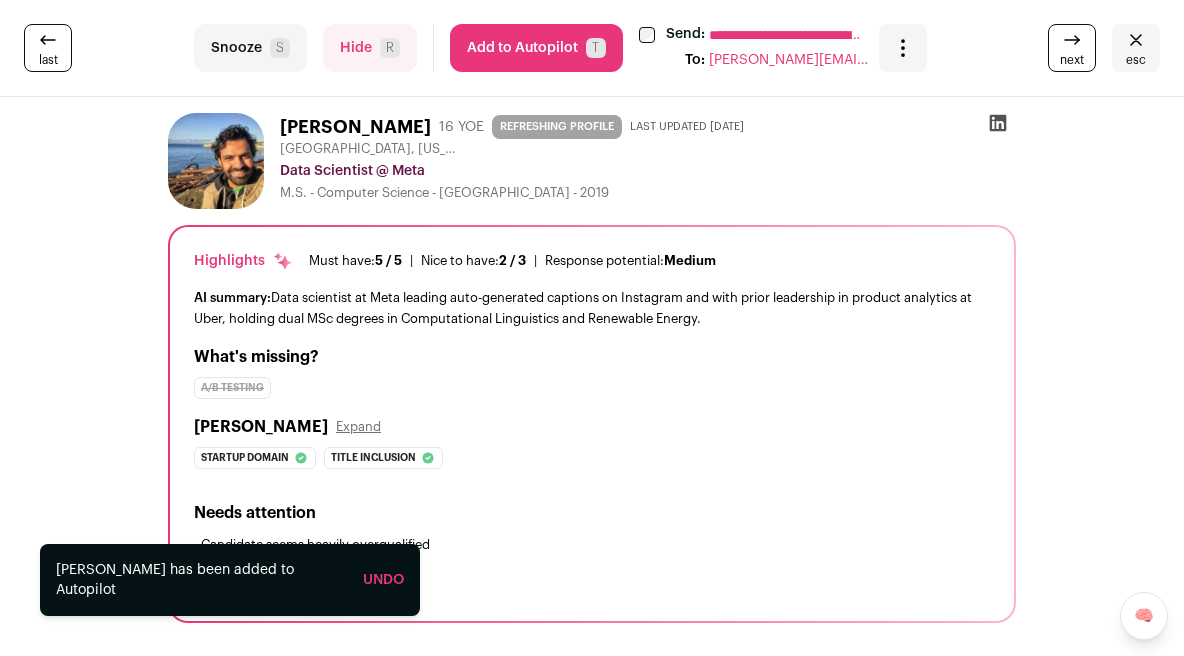 click on "Snooze
S" at bounding box center [250, 48] 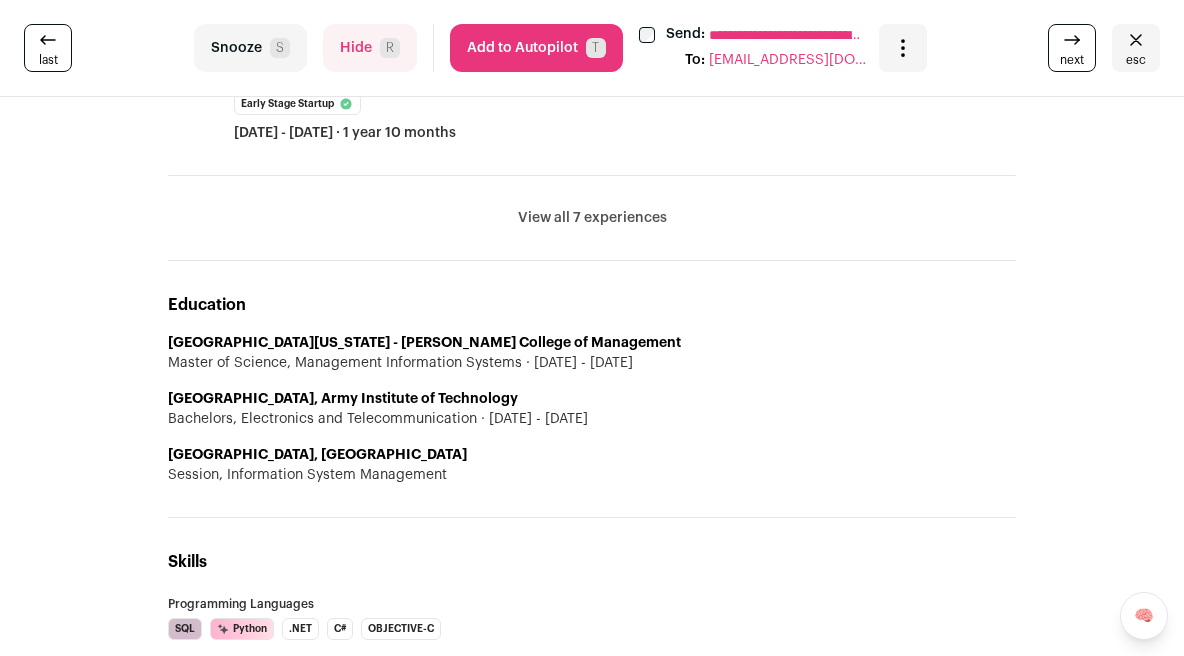 scroll, scrollTop: 971, scrollLeft: 0, axis: vertical 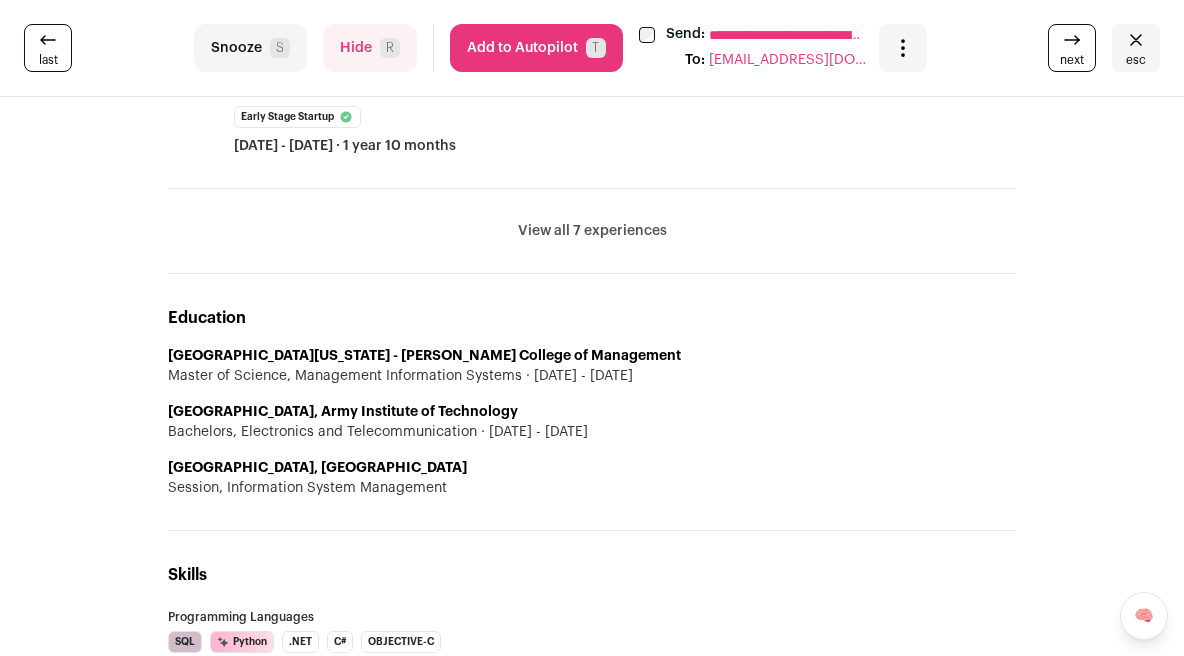 click on "Snooze
S" at bounding box center (250, 48) 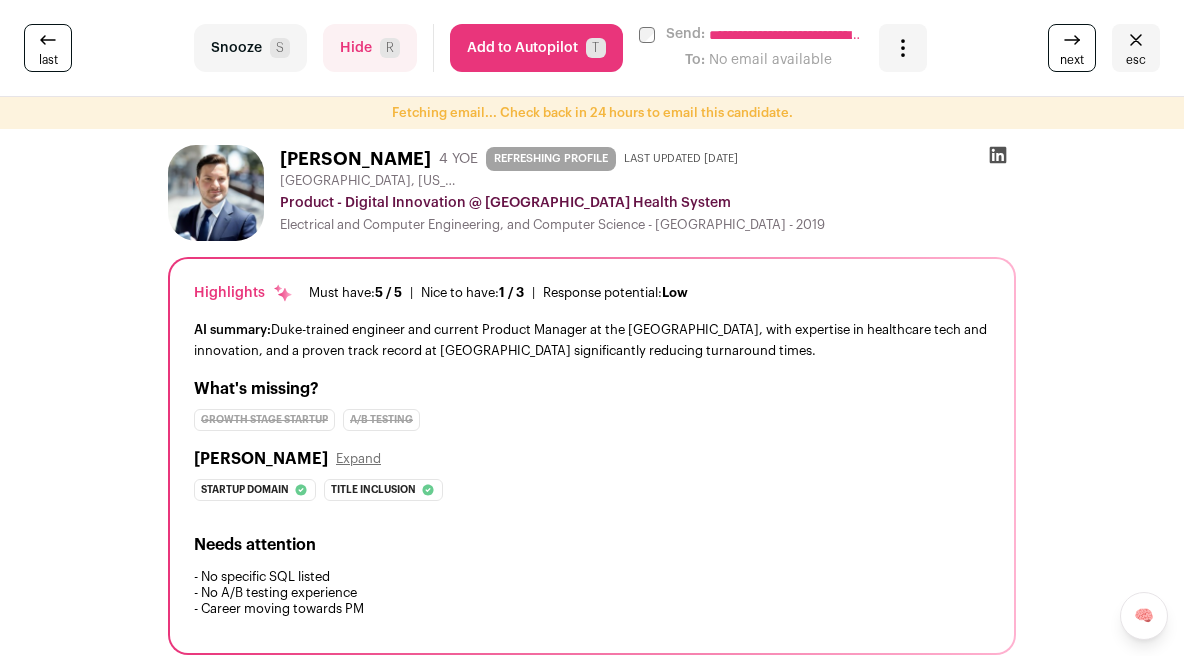 click on "Snooze
S" at bounding box center [250, 48] 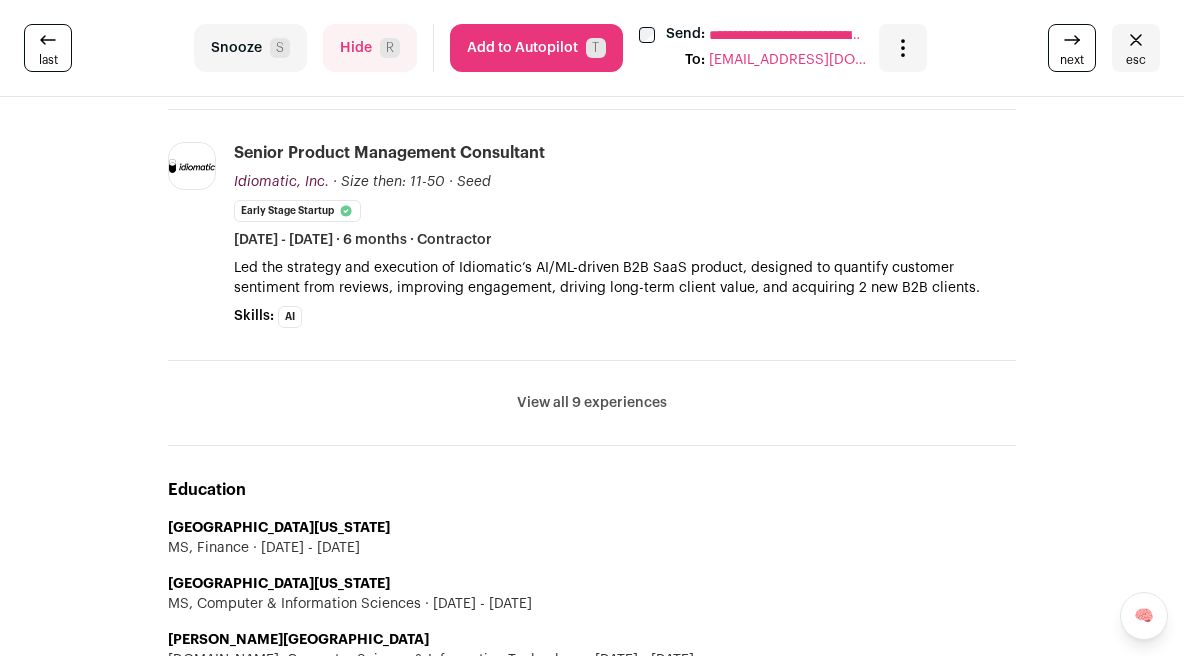 scroll, scrollTop: 0, scrollLeft: 0, axis: both 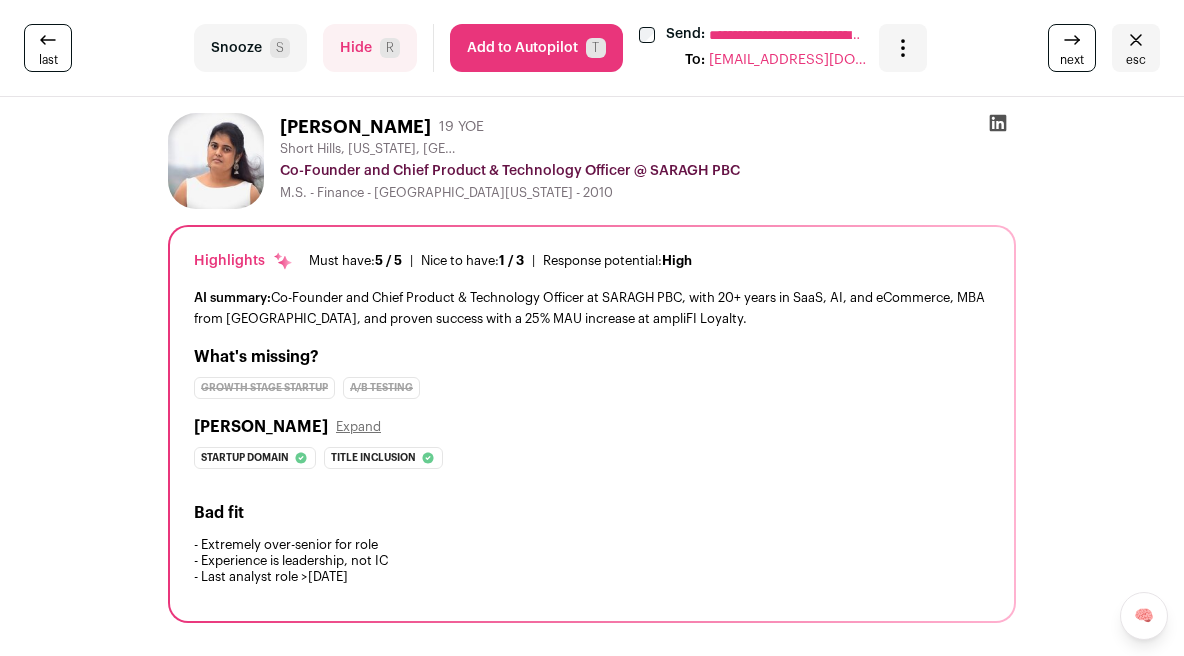 click on "Snooze
S" at bounding box center [250, 48] 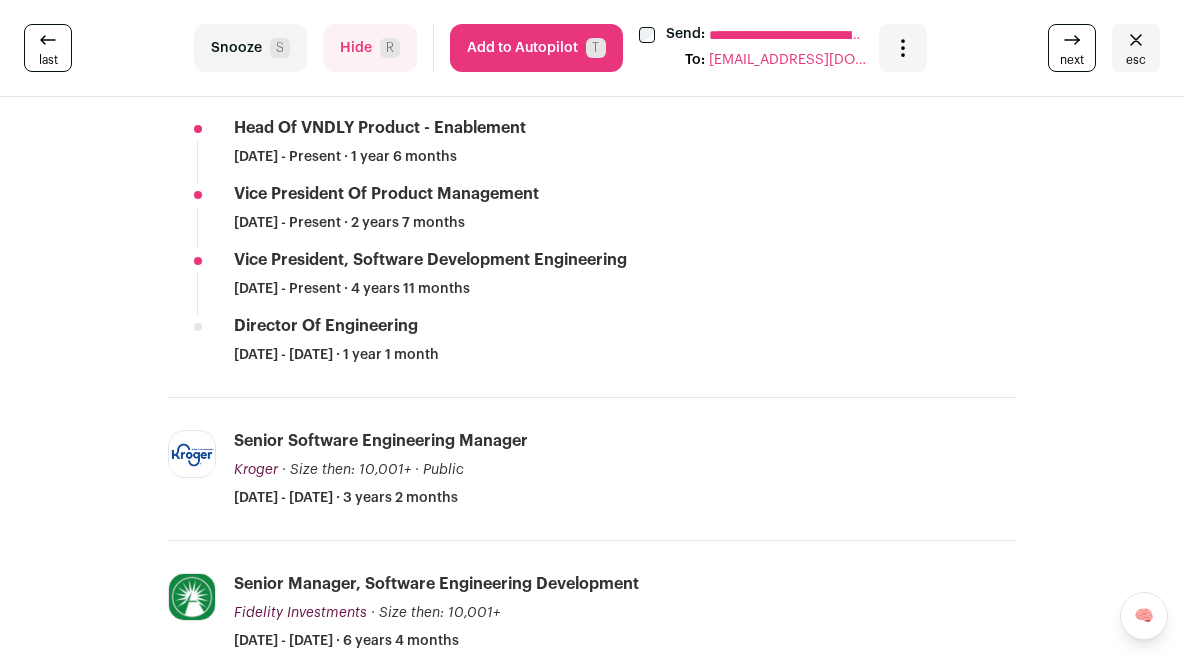 scroll, scrollTop: 926, scrollLeft: 0, axis: vertical 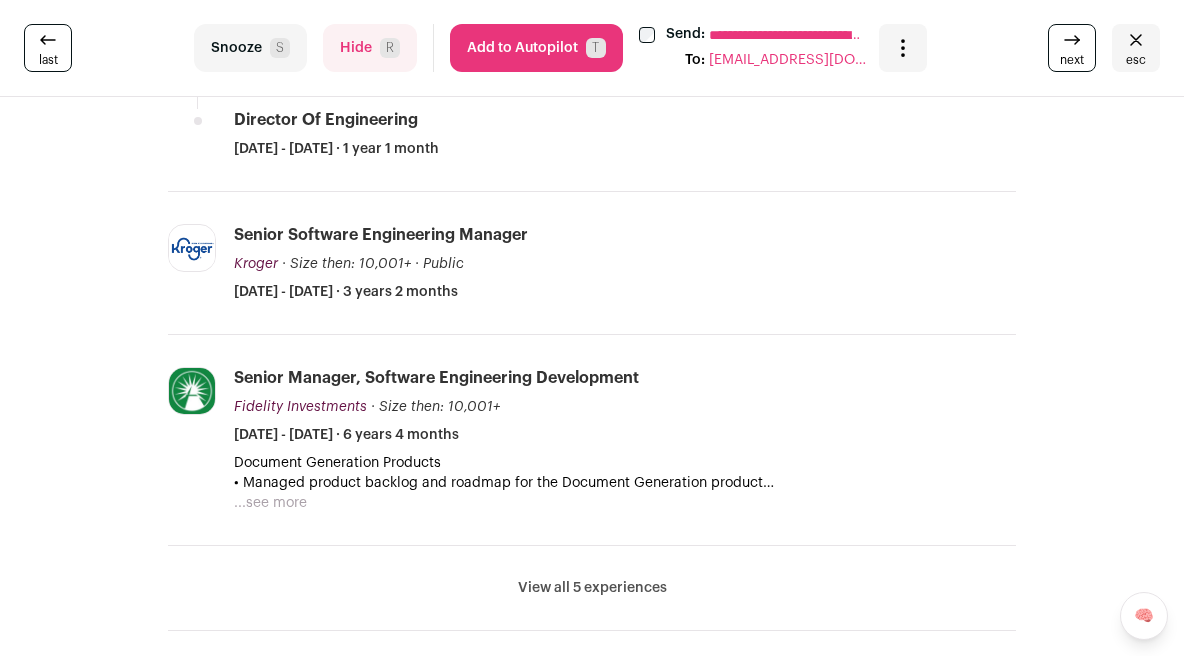 click on "Add to Autopilot
T" at bounding box center [536, 48] 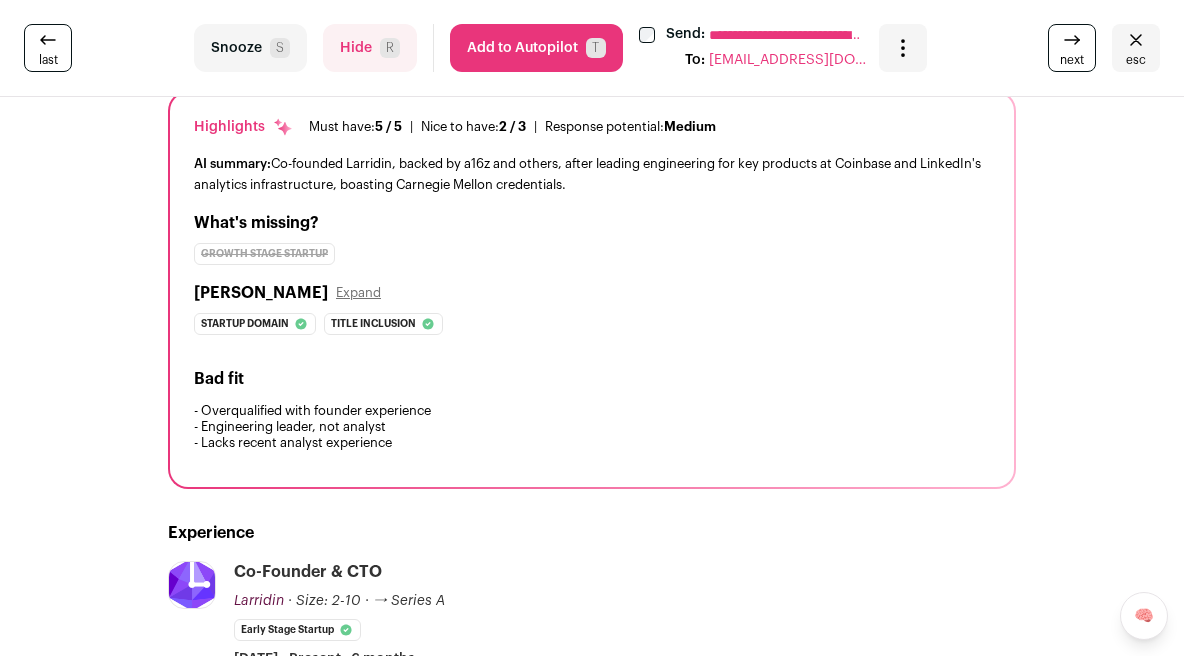 scroll, scrollTop: 0, scrollLeft: 0, axis: both 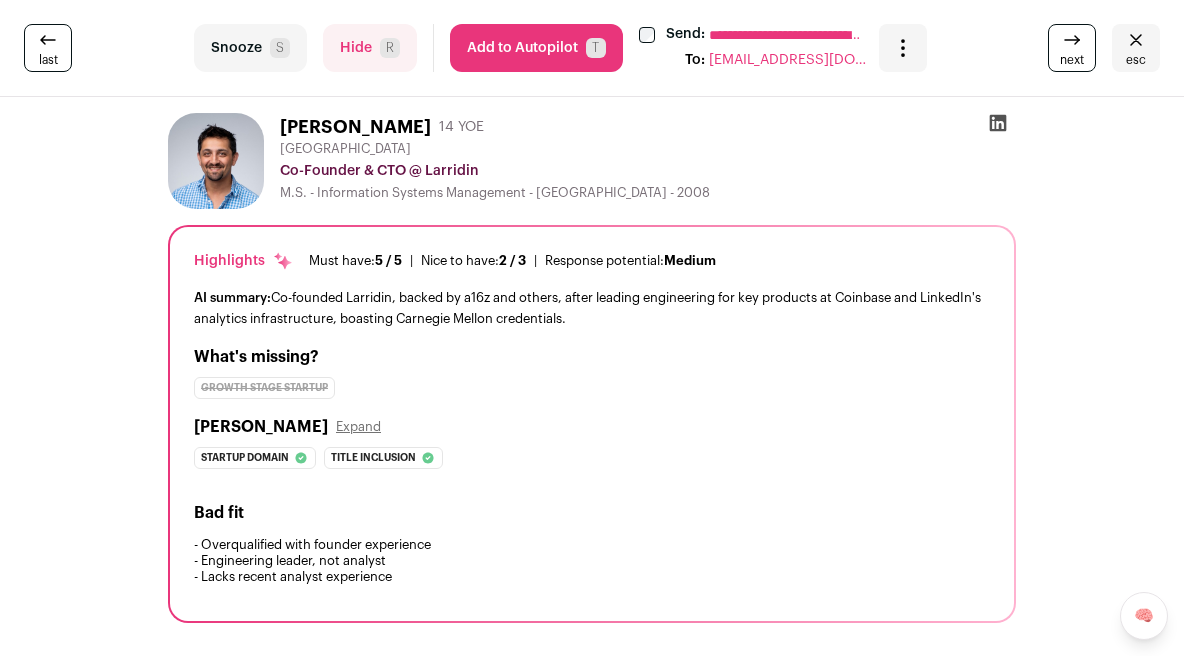 click at bounding box center (903, 48) 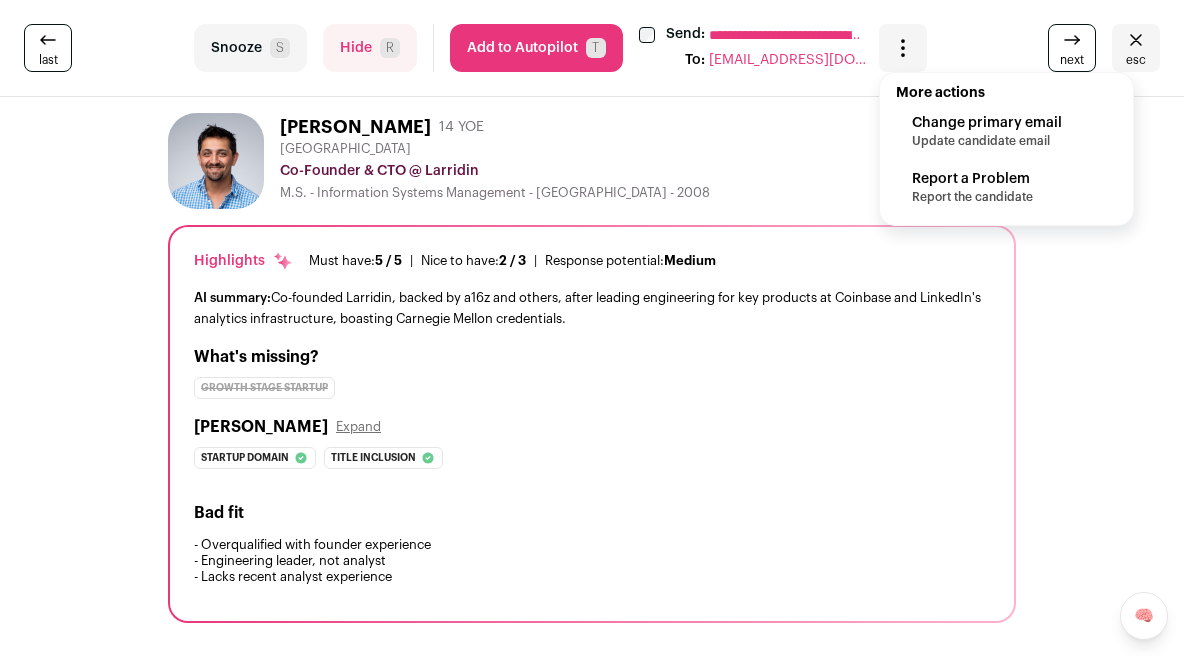 click on "Ameya Kanitkar
14 YOE
San Francisco Bay Area
Co-Founder & CTO @ Larridin
M.S. - Information Systems Management - Carnegie Mellon University - 2008
Highlights
Must have:
5 / 5
How many must haves have been fulfilled?
|
Nice to have:" at bounding box center (592, 1384) 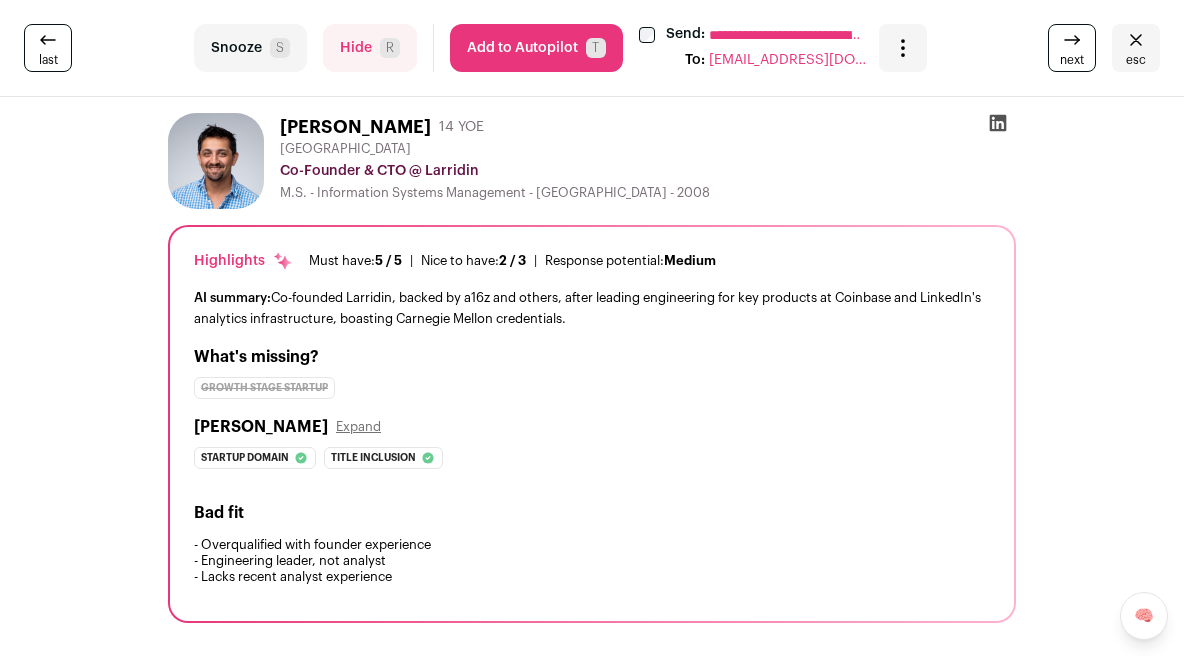 click on "**********" at bounding box center (797, 35) 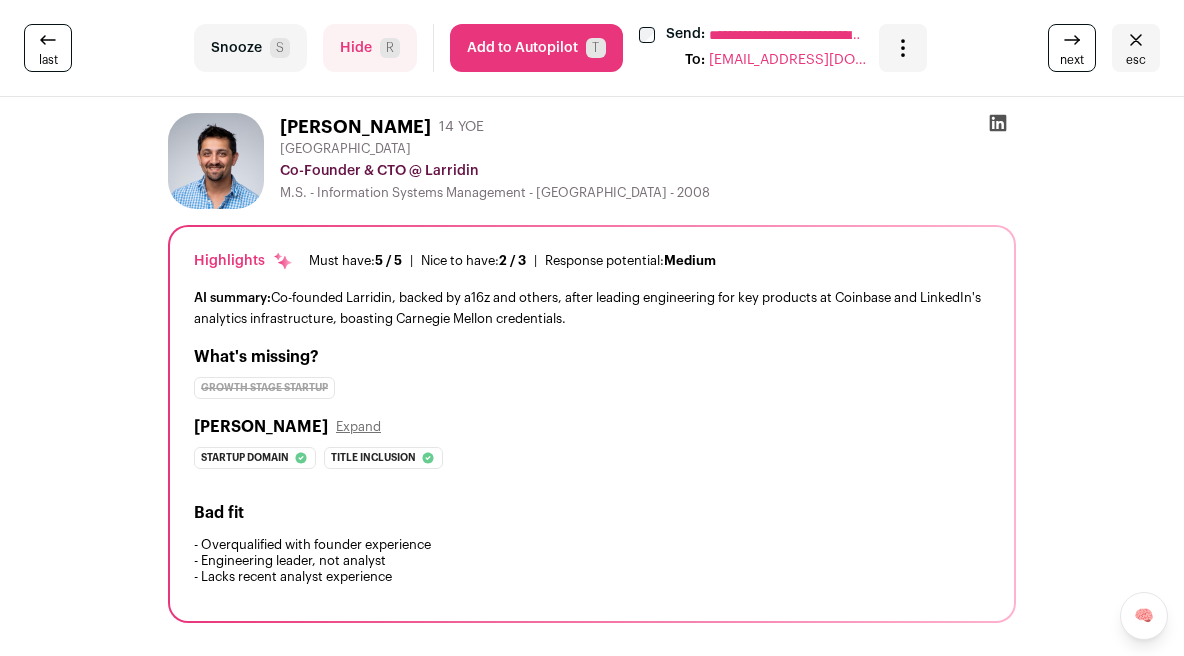 click on "next" at bounding box center [1072, 48] 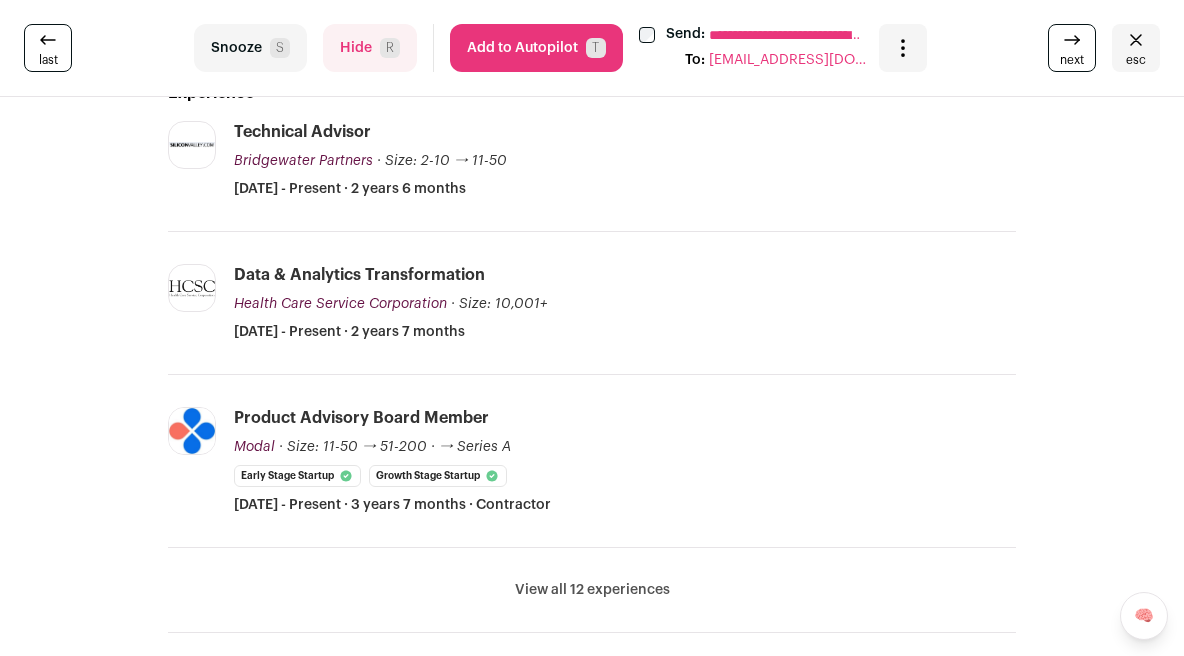 scroll, scrollTop: 753, scrollLeft: 0, axis: vertical 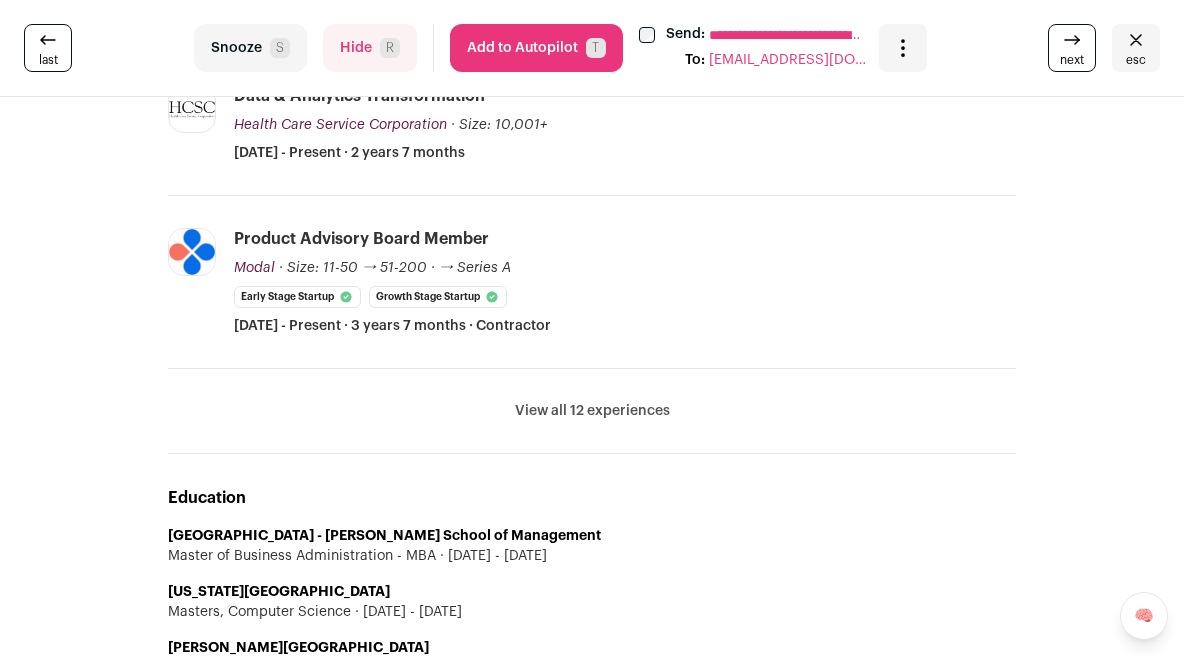 click on "Snooze
S" at bounding box center (250, 48) 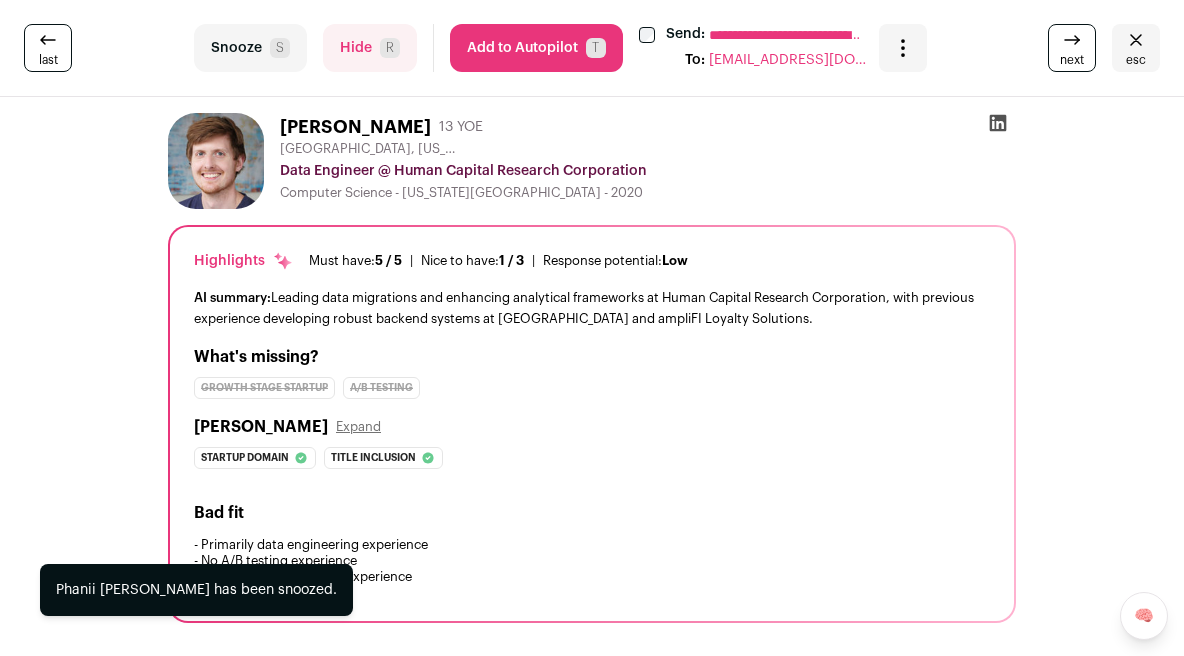 click on "Snooze
S" at bounding box center [250, 48] 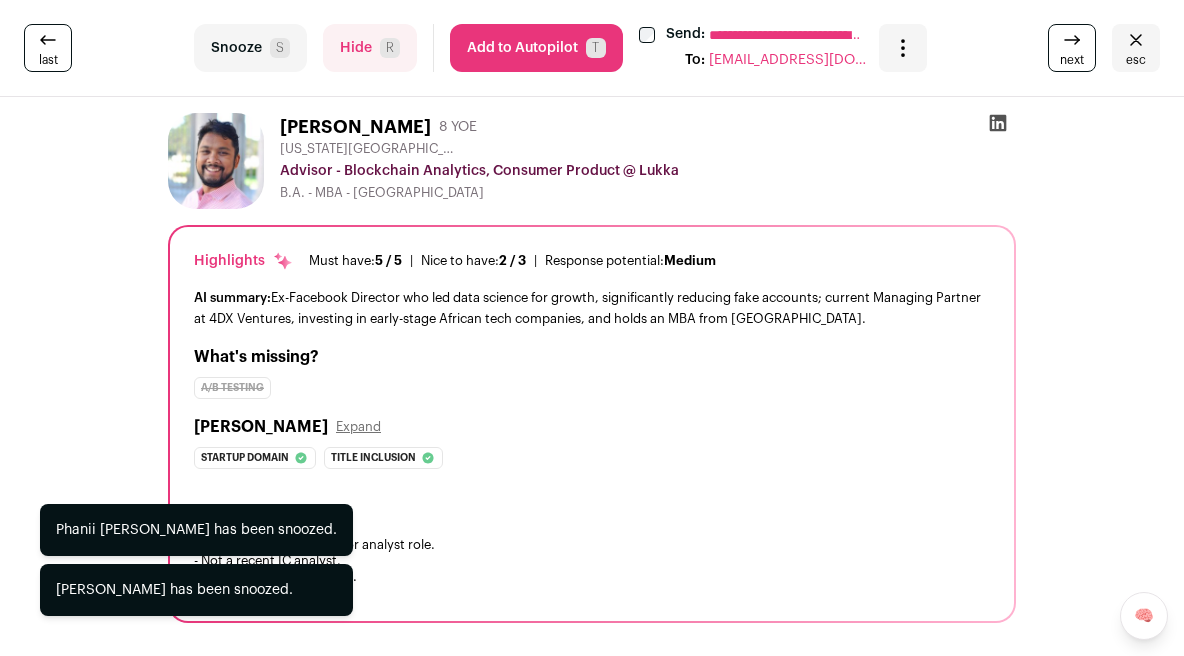 click on "Snooze
S" at bounding box center [250, 48] 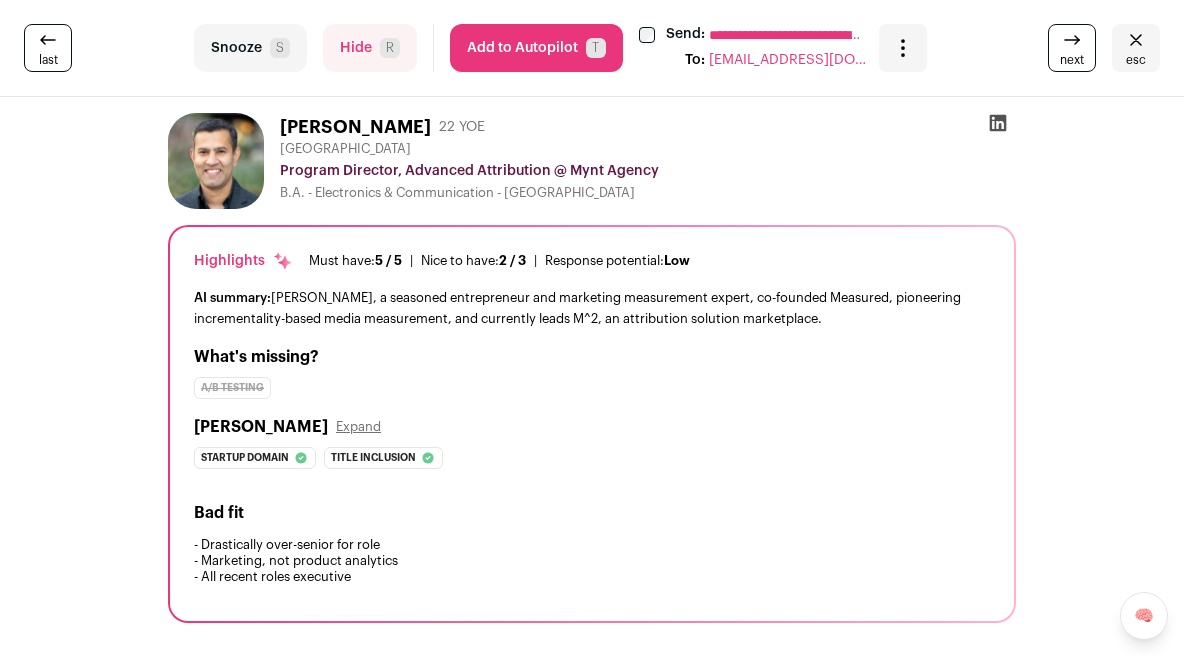 click on "Add to Autopilot
T" at bounding box center (536, 48) 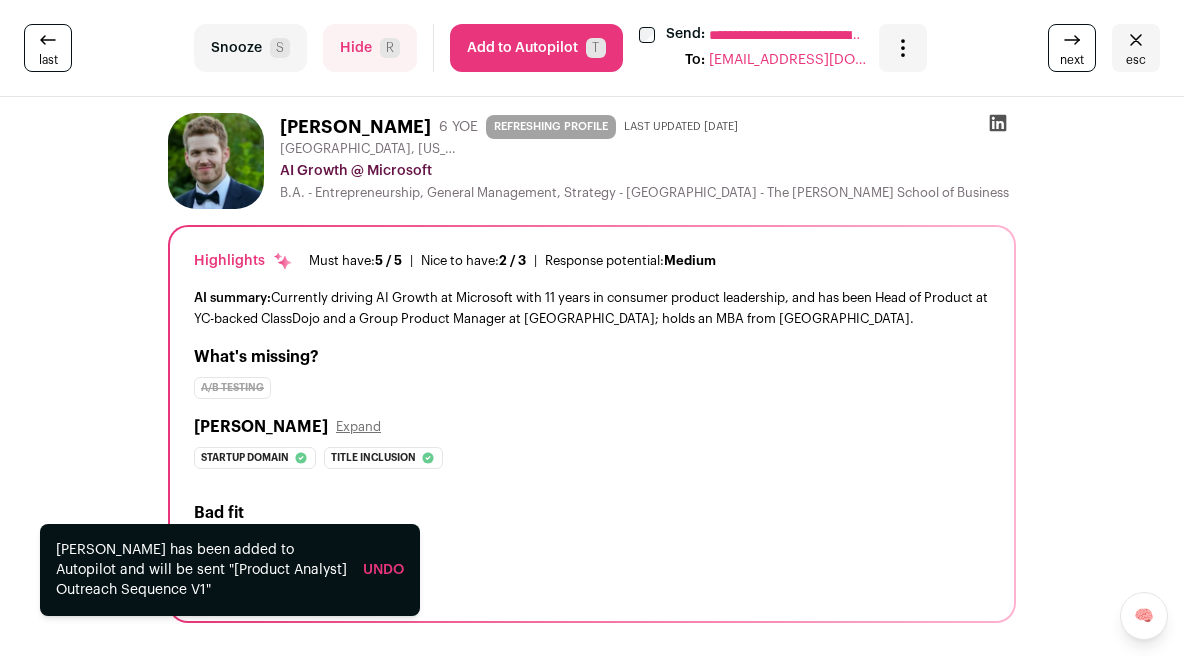 click on "Snooze
S" at bounding box center [250, 48] 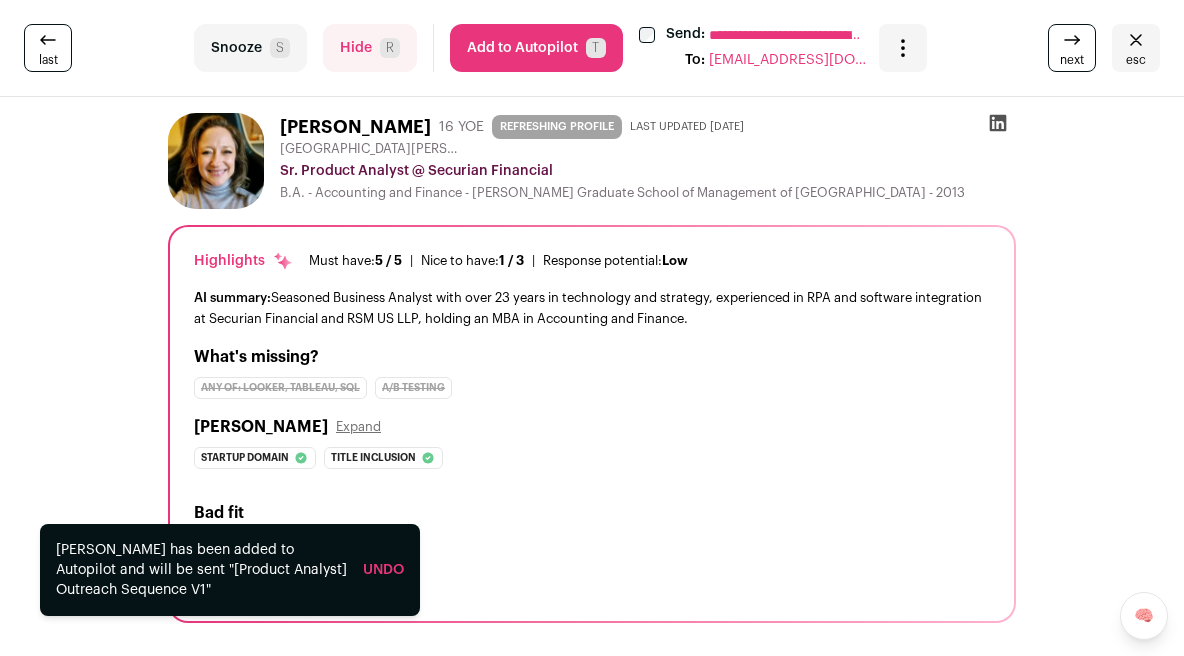 click on "Snooze
S" at bounding box center [250, 48] 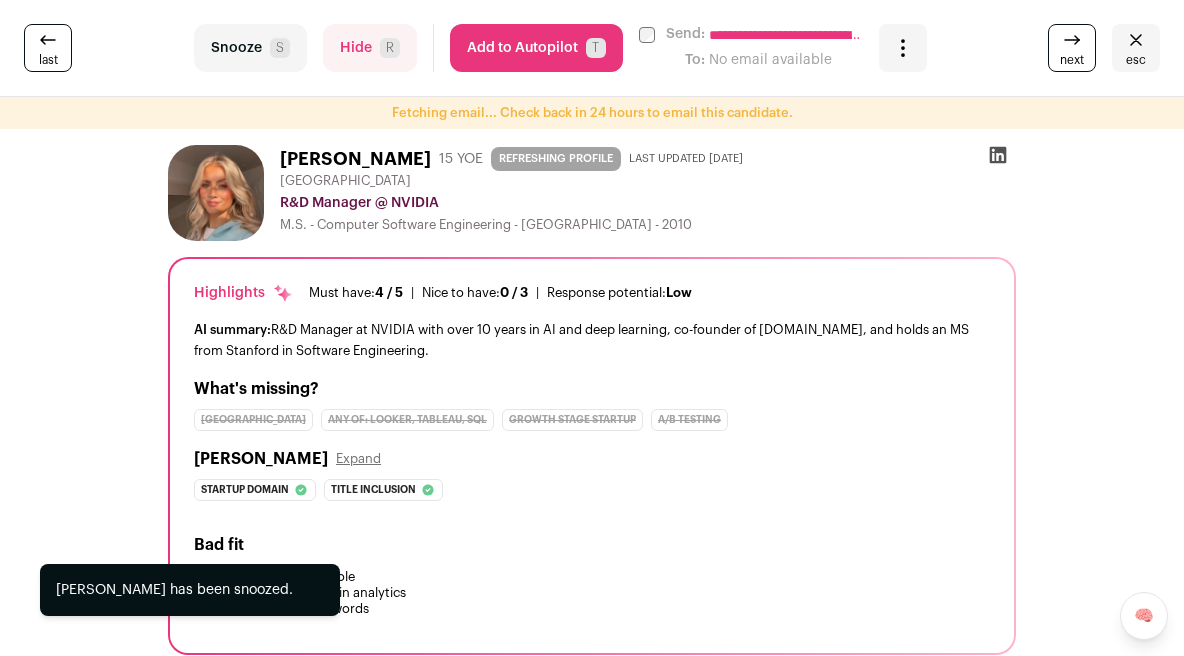 click on "Snooze
S" at bounding box center (250, 48) 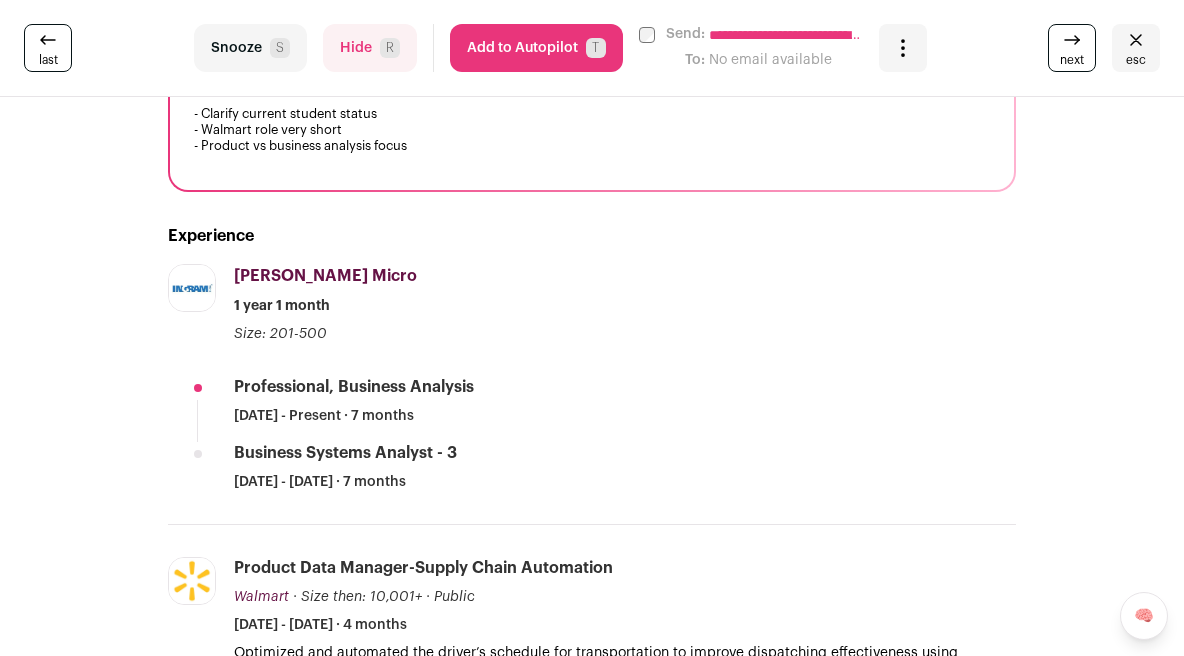 scroll, scrollTop: 476, scrollLeft: 0, axis: vertical 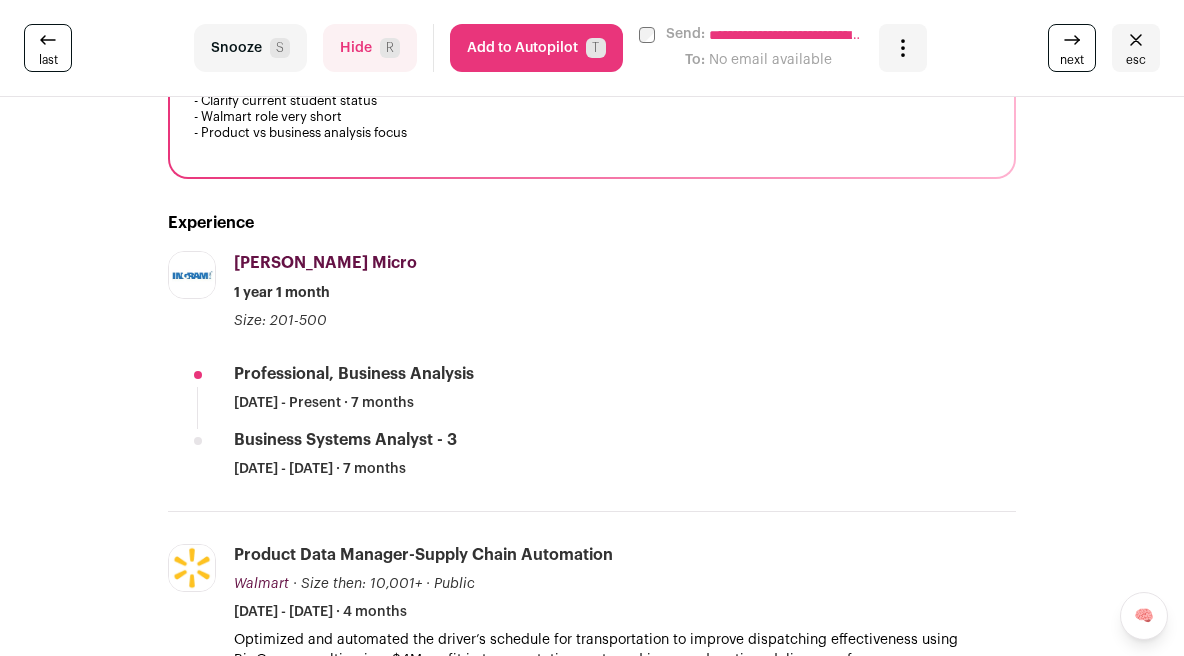 click on "Add to Autopilot
T" at bounding box center [536, 48] 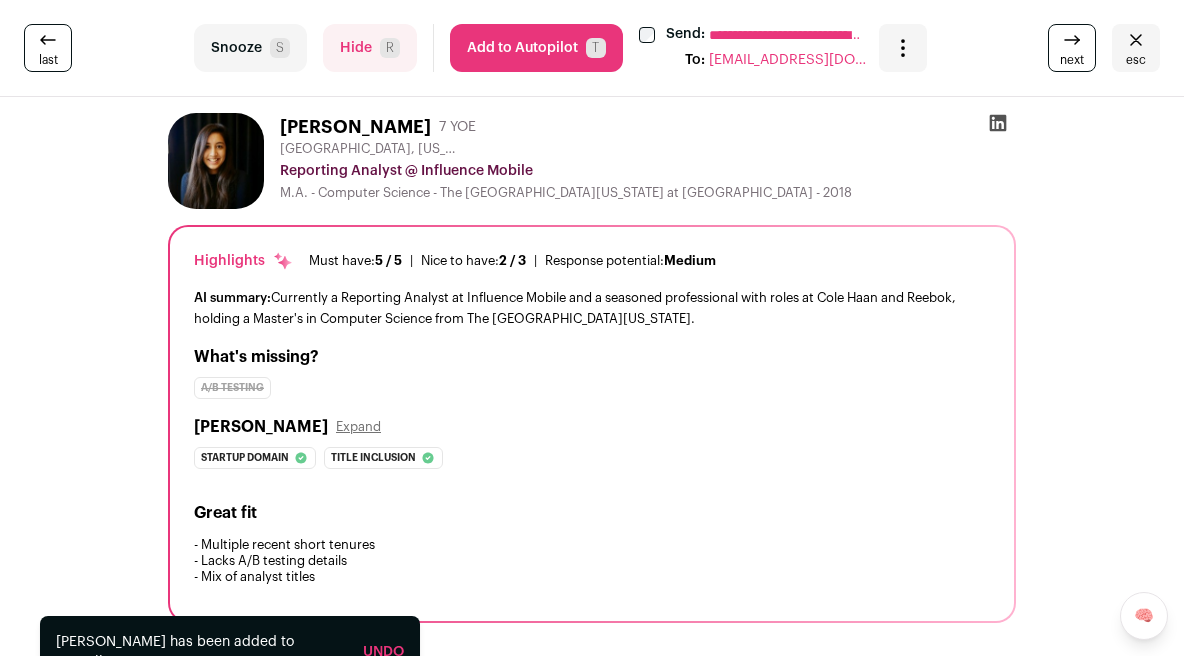 scroll, scrollTop: 3443, scrollLeft: 0, axis: vertical 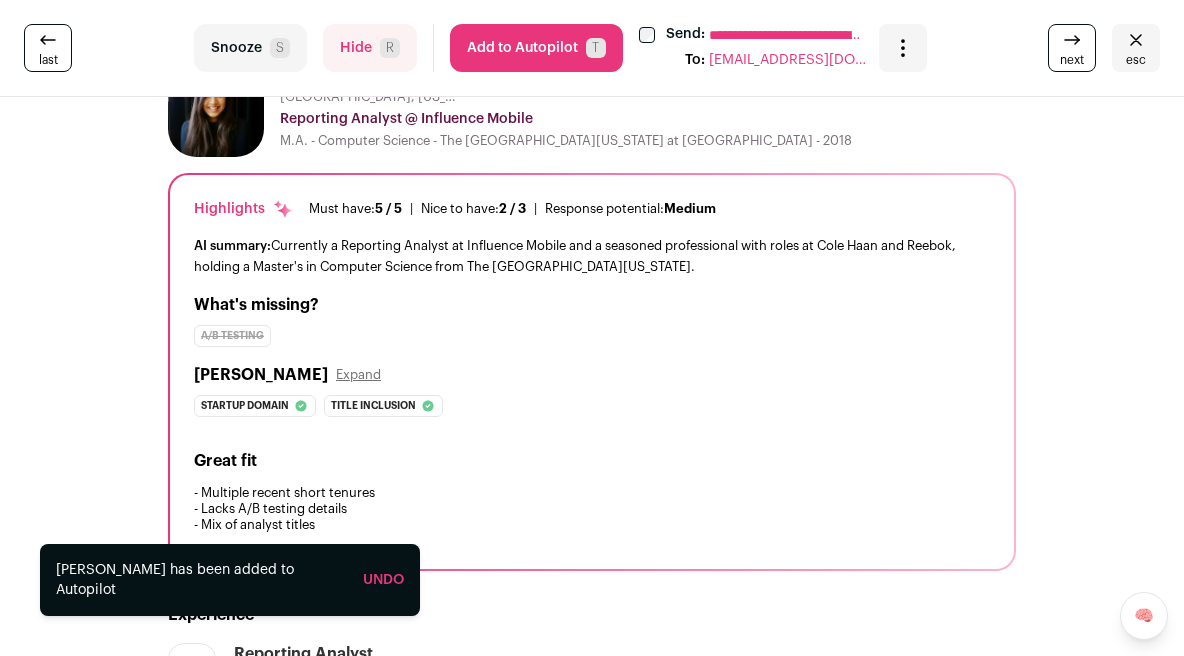 click on "Add to Autopilot
T" at bounding box center [536, 48] 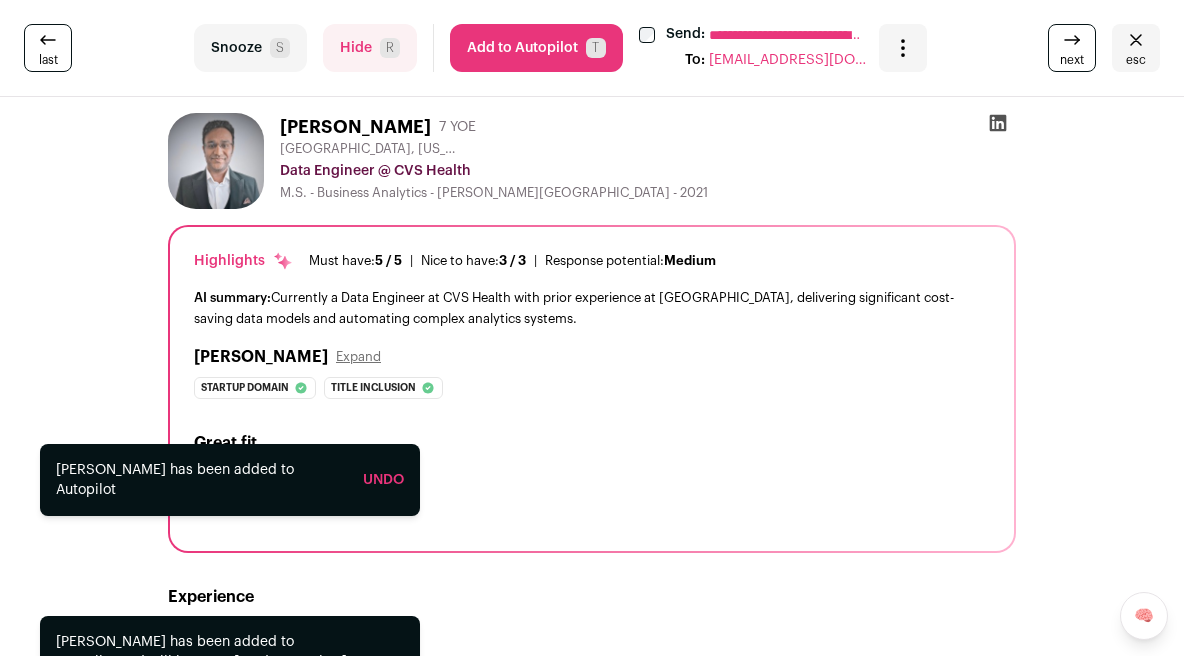 scroll, scrollTop: 3027, scrollLeft: 0, axis: vertical 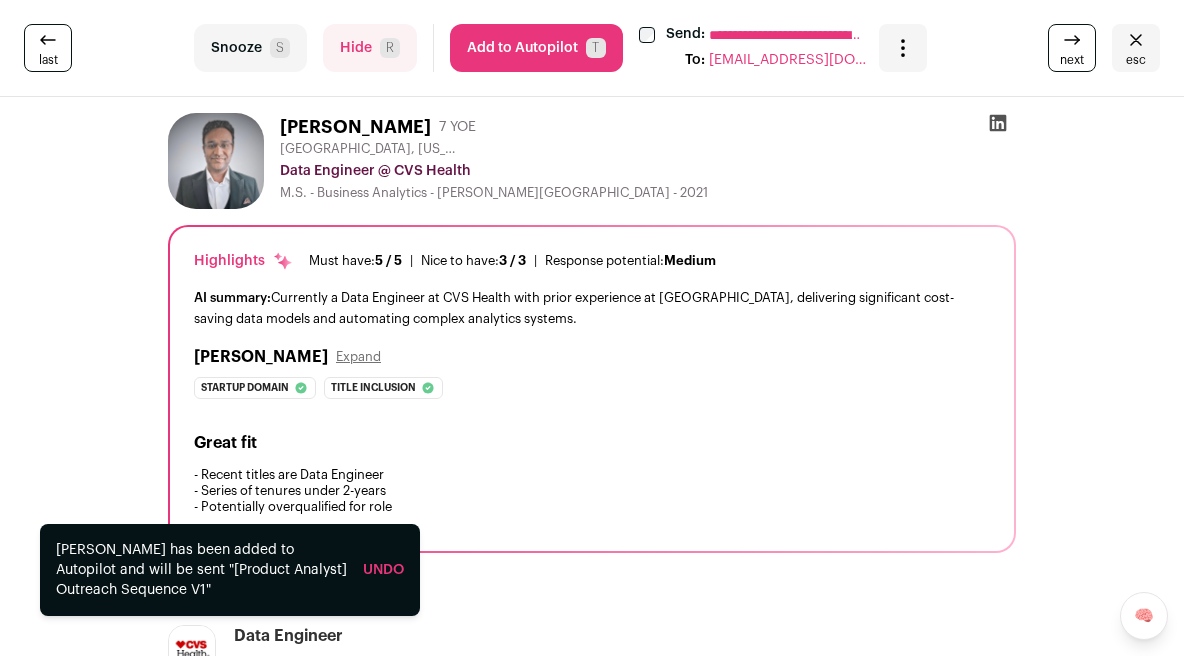 click on "Snooze
S" at bounding box center (250, 48) 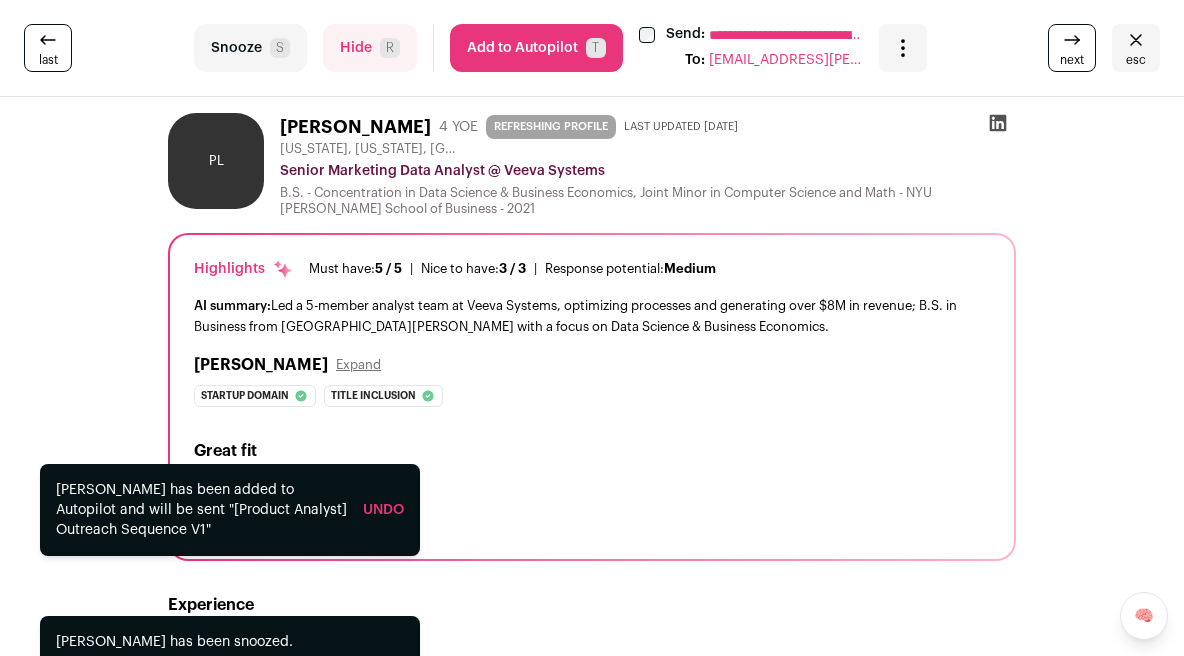 scroll, scrollTop: 2641, scrollLeft: 0, axis: vertical 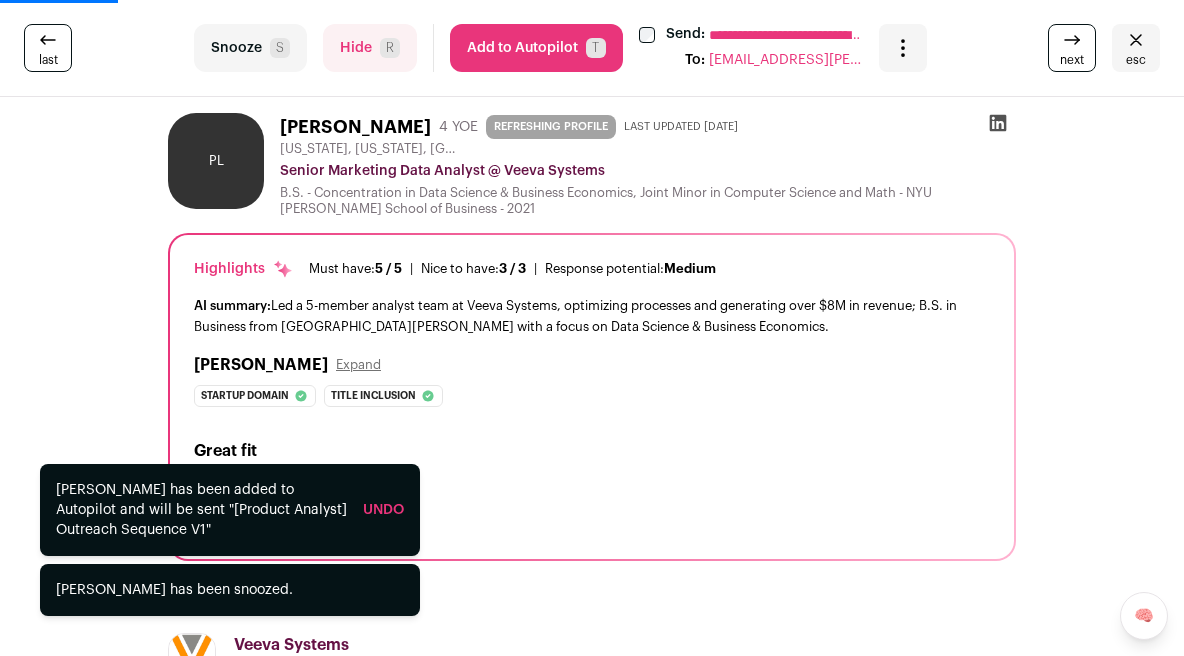 click on "Snooze
S" at bounding box center (250, 48) 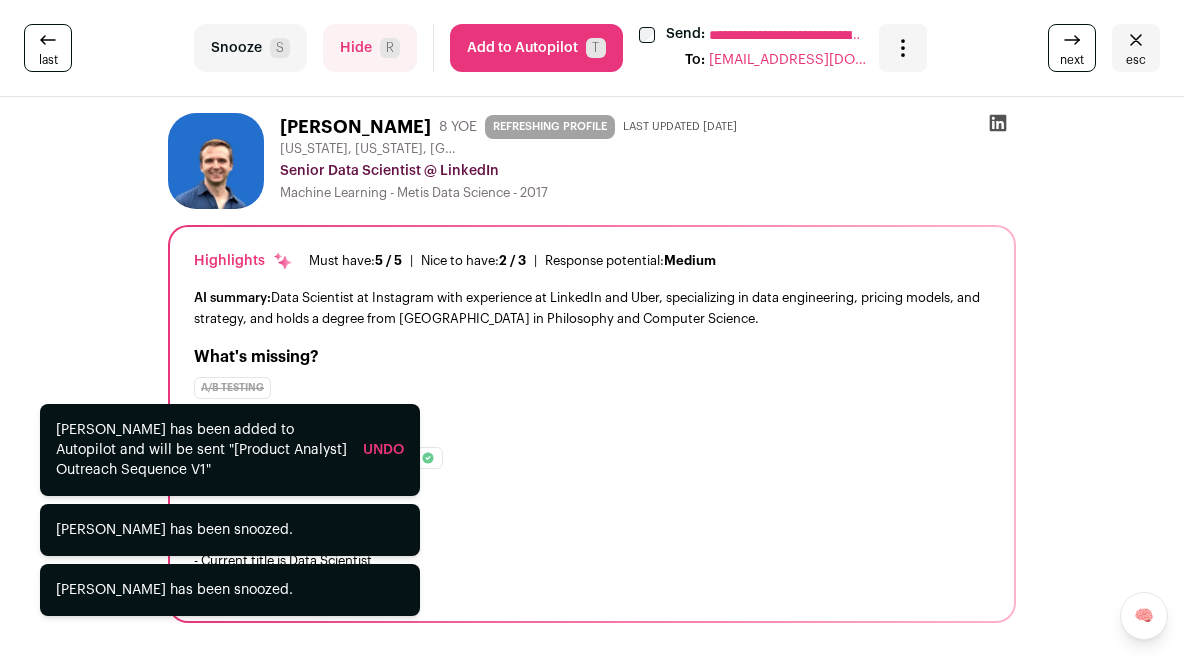 scroll, scrollTop: 2235, scrollLeft: 0, axis: vertical 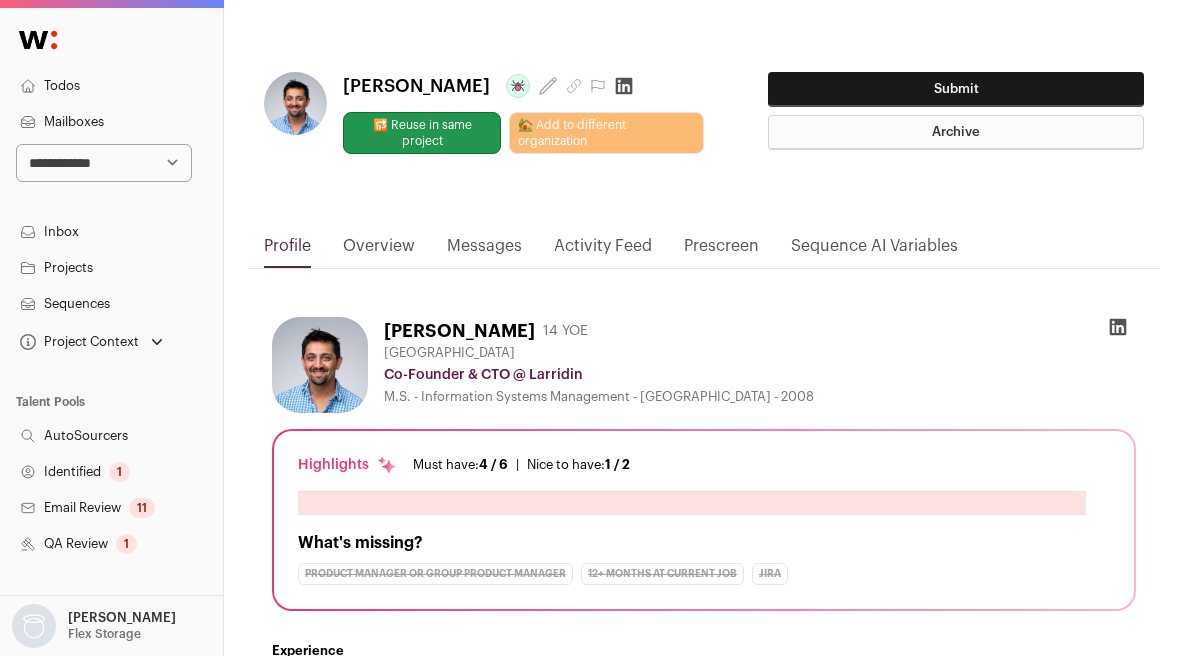click on "Submit" at bounding box center (956, 89) 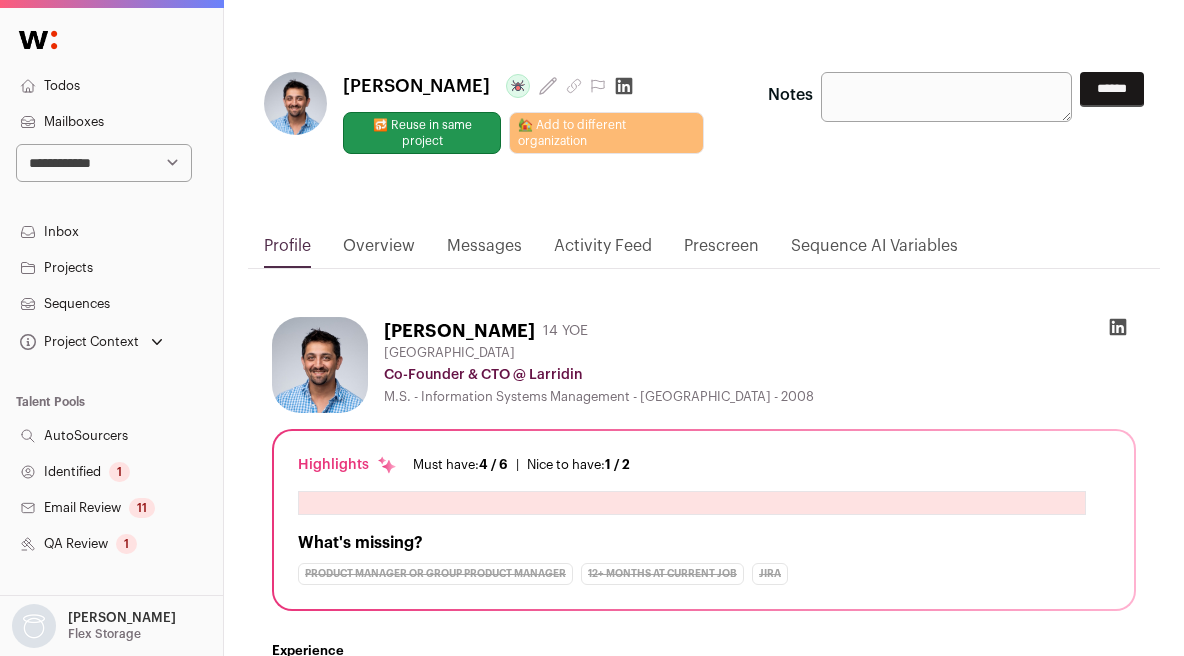 drag, startPoint x: 1030, startPoint y: 49, endPoint x: 831, endPoint y: 90, distance: 203.17972 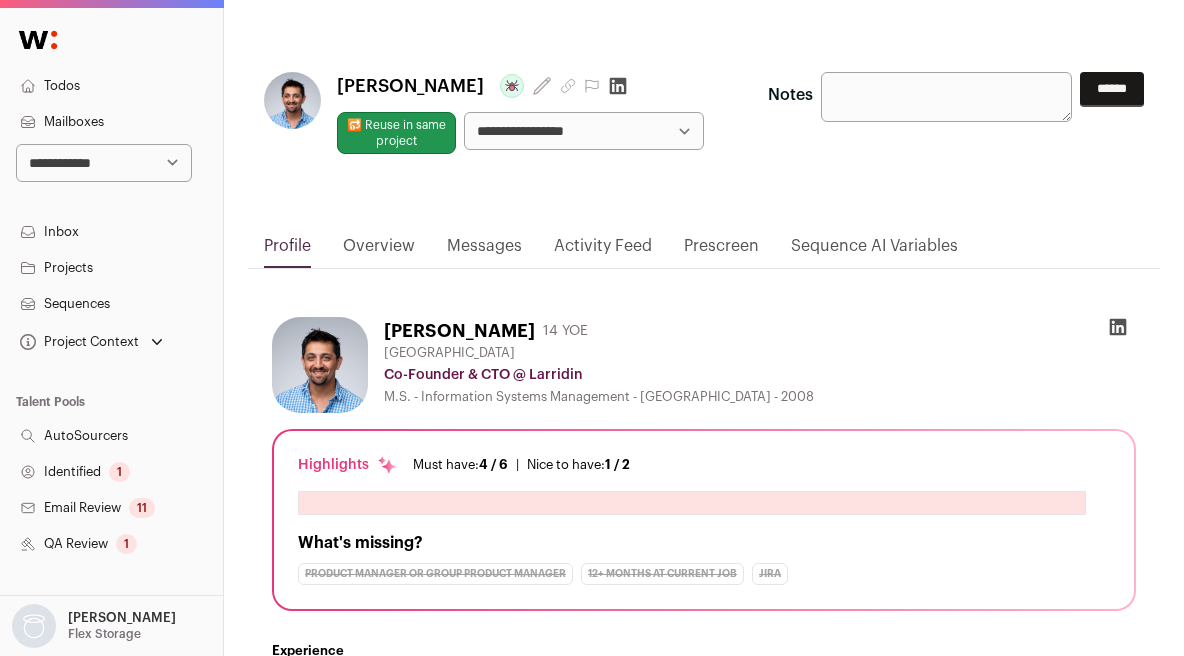 click on "**********" at bounding box center [704, 141] 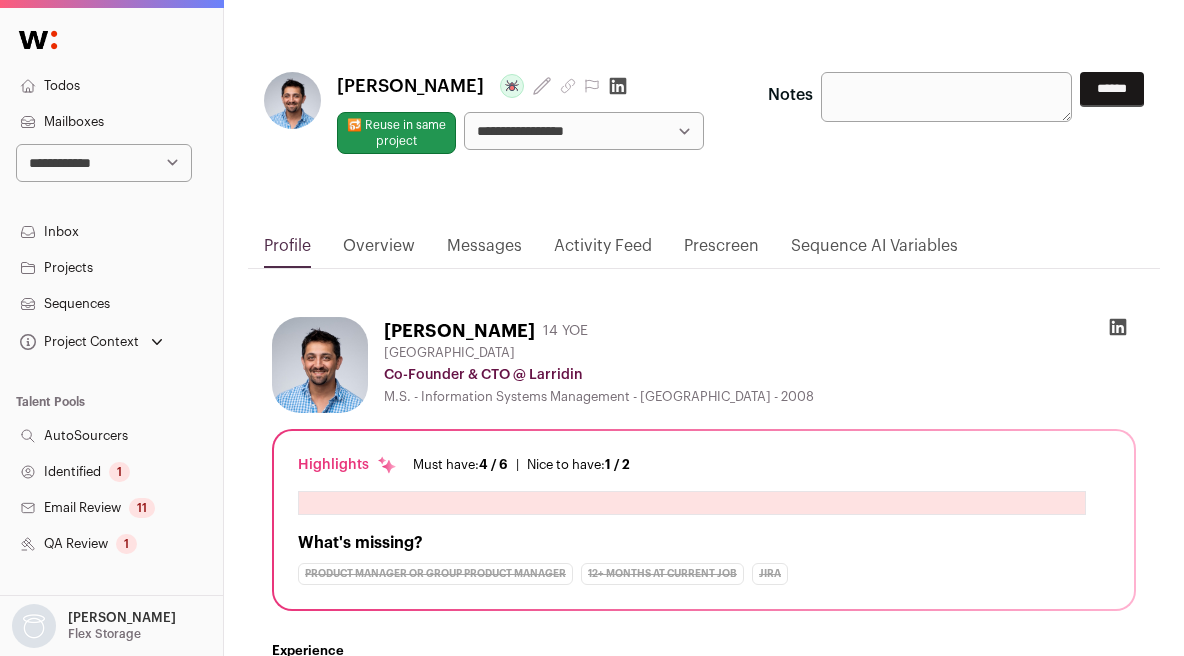 drag, startPoint x: 396, startPoint y: 142, endPoint x: 485, endPoint y: 235, distance: 128.72452 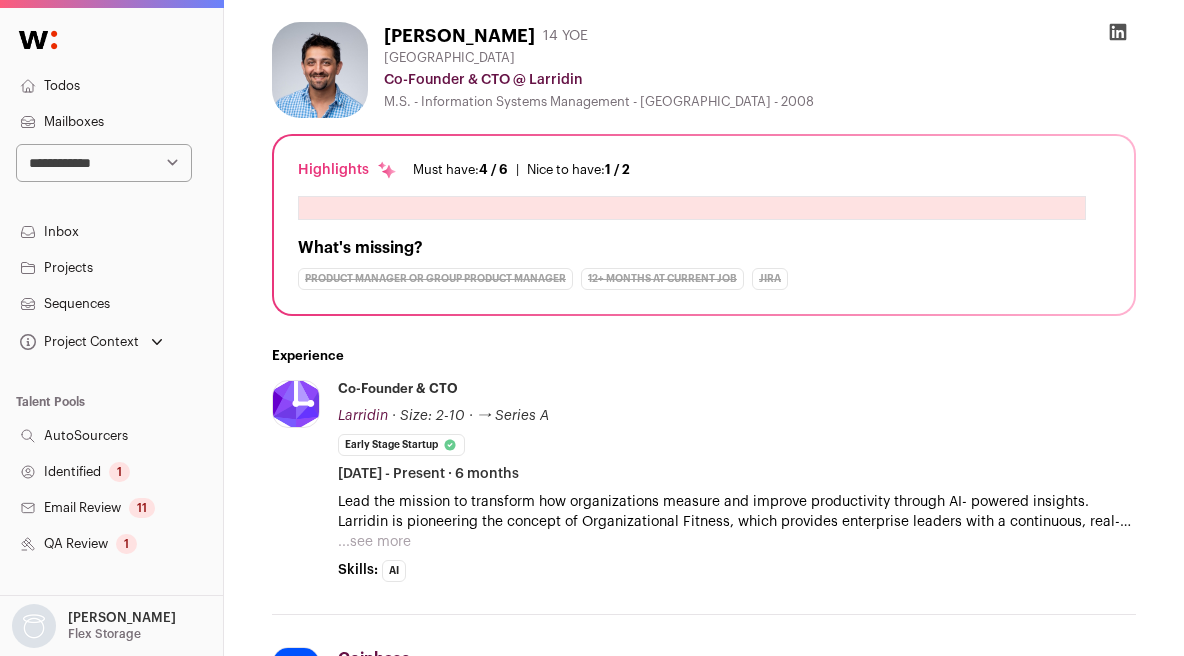 scroll, scrollTop: 0, scrollLeft: 0, axis: both 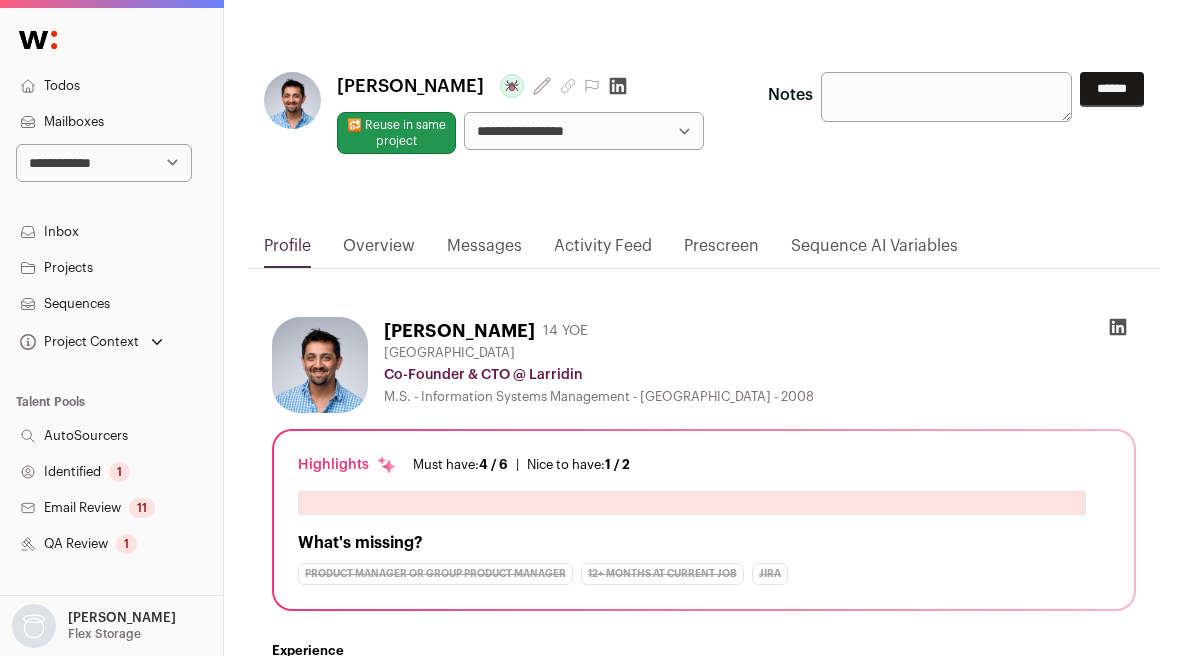 click on "**********" at bounding box center (584, 131) 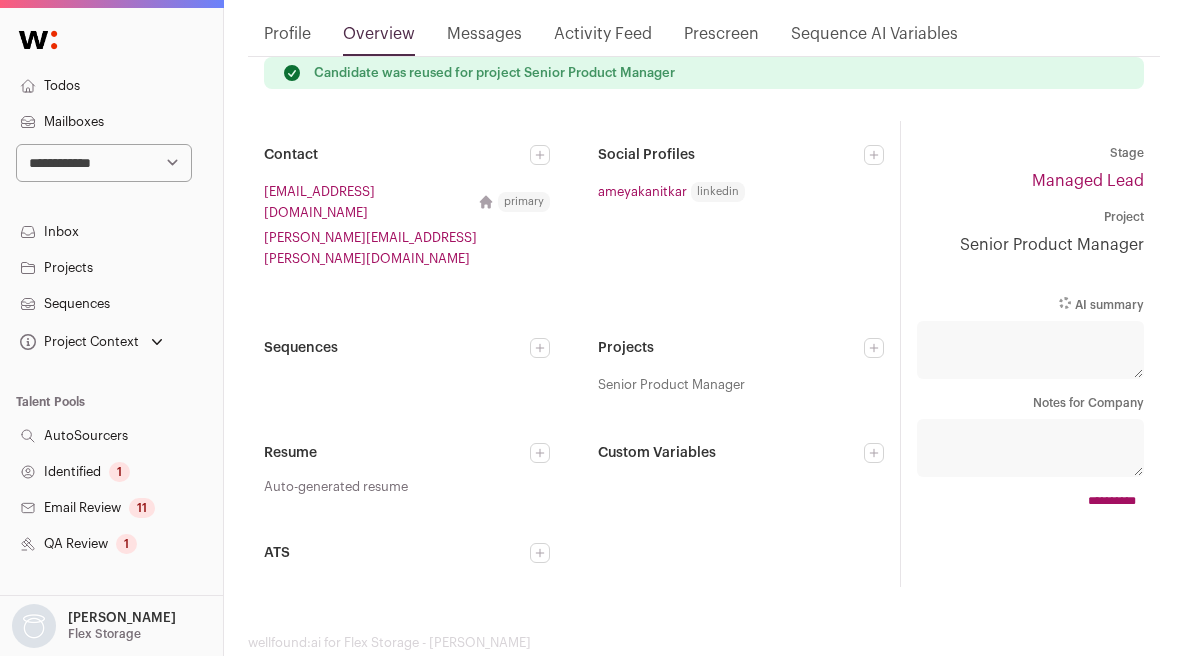 scroll, scrollTop: 0, scrollLeft: 0, axis: both 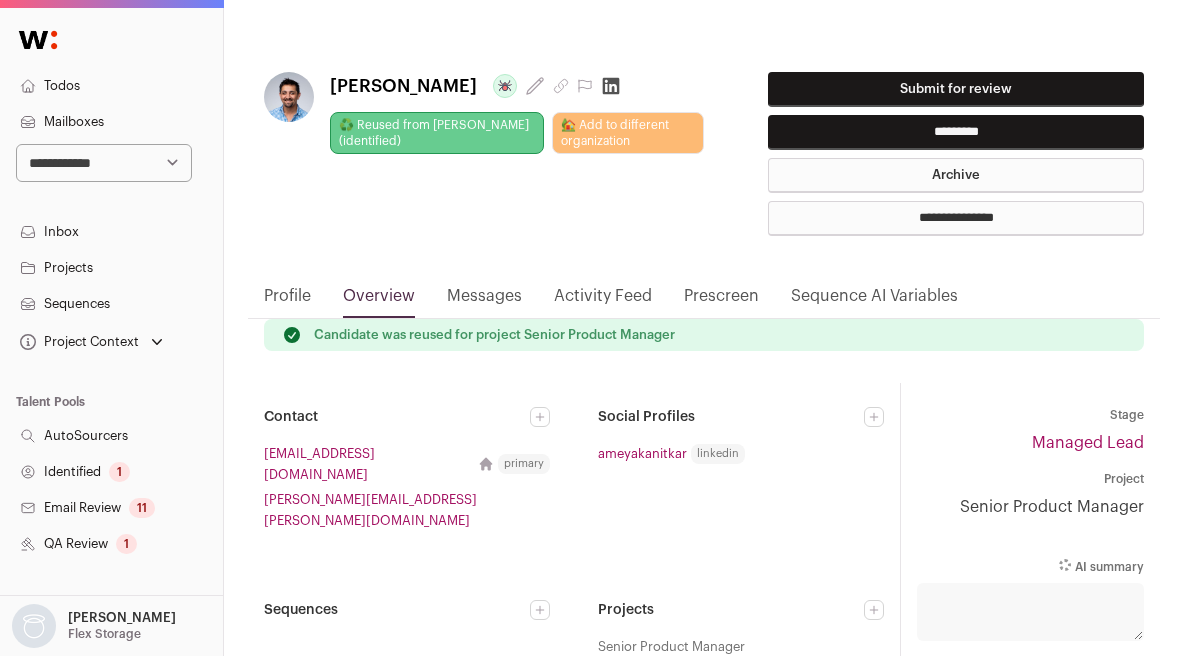 click on "Profile" at bounding box center [287, 301] 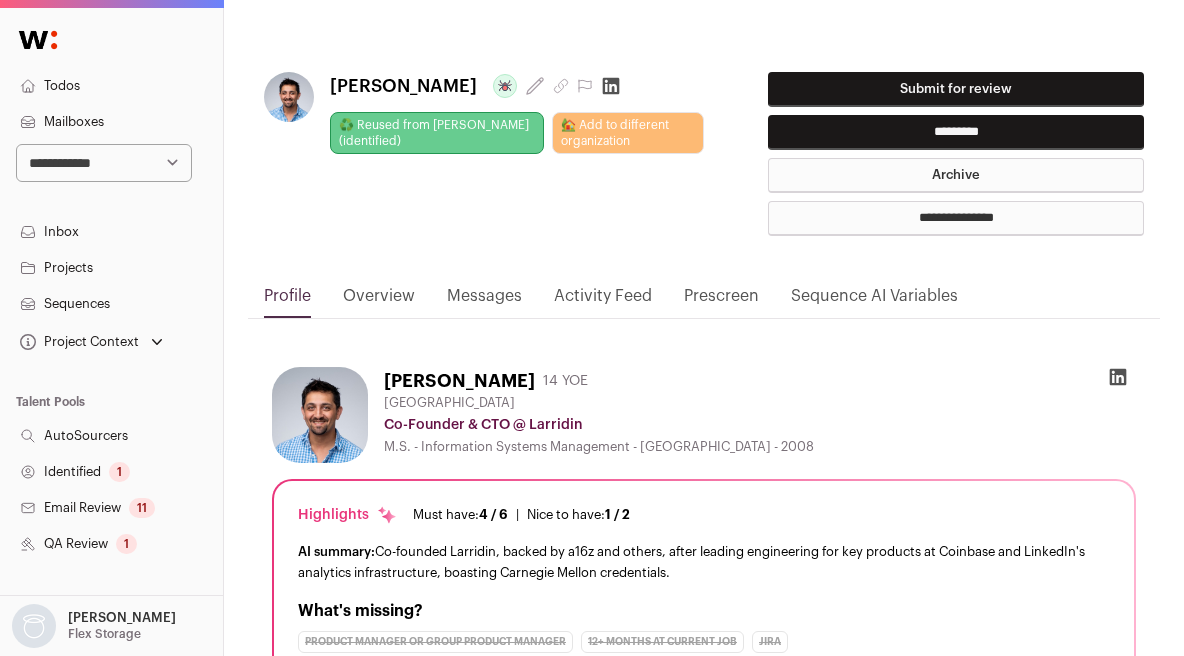 click on "*********" at bounding box center (956, 132) 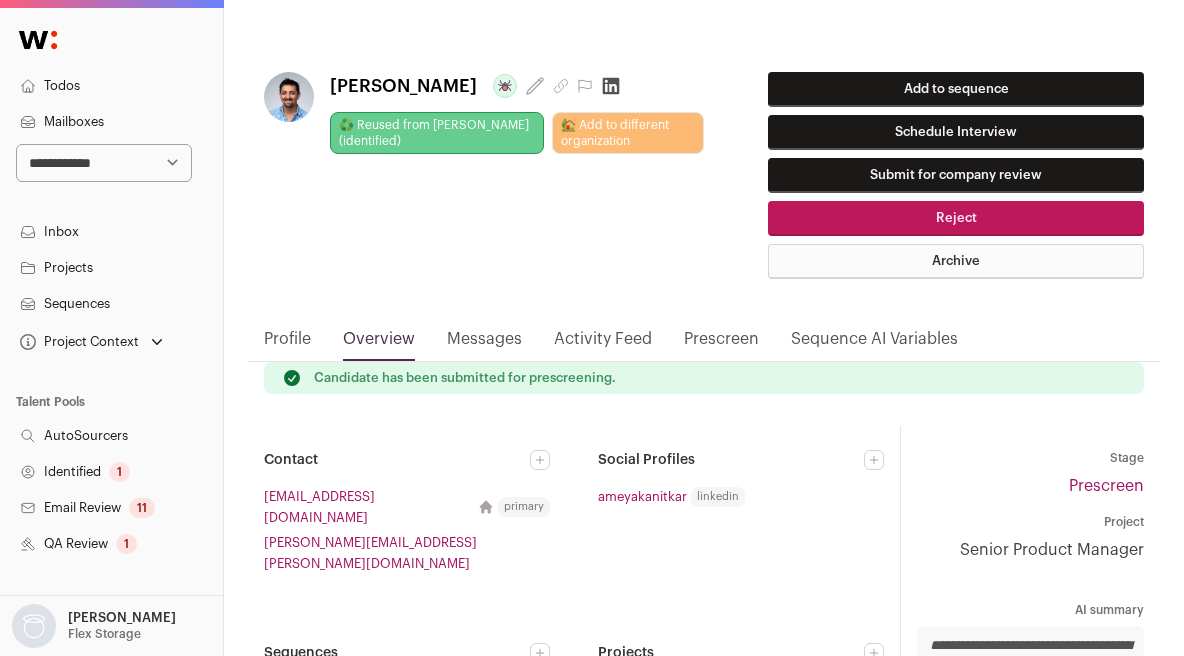 click on "Add to sequence" at bounding box center [956, 89] 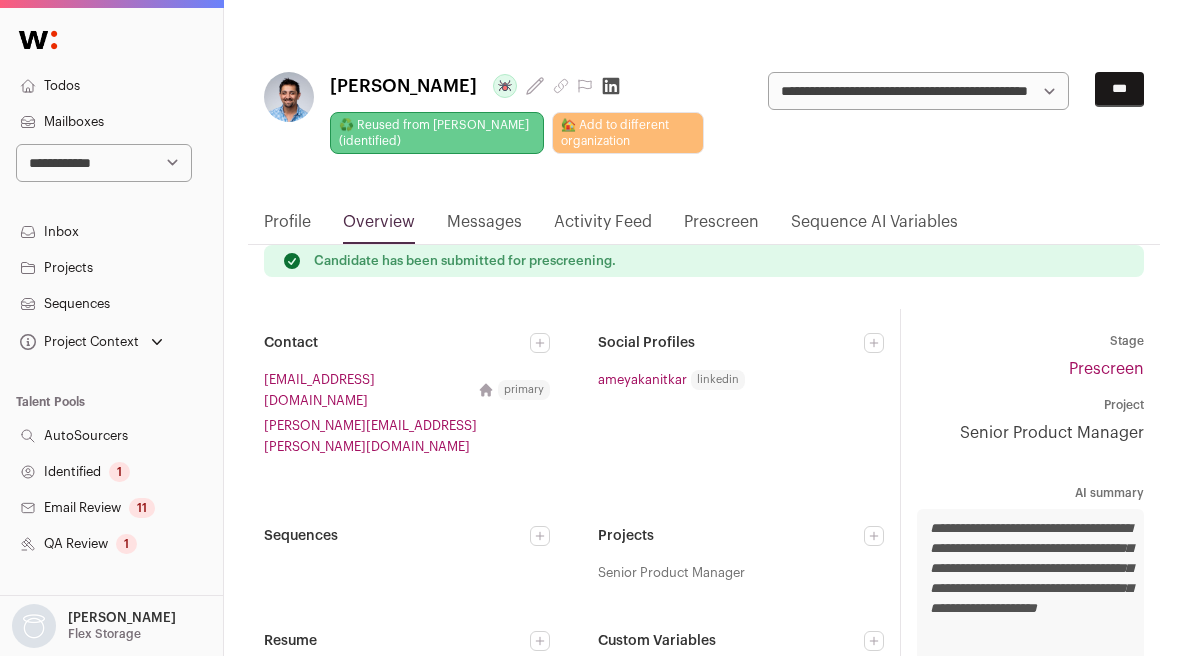 click on "**********" at bounding box center (918, 91) 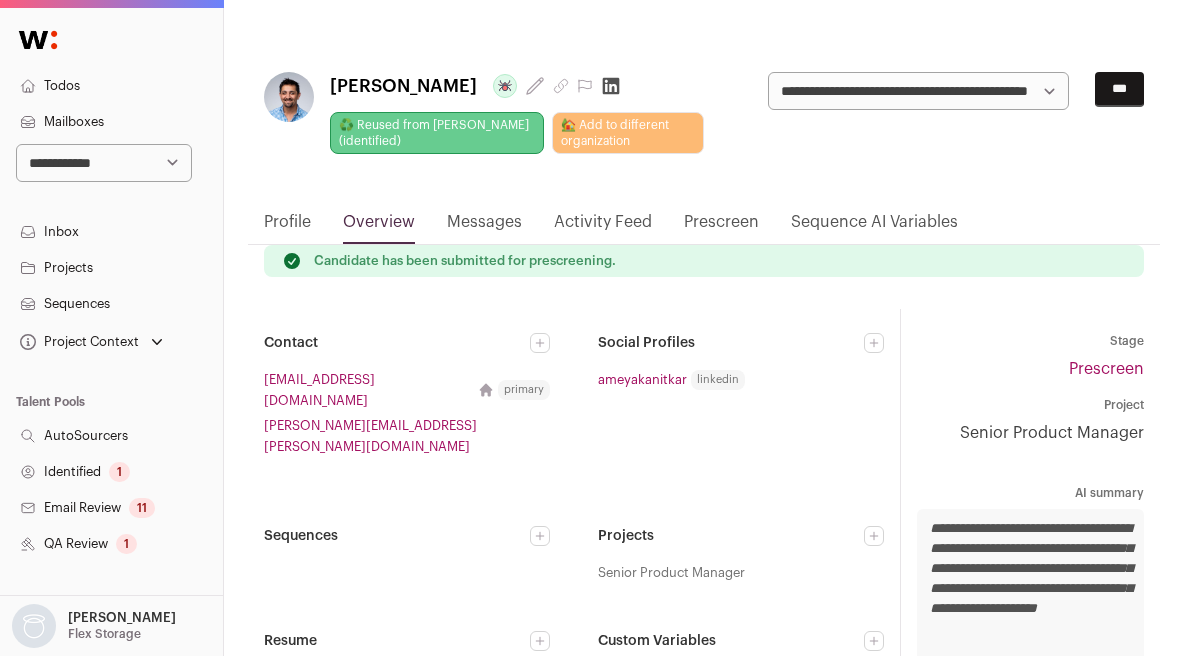 select on "*****" 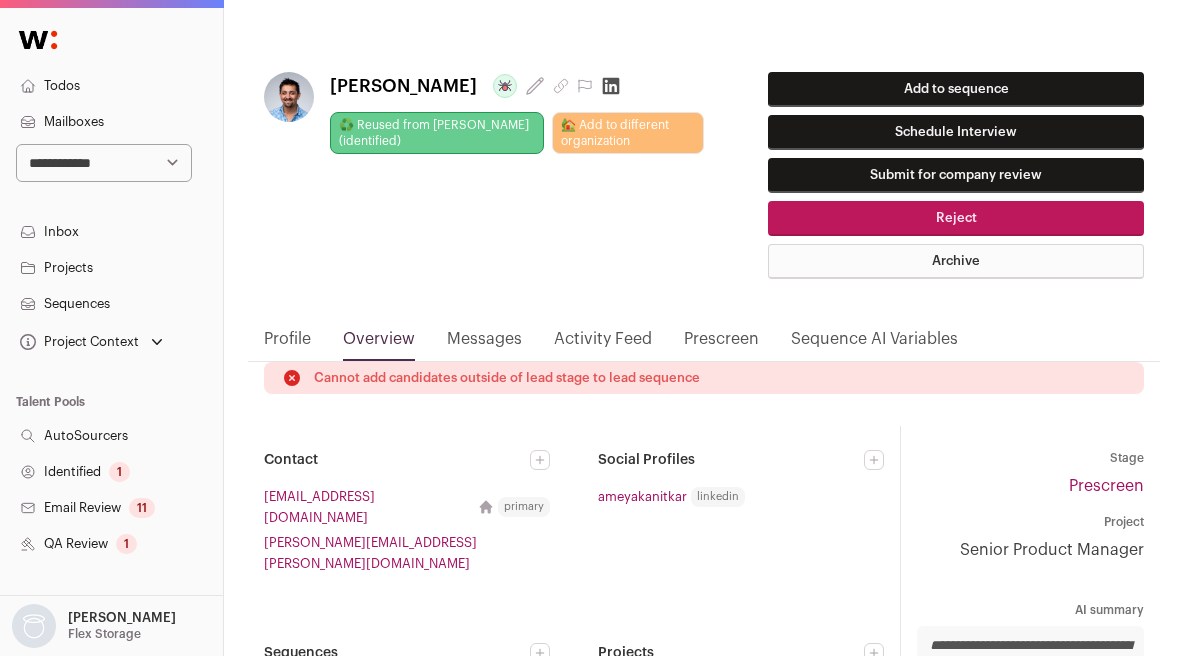 click on "Add to sequence" at bounding box center (956, 89) 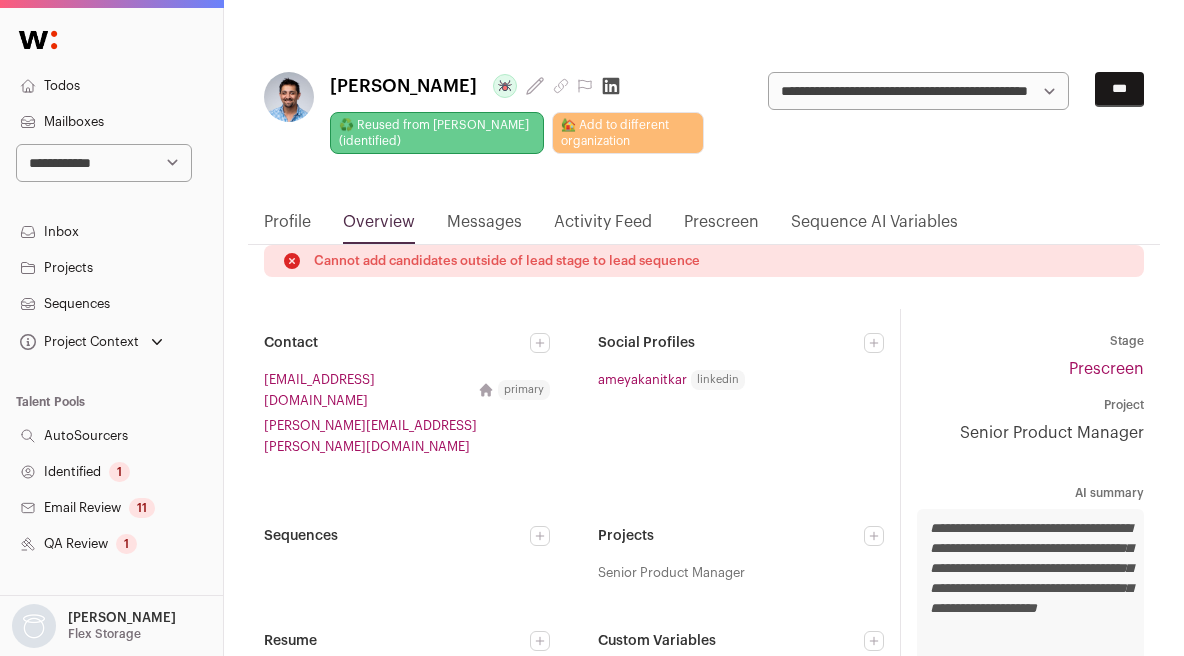 click on "***" at bounding box center [1119, 89] 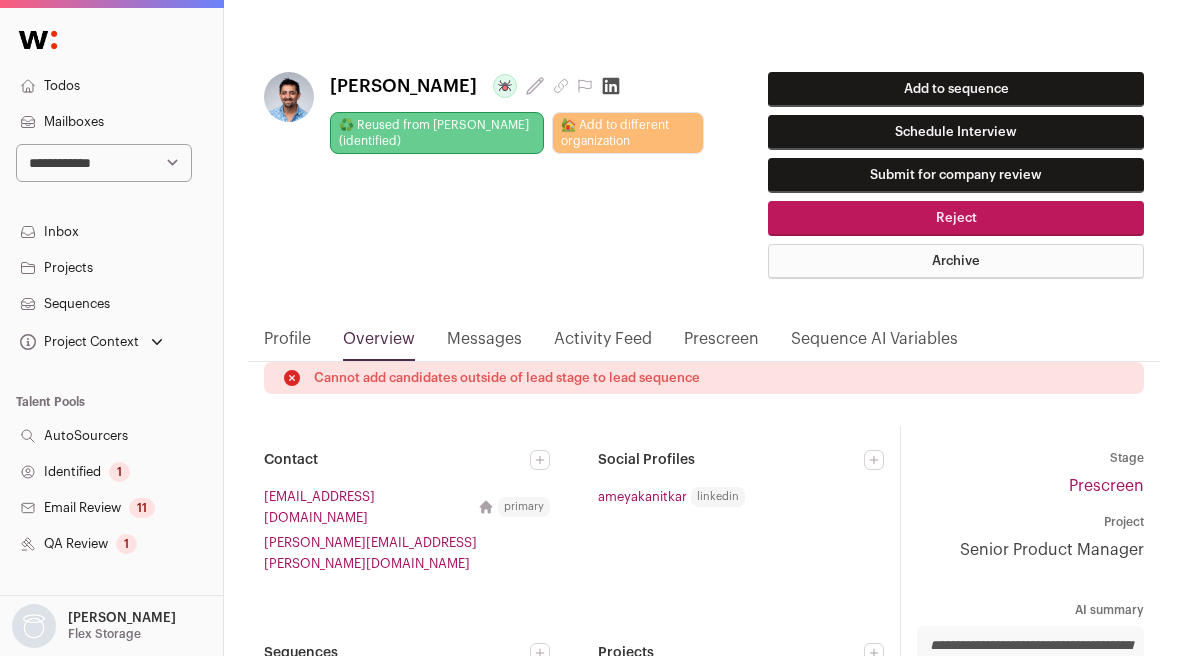click on "Messages" at bounding box center (484, 344) 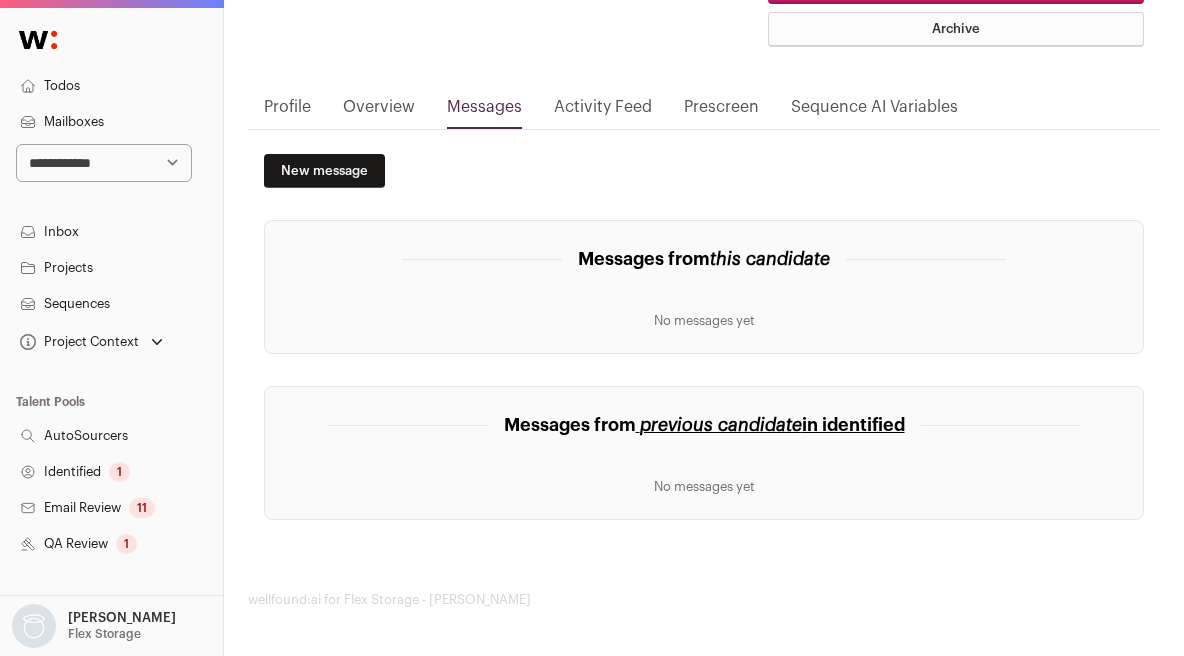 scroll, scrollTop: 220, scrollLeft: 0, axis: vertical 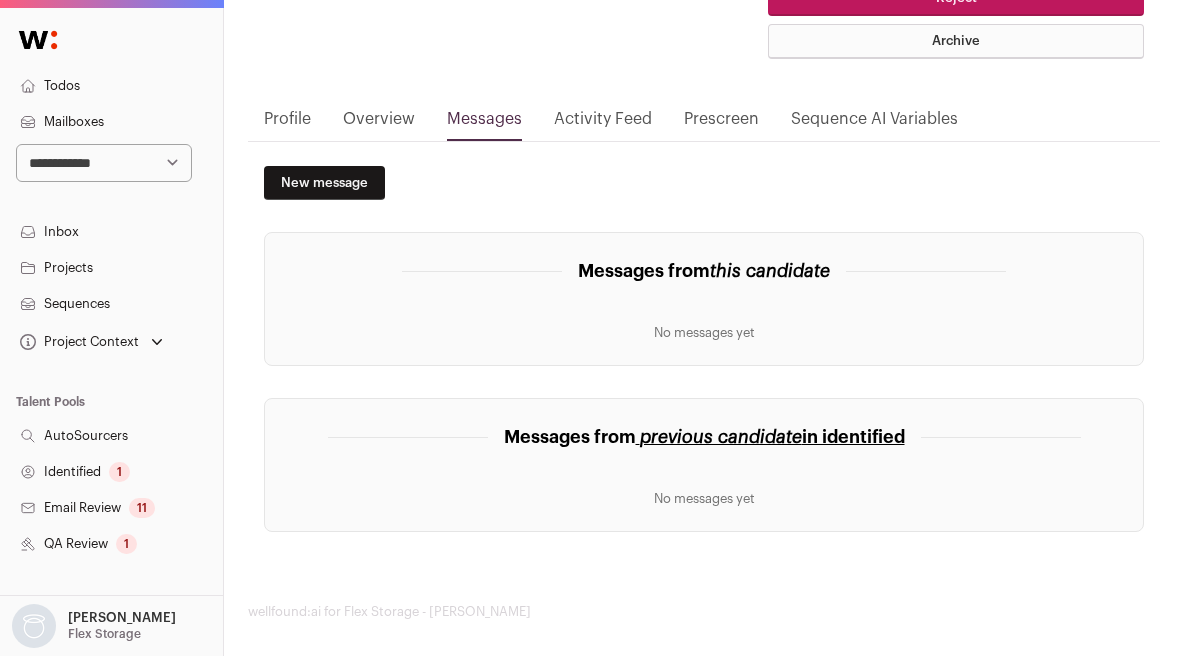 click on "Profile" at bounding box center [287, 124] 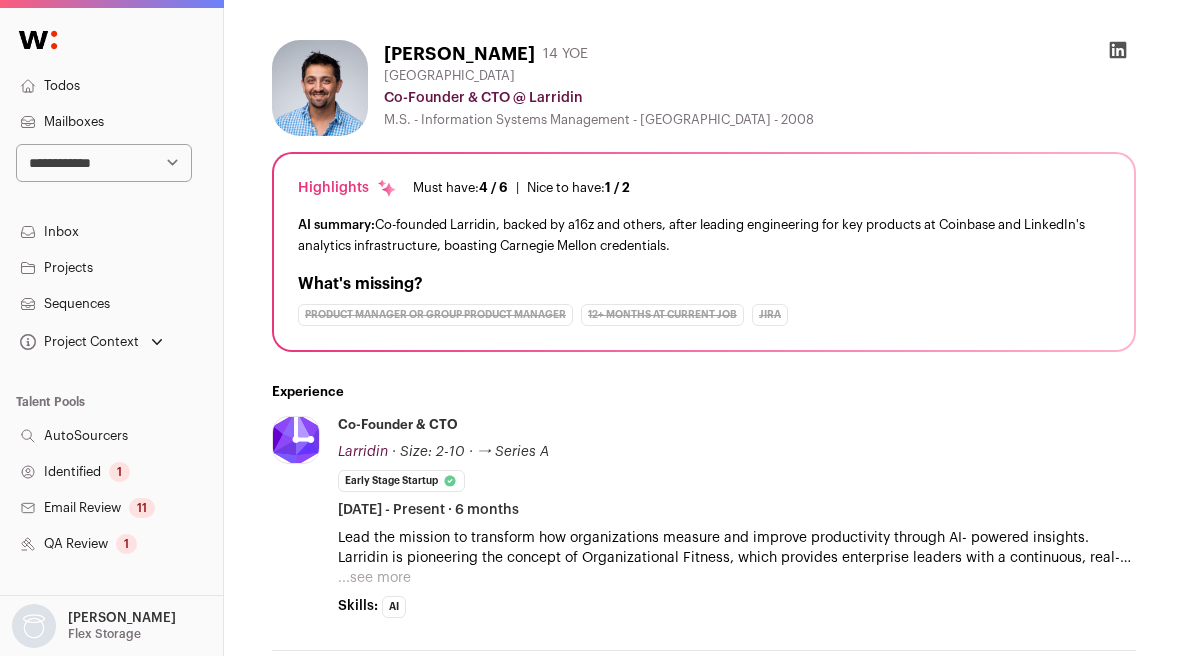 scroll, scrollTop: 0, scrollLeft: 0, axis: both 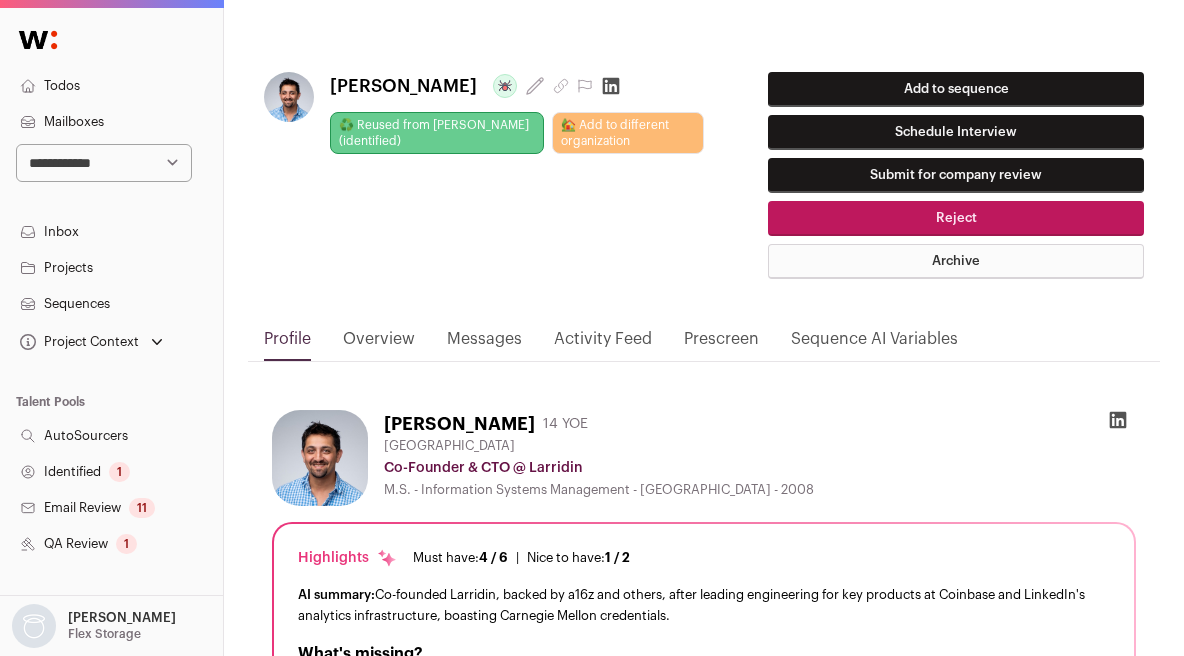 click on "♻️ Reused from Ameya Kanitkar (identified)" at bounding box center (437, 133) 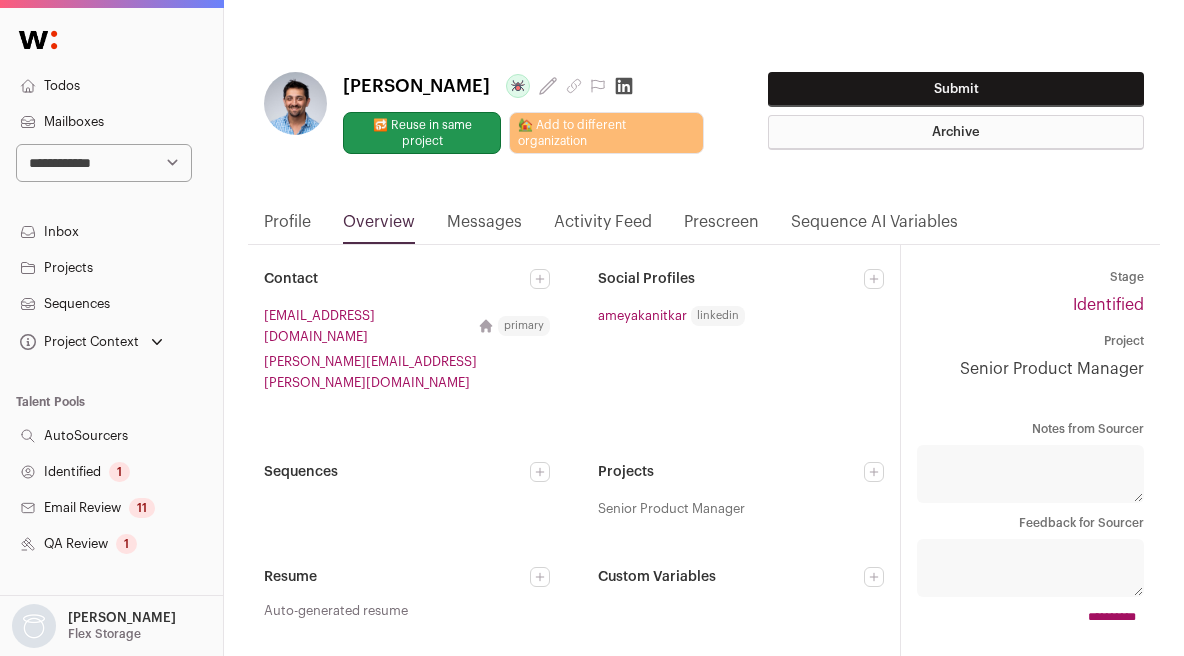 click on "Submit" at bounding box center (956, 89) 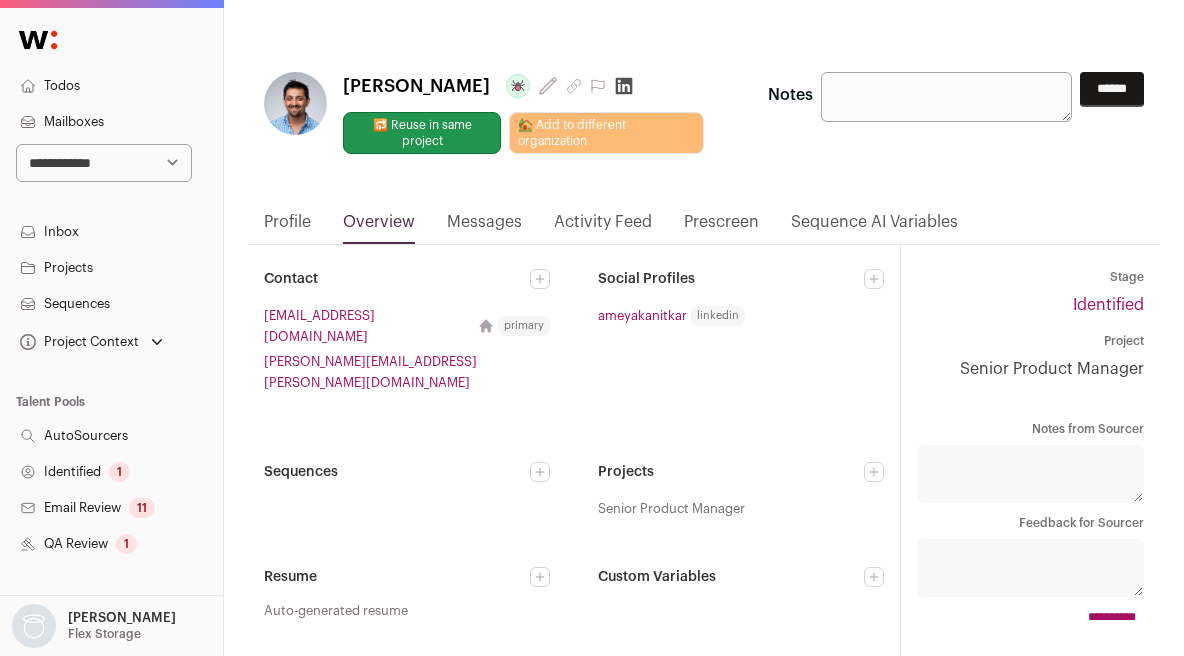 click on "🔂 Reuse in same project" at bounding box center (422, 133) 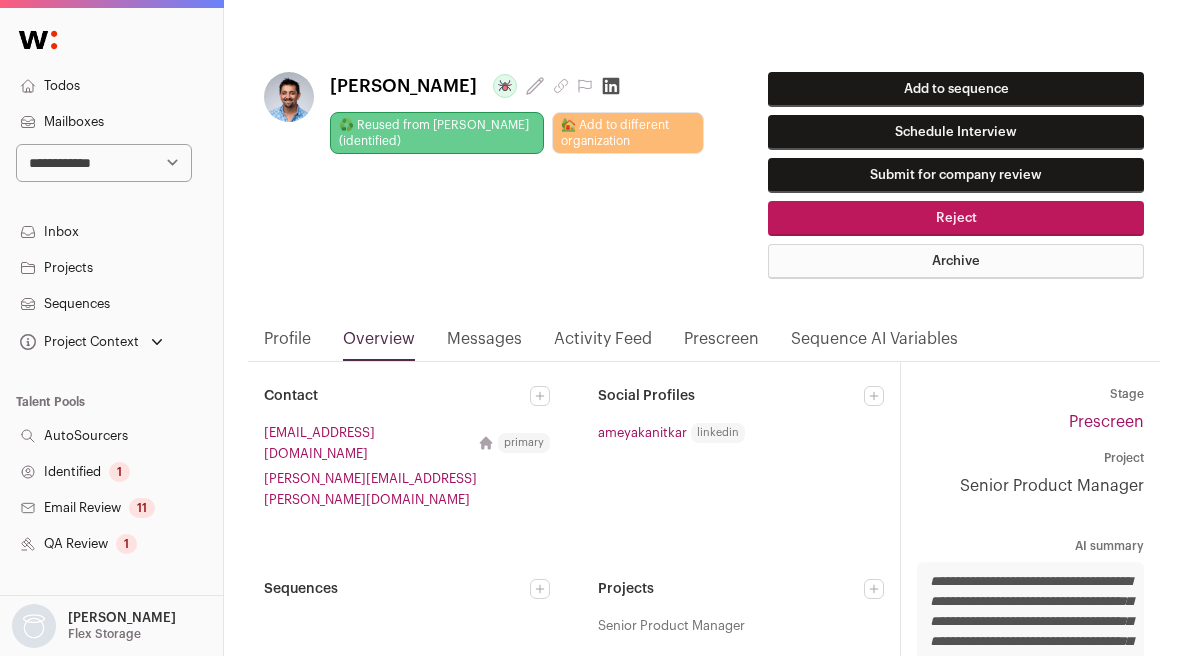 click on "Add to sequence" at bounding box center [956, 89] 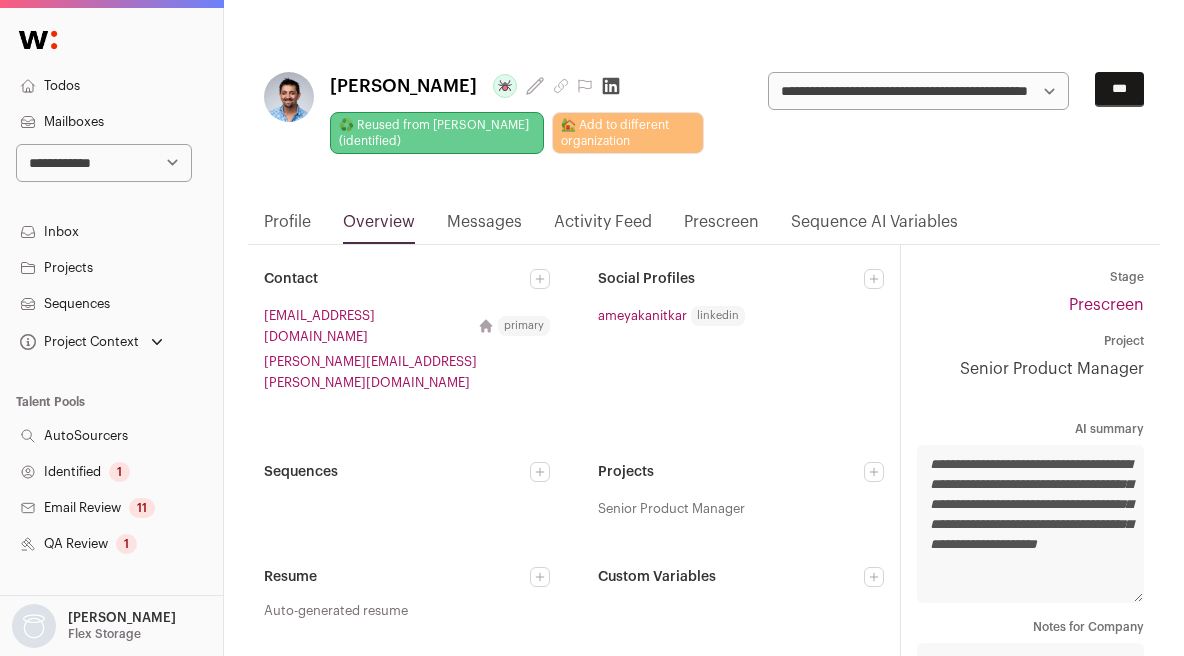 click on "**********" at bounding box center [918, 91] 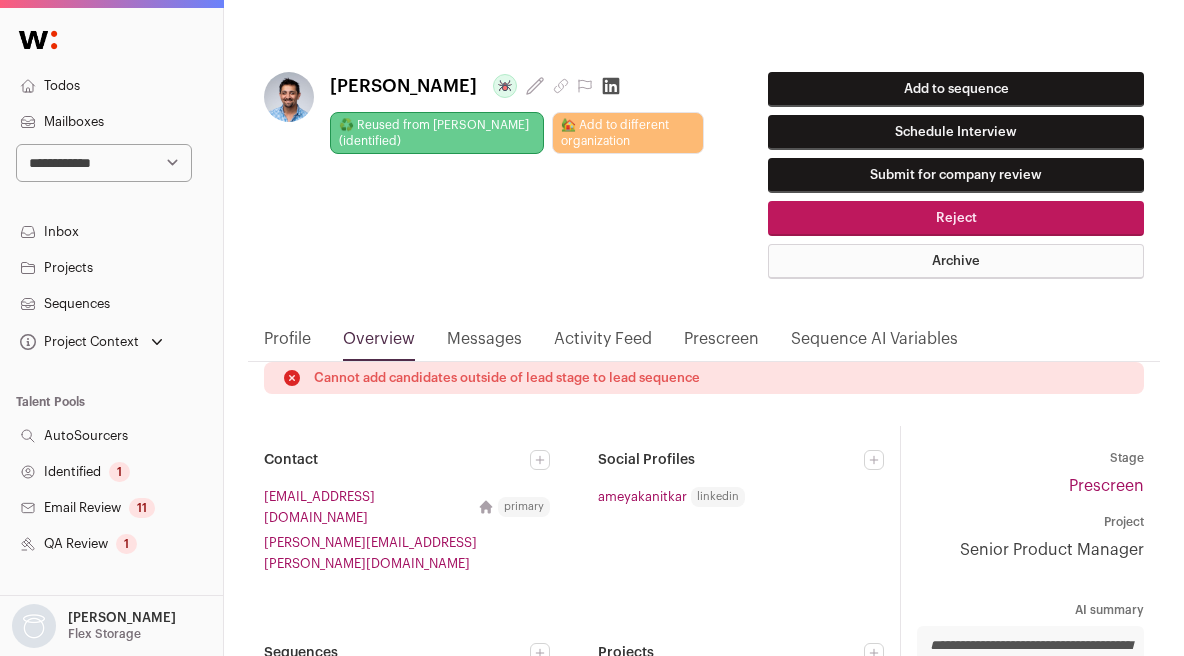click on "Identified
1" at bounding box center [111, 472] 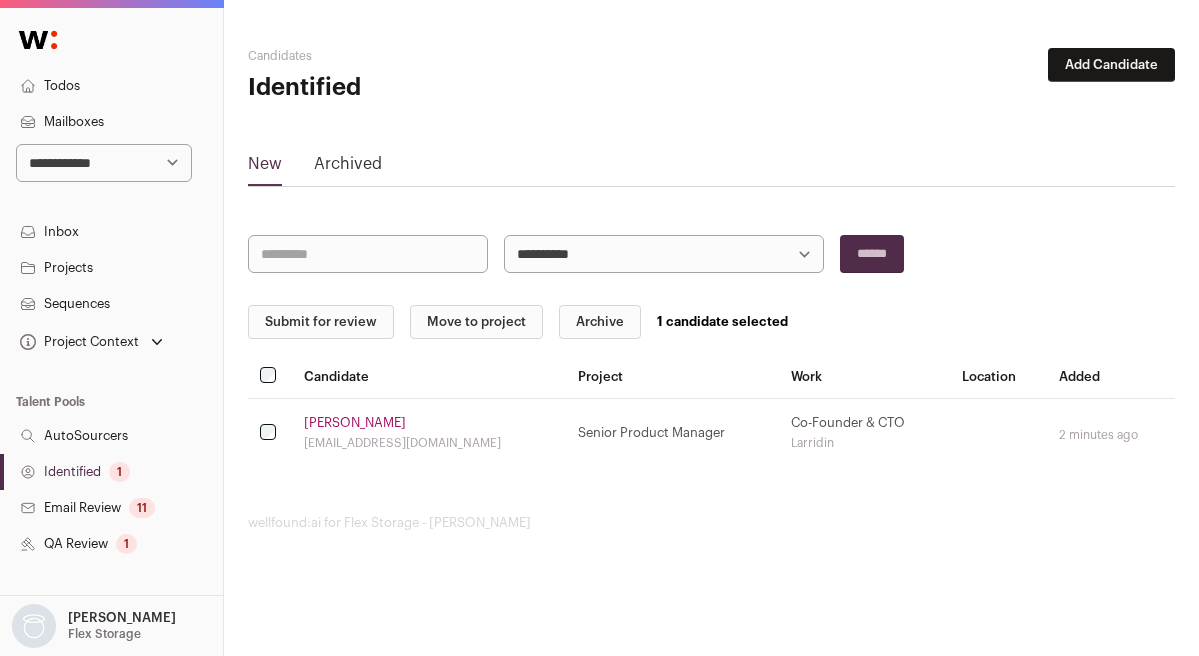click on "Move to project" at bounding box center [476, 322] 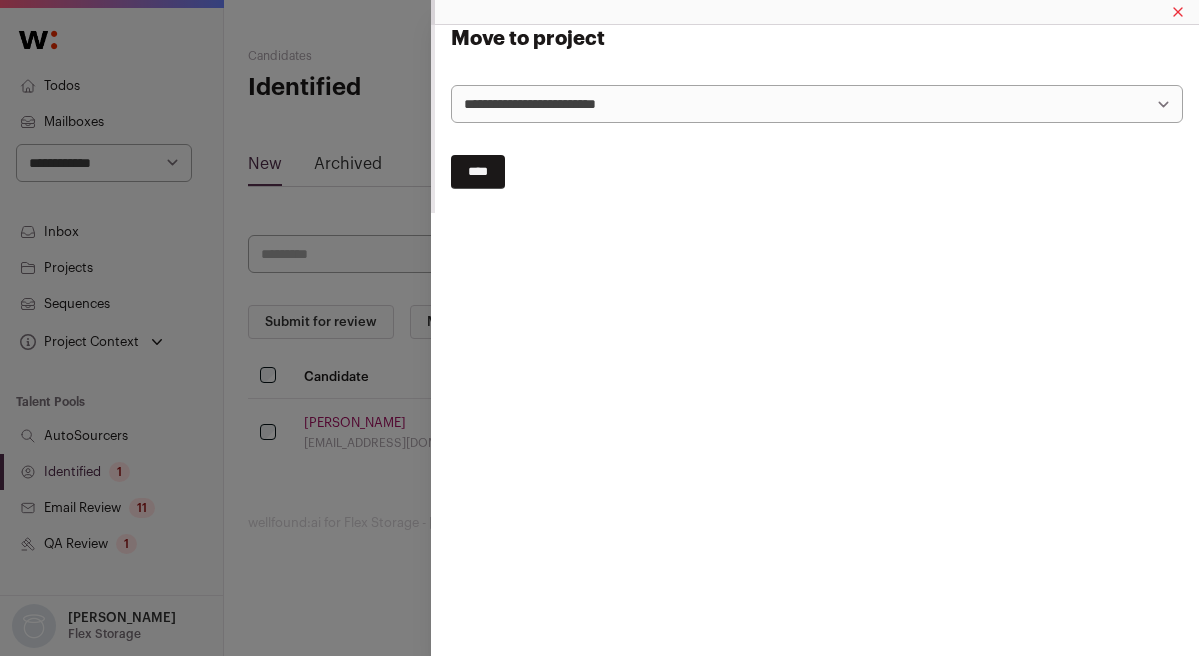 click on "**********" at bounding box center [817, 104] 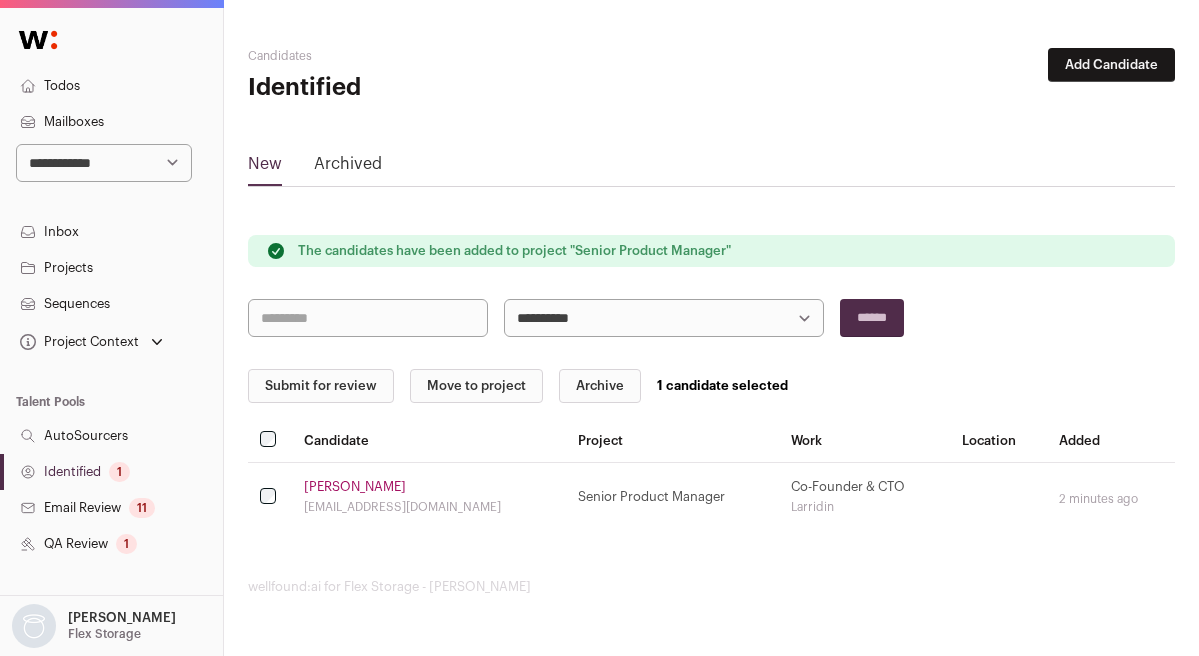 click on "Ameya Kanitkar" at bounding box center (355, 487) 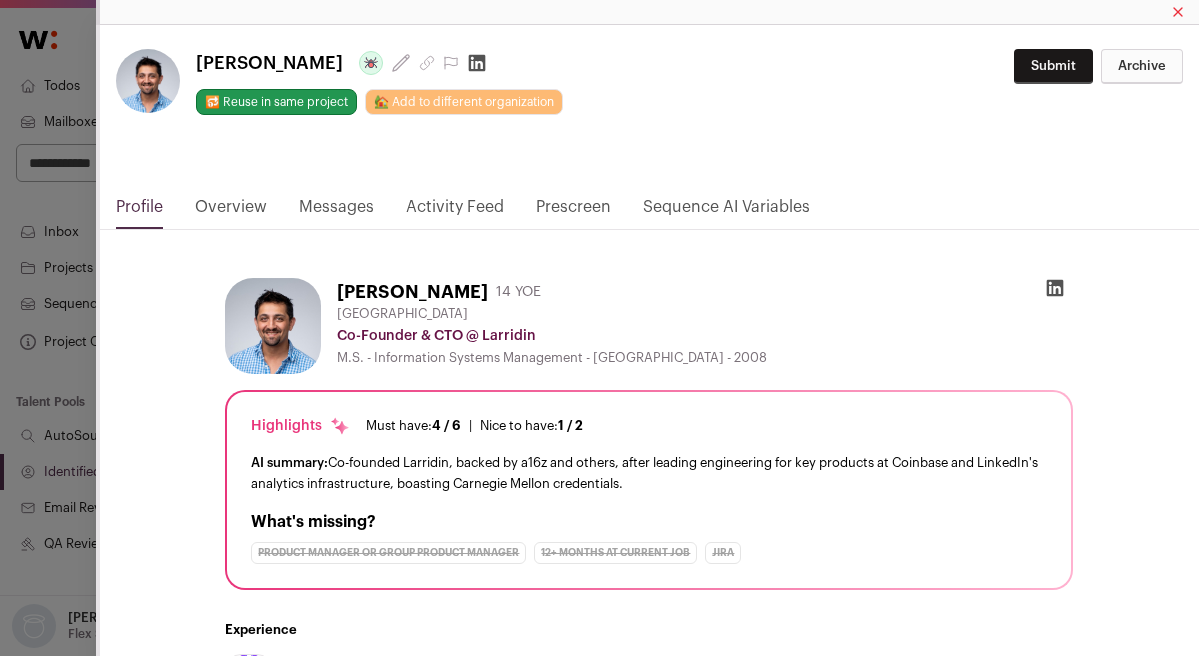 click on "Submit" at bounding box center [1053, 66] 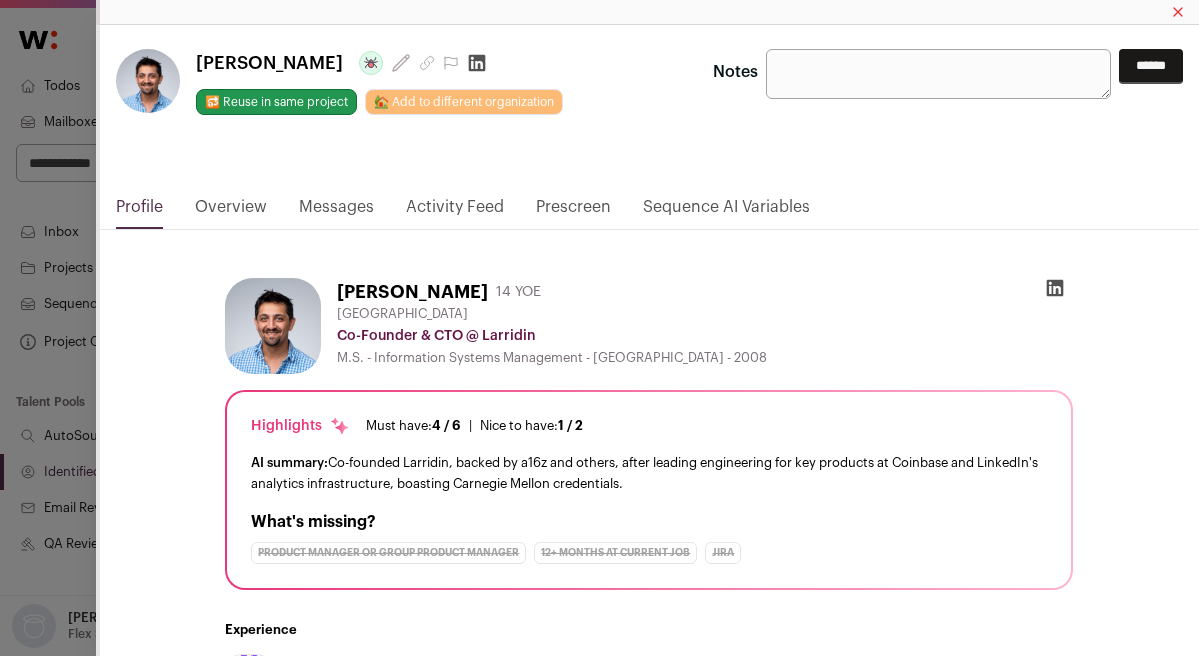 click on "🔂 Reuse in same project" at bounding box center (276, 102) 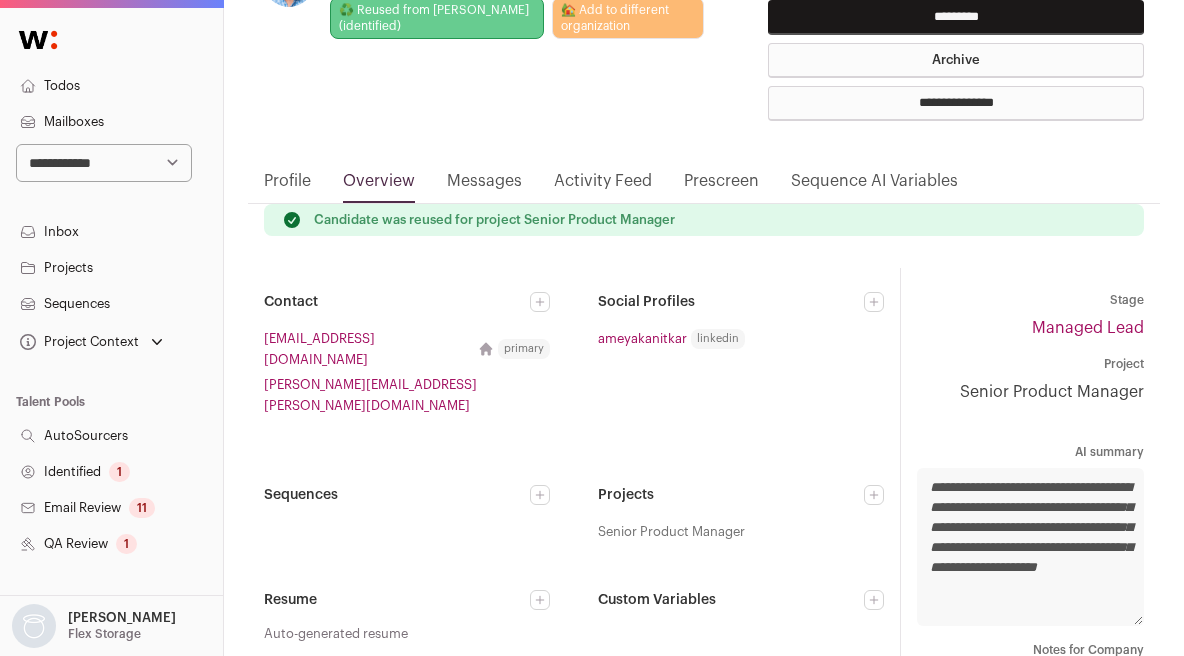 scroll, scrollTop: 12, scrollLeft: 0, axis: vertical 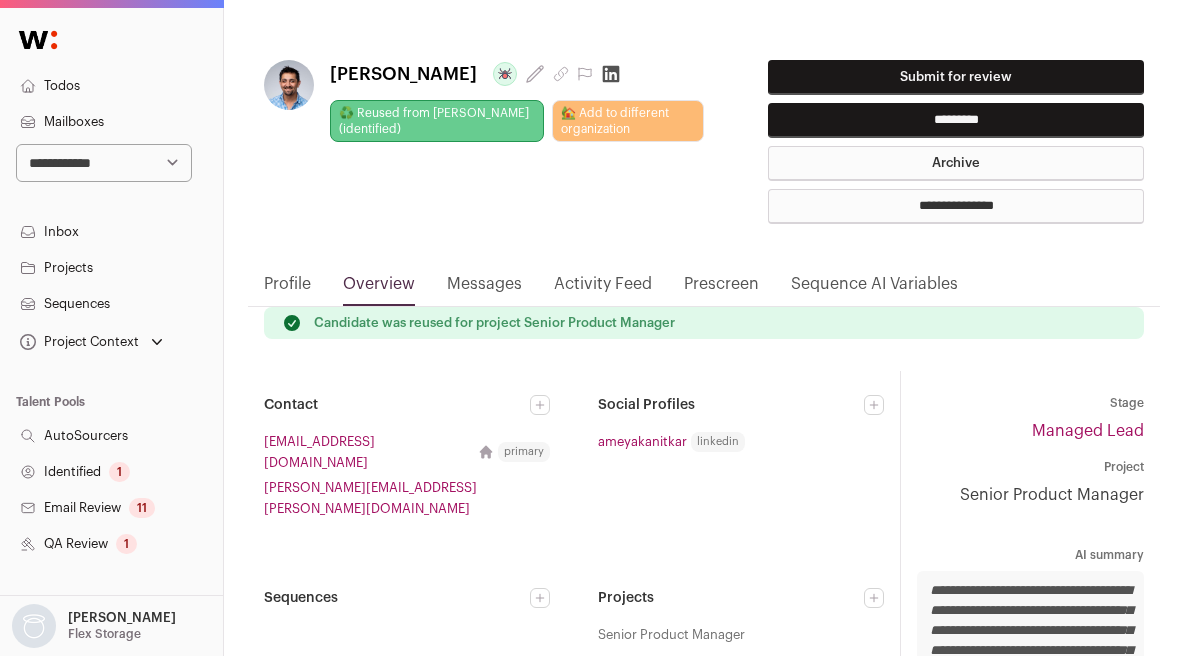 click on "Messages" at bounding box center [484, 289] 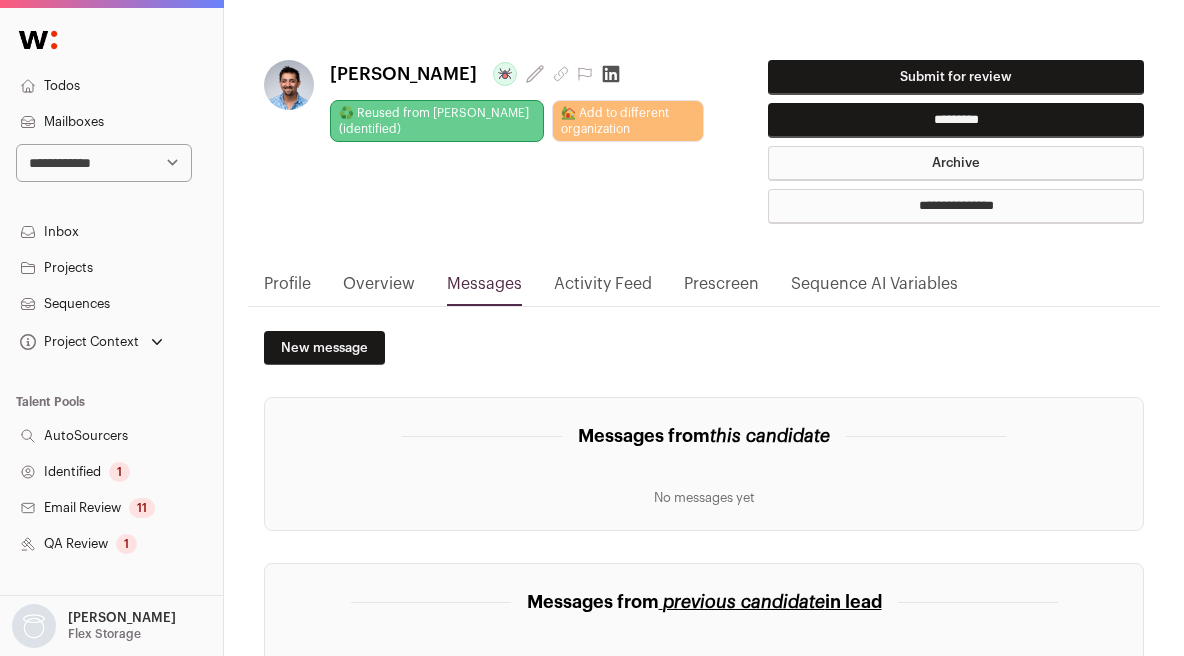 click on "Activity Feed" at bounding box center [603, 289] 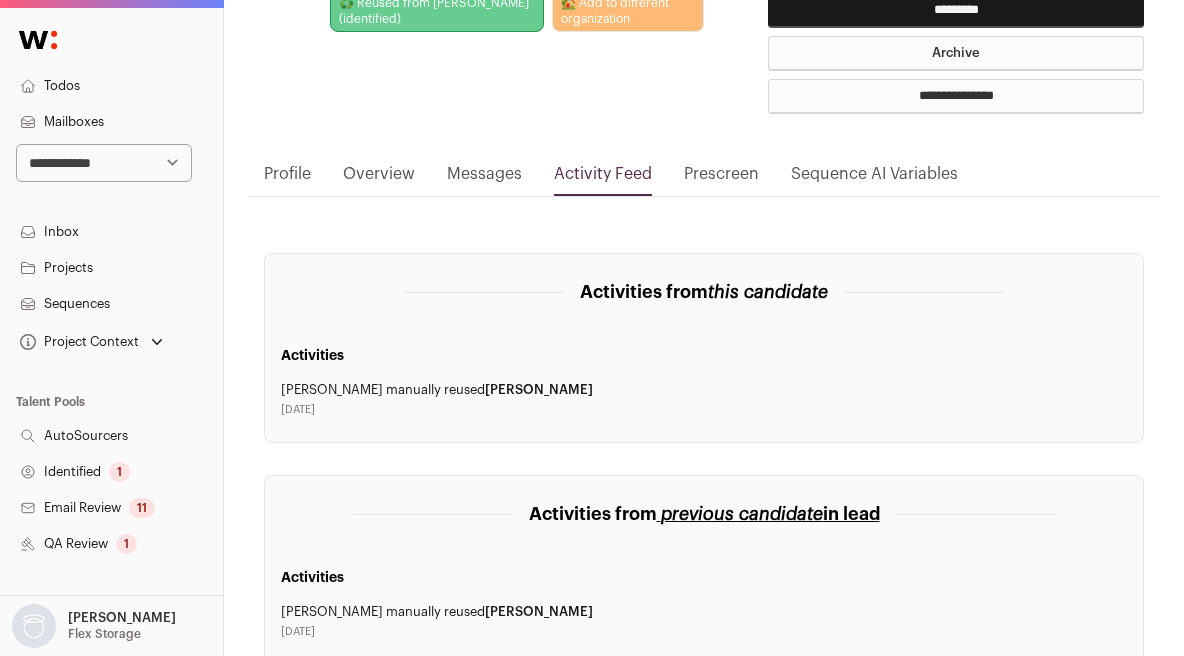 scroll, scrollTop: 0, scrollLeft: 0, axis: both 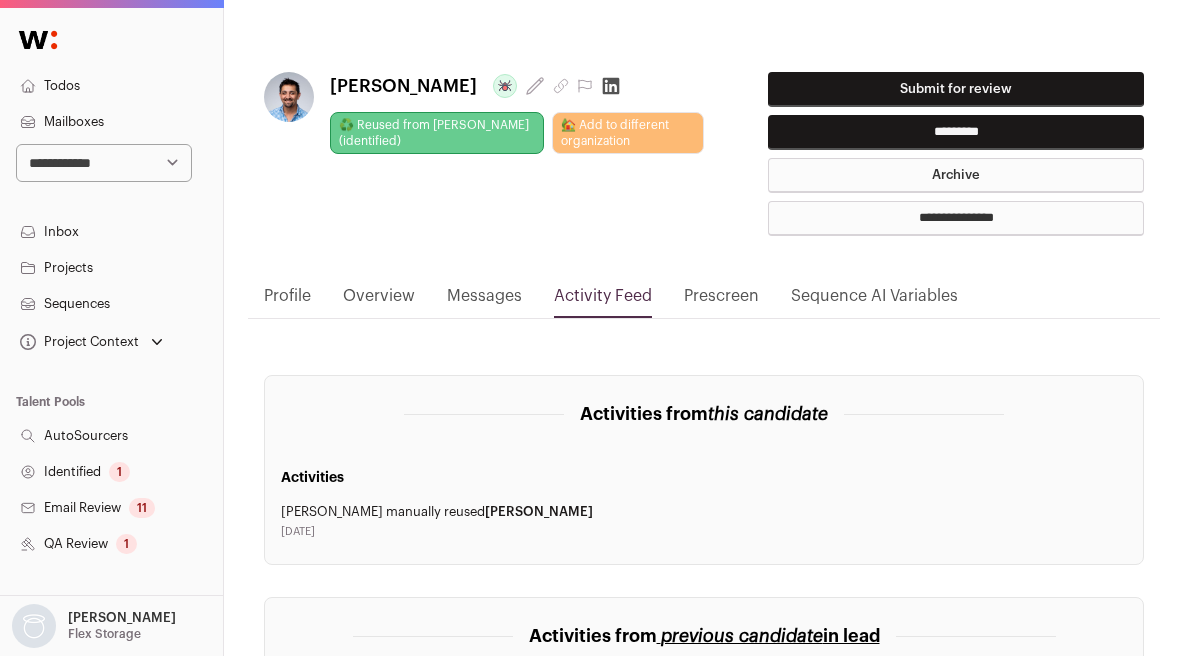 click on "*********" at bounding box center (956, 132) 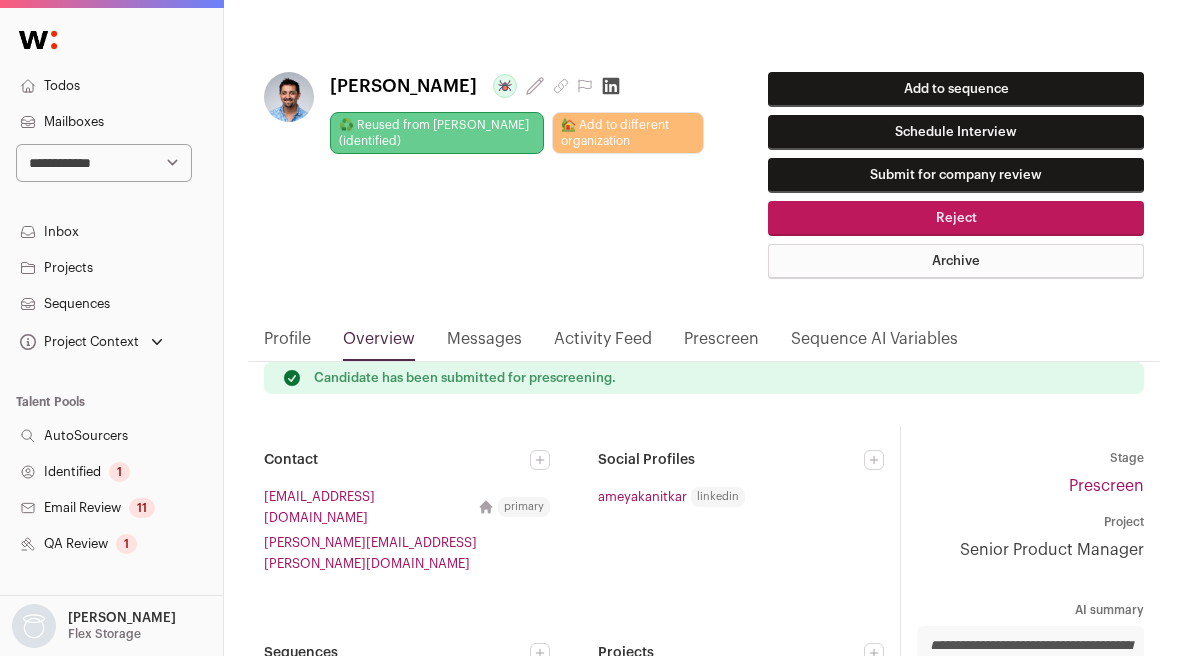 click on "Add to sequence" at bounding box center (956, 89) 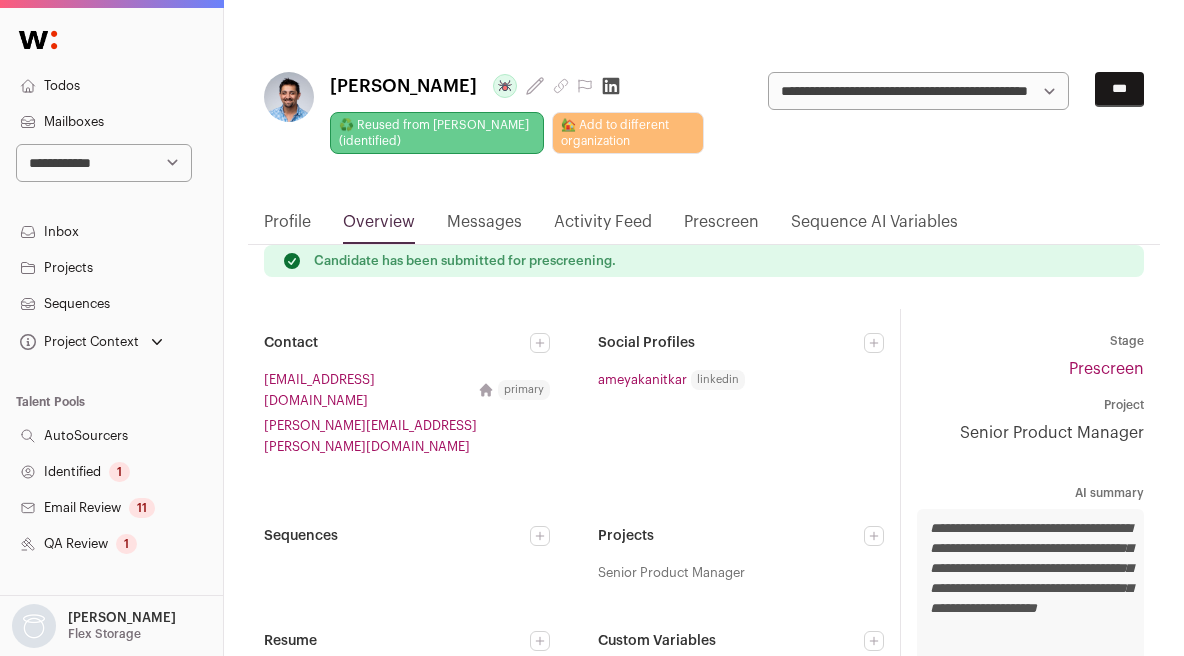 click on "**********" at bounding box center [918, 91] 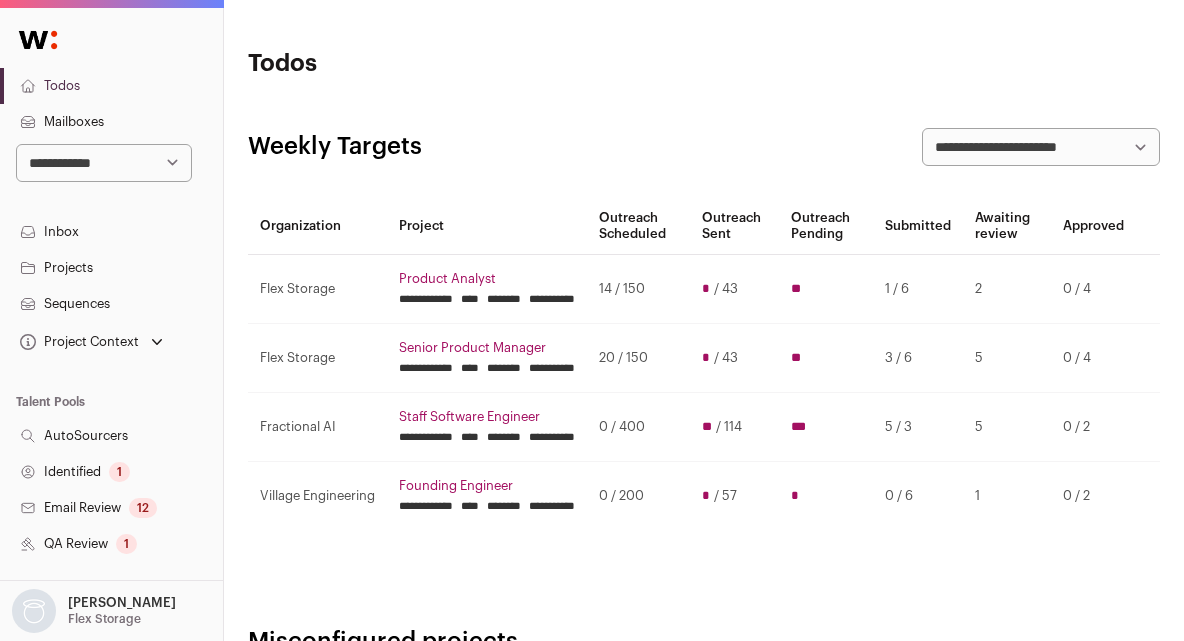 scroll, scrollTop: 0, scrollLeft: 0, axis: both 